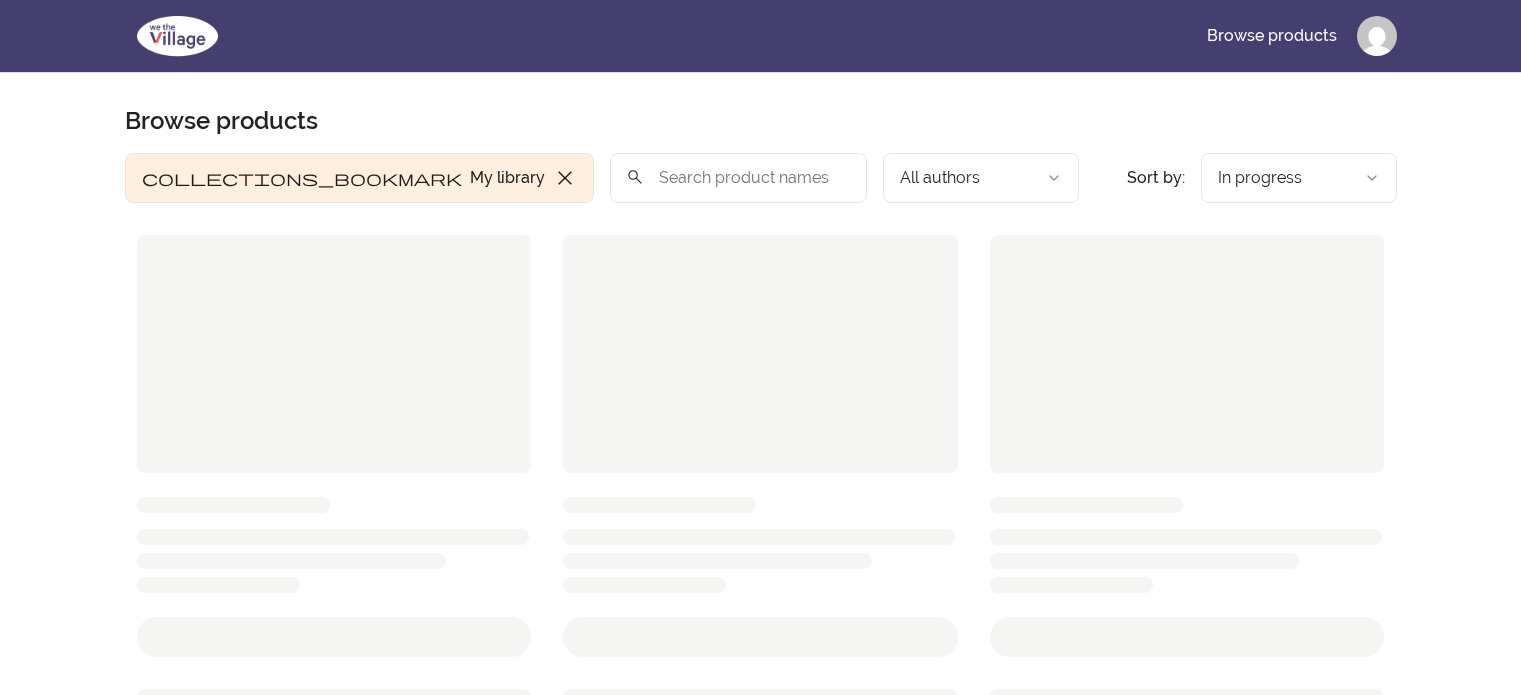 scroll, scrollTop: 0, scrollLeft: 0, axis: both 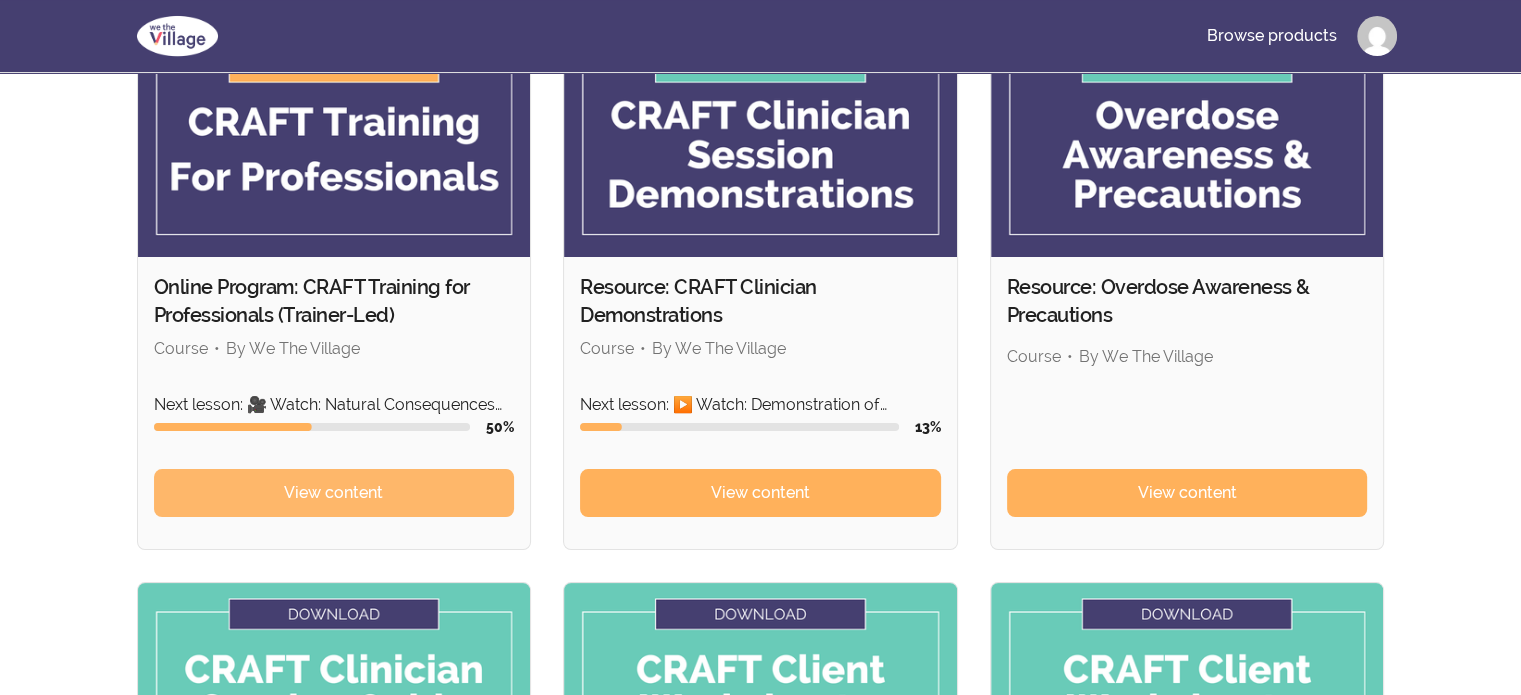 click on "View content" at bounding box center [334, 493] 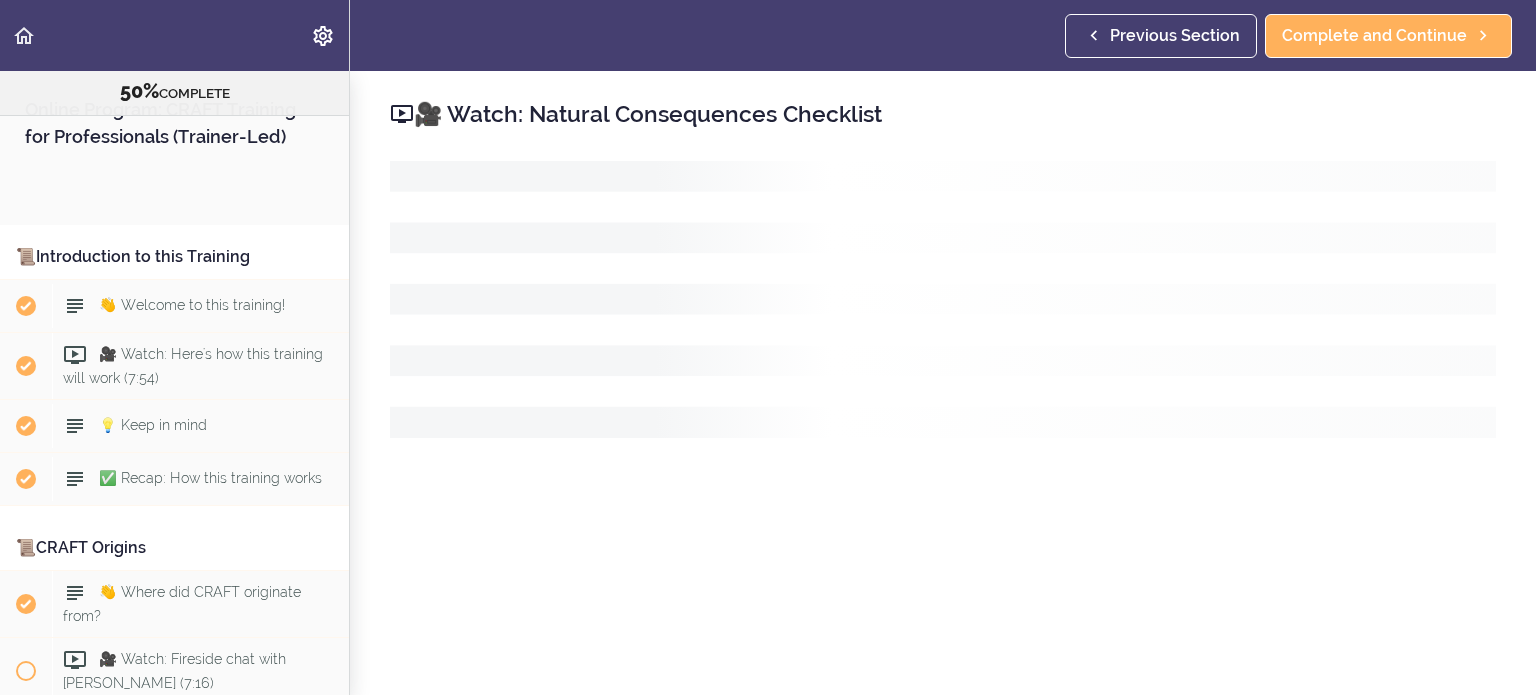 scroll, scrollTop: 0, scrollLeft: 0, axis: both 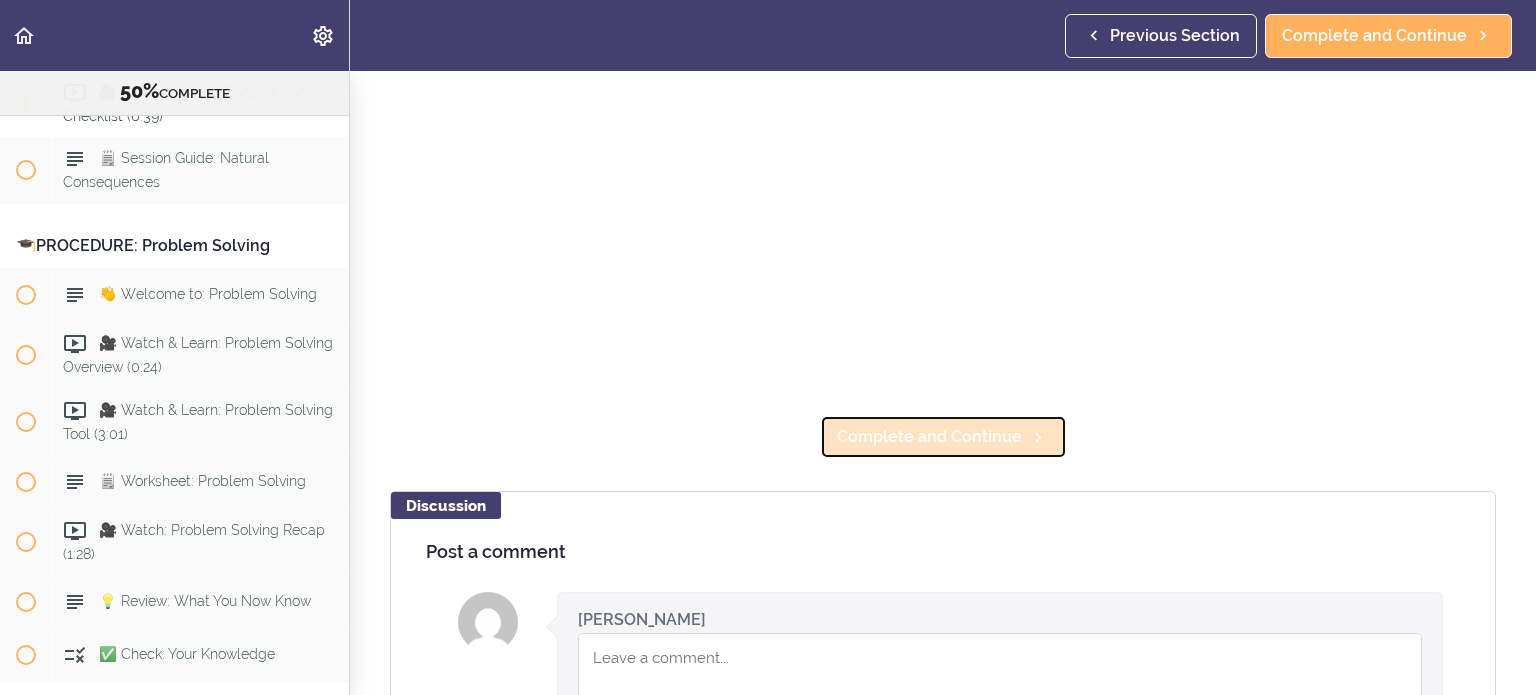click on "Complete and Continue" at bounding box center [929, 437] 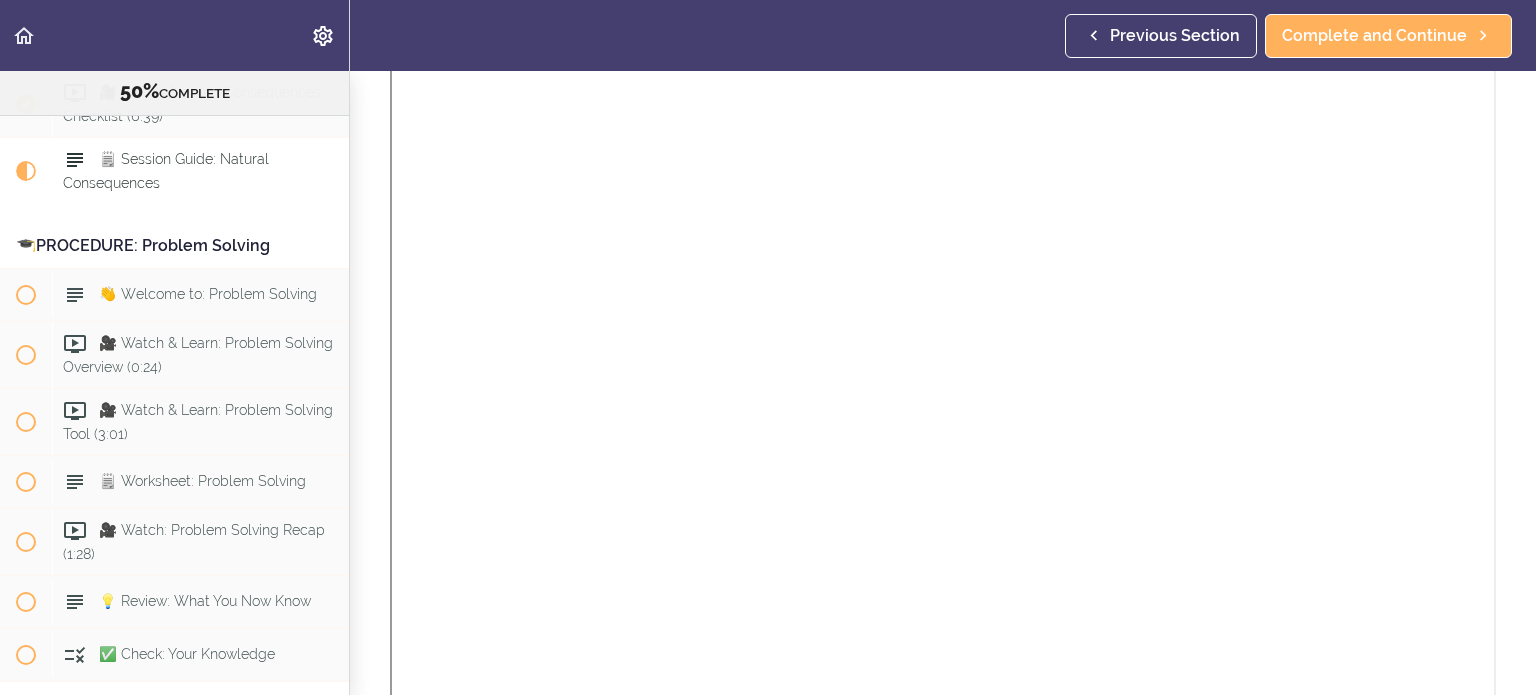 scroll, scrollTop: 0, scrollLeft: 0, axis: both 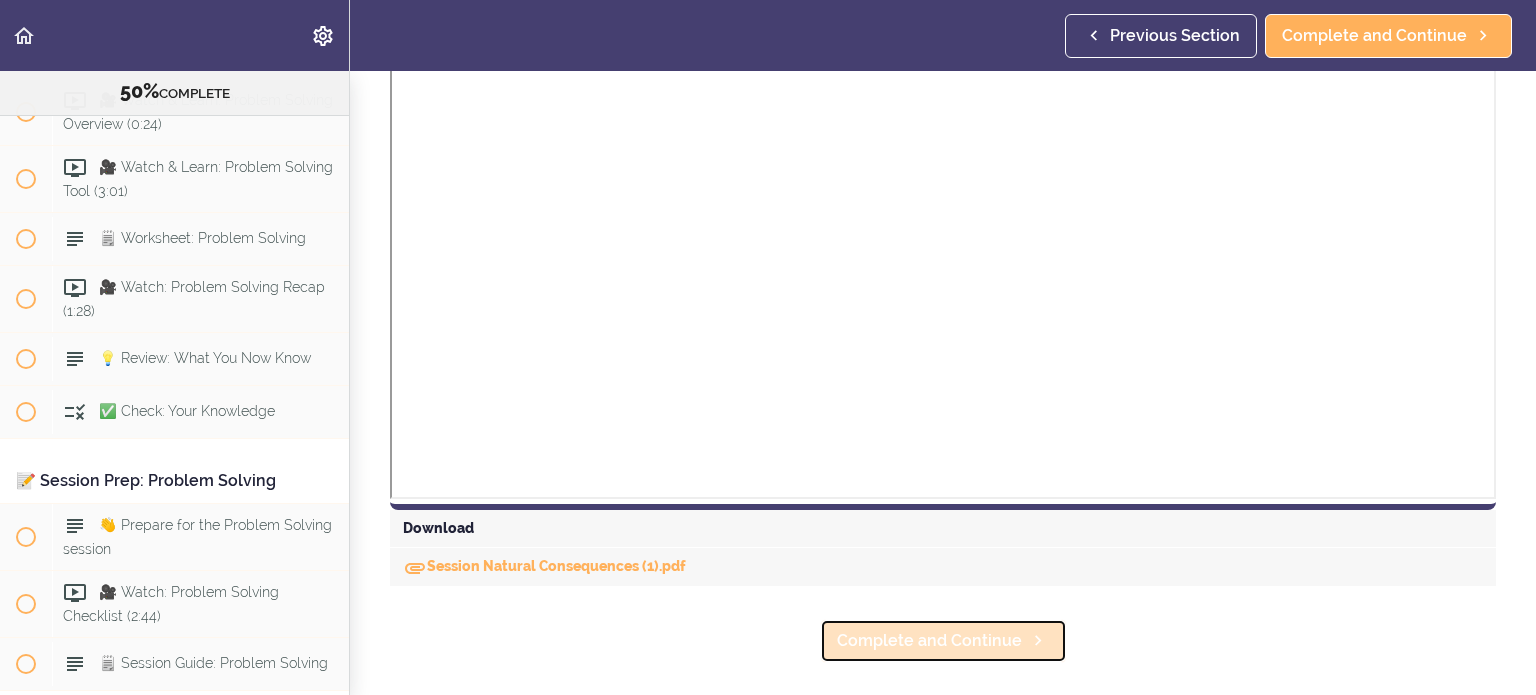 click on "Complete and Continue" at bounding box center (929, 641) 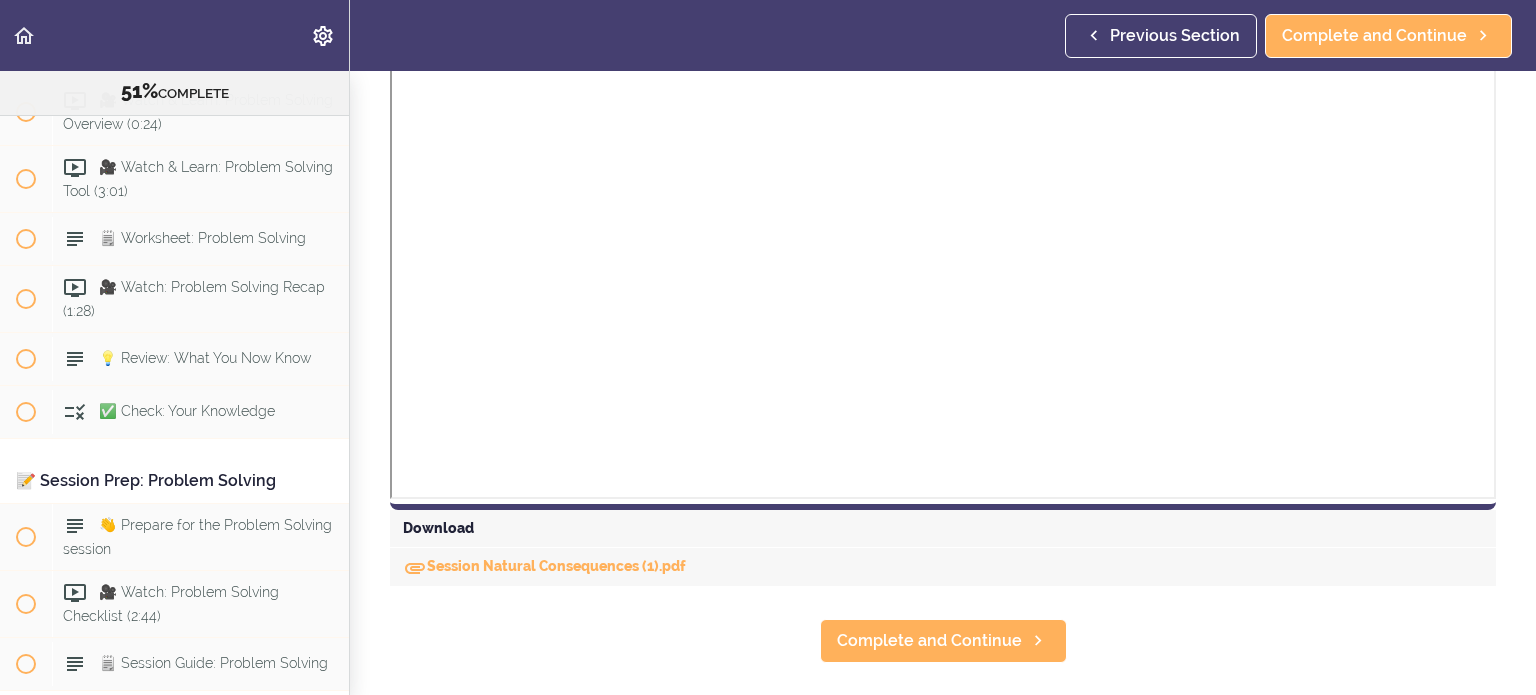 scroll, scrollTop: 86, scrollLeft: 0, axis: vertical 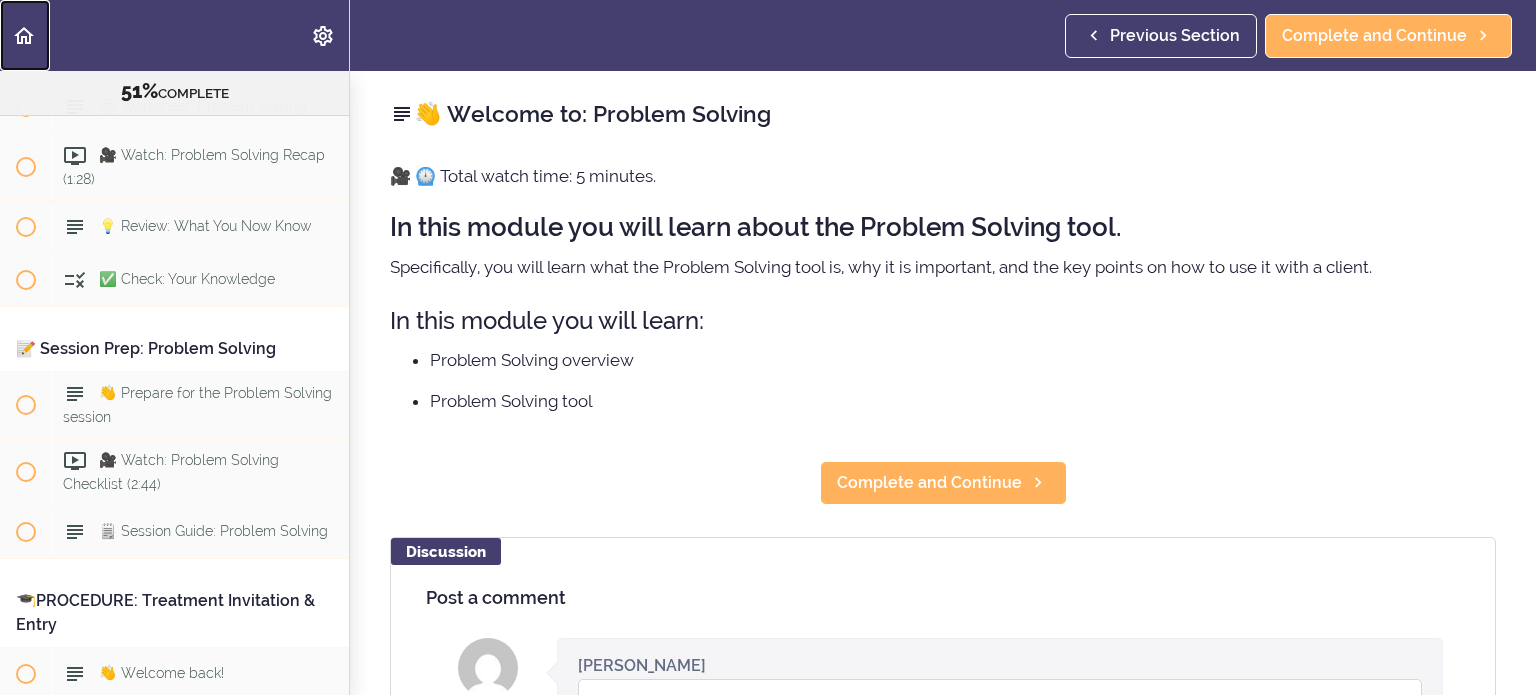 click 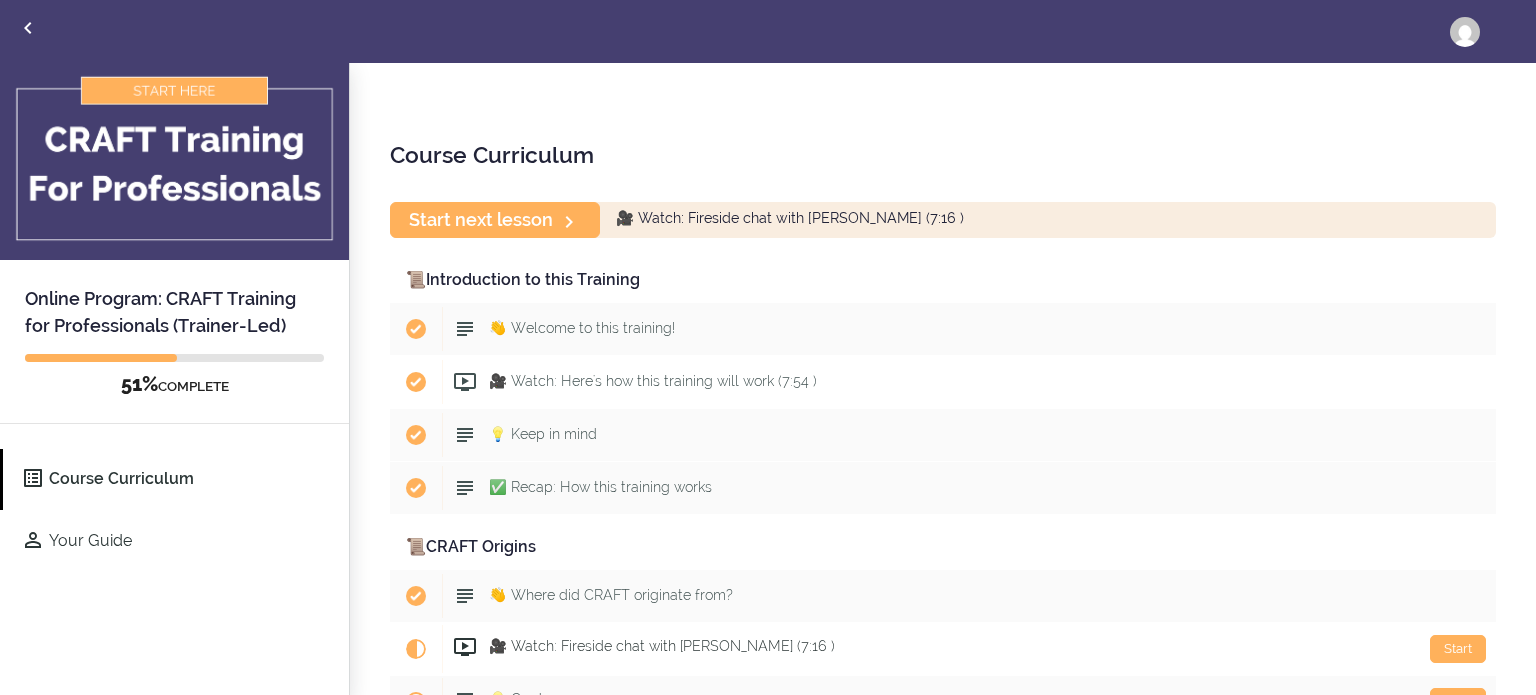 scroll, scrollTop: 0, scrollLeft: 0, axis: both 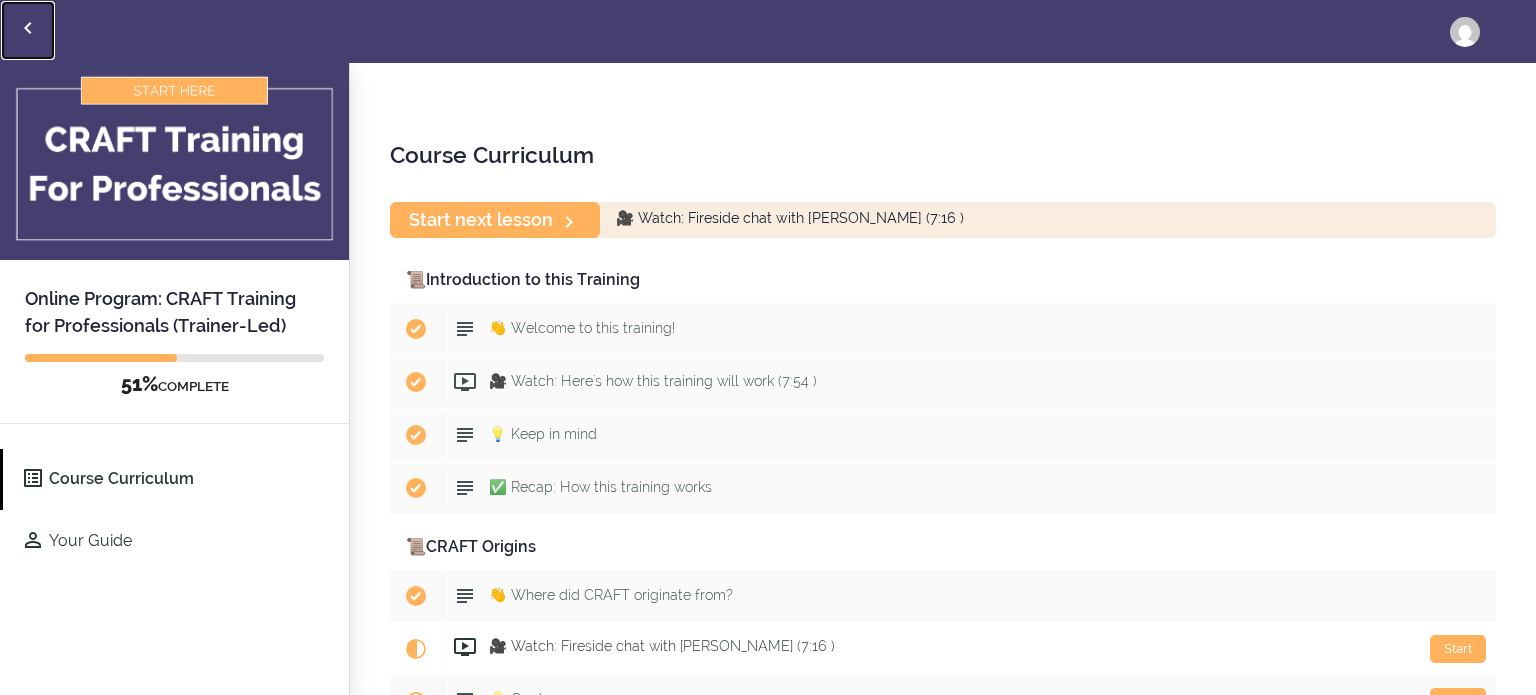 click at bounding box center (28, 30) 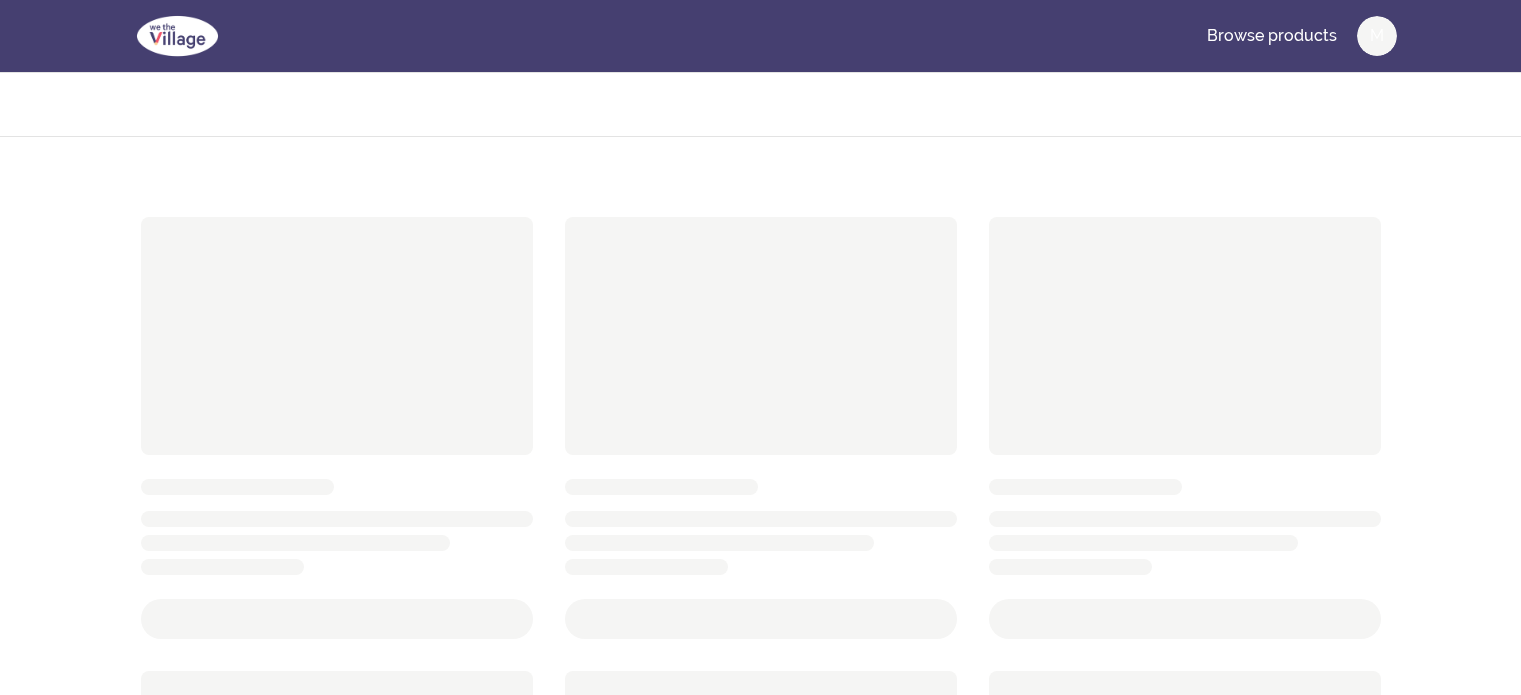 scroll, scrollTop: 0, scrollLeft: 0, axis: both 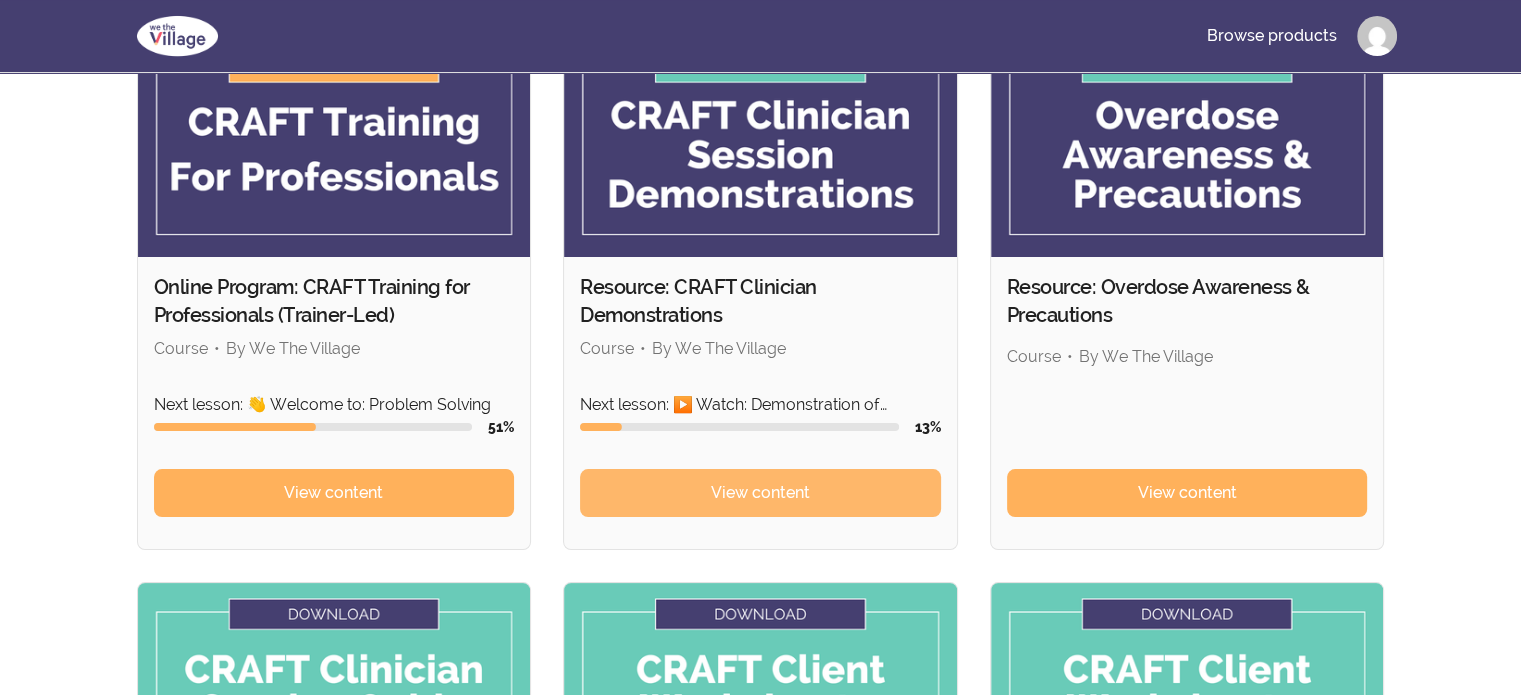 click on "View content" at bounding box center (760, 493) 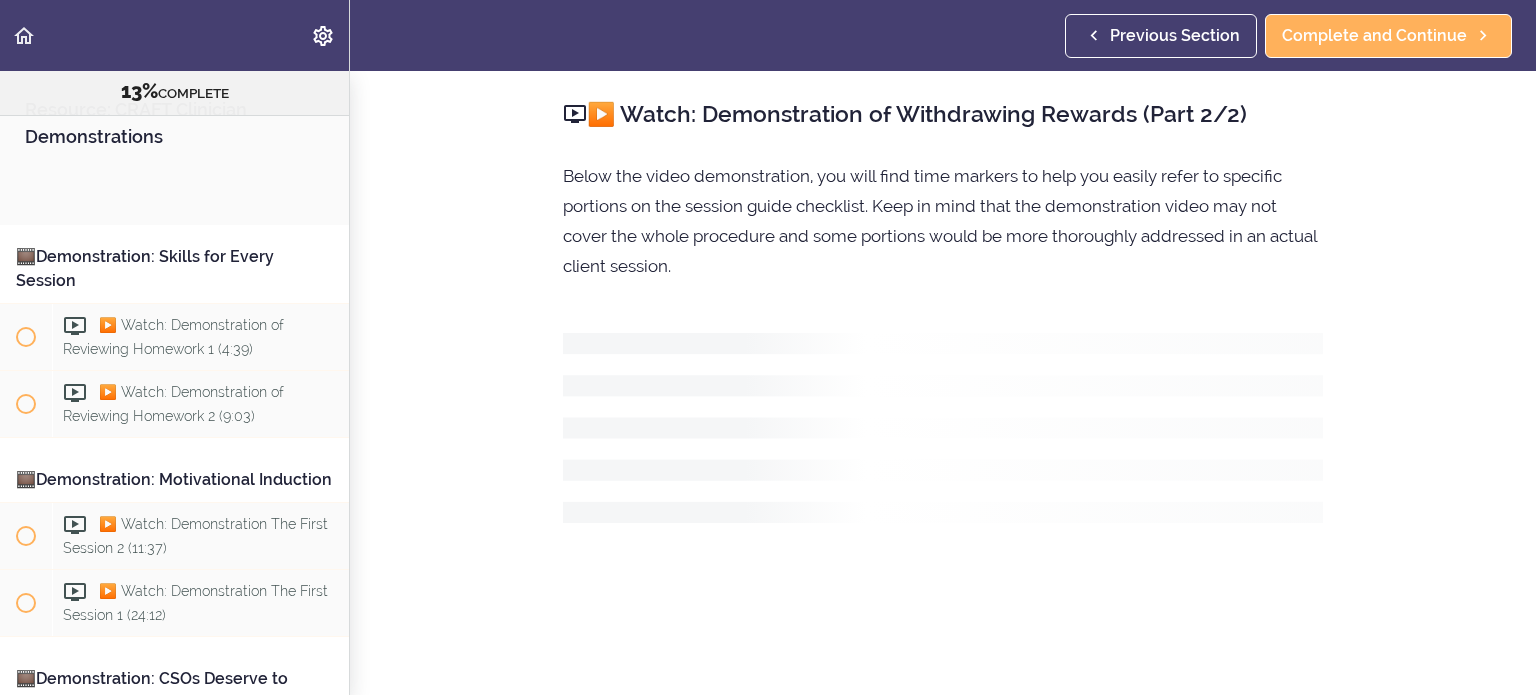 scroll, scrollTop: 0, scrollLeft: 0, axis: both 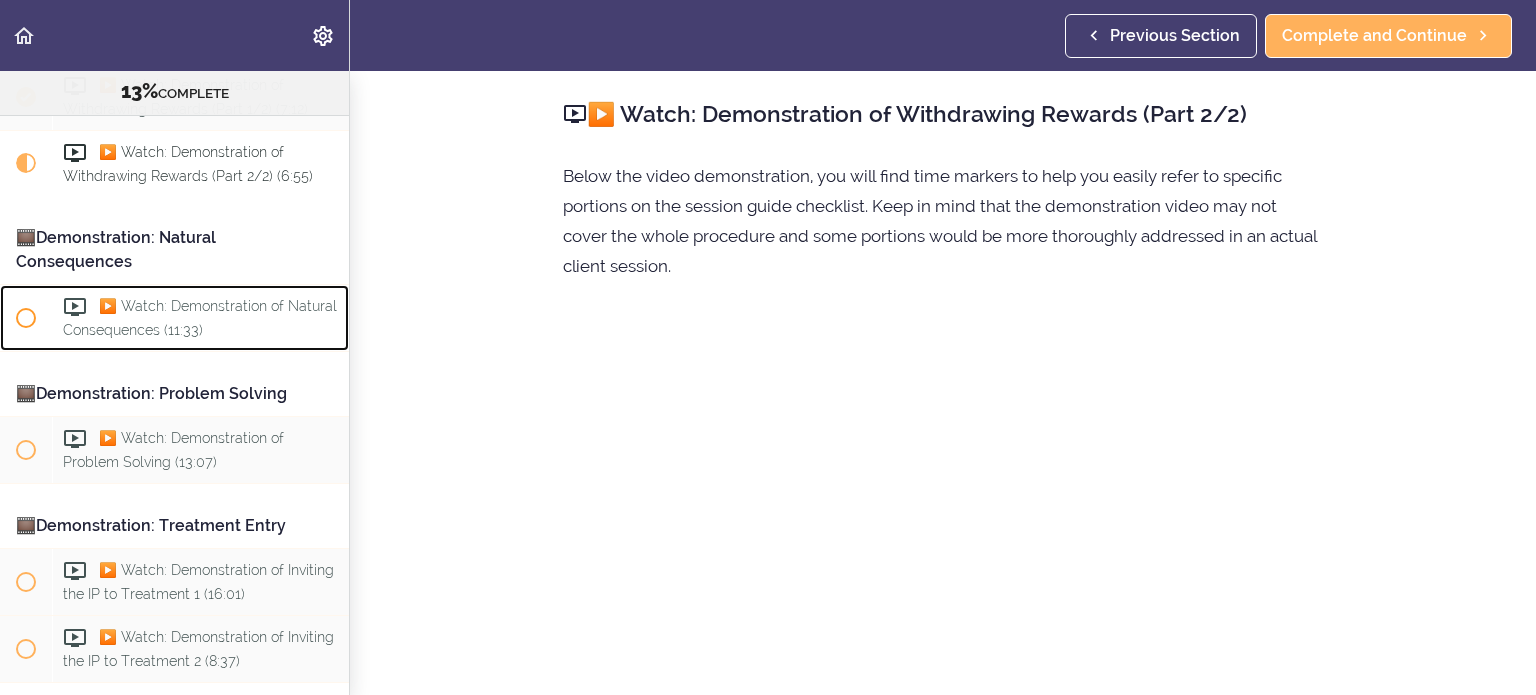 click on "▶️ Watch: Demonstration of Natural Consequences
(11:33)" at bounding box center [200, 318] 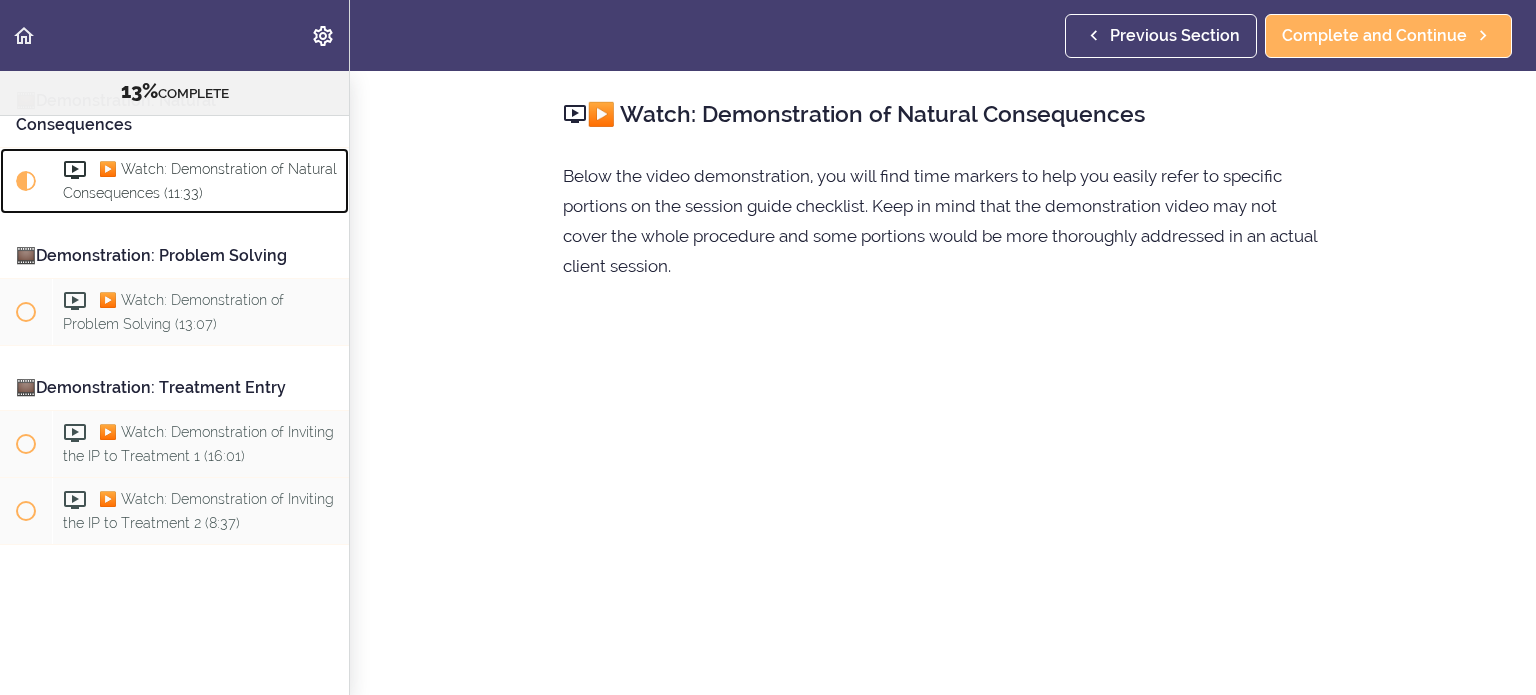 scroll, scrollTop: 1559, scrollLeft: 0, axis: vertical 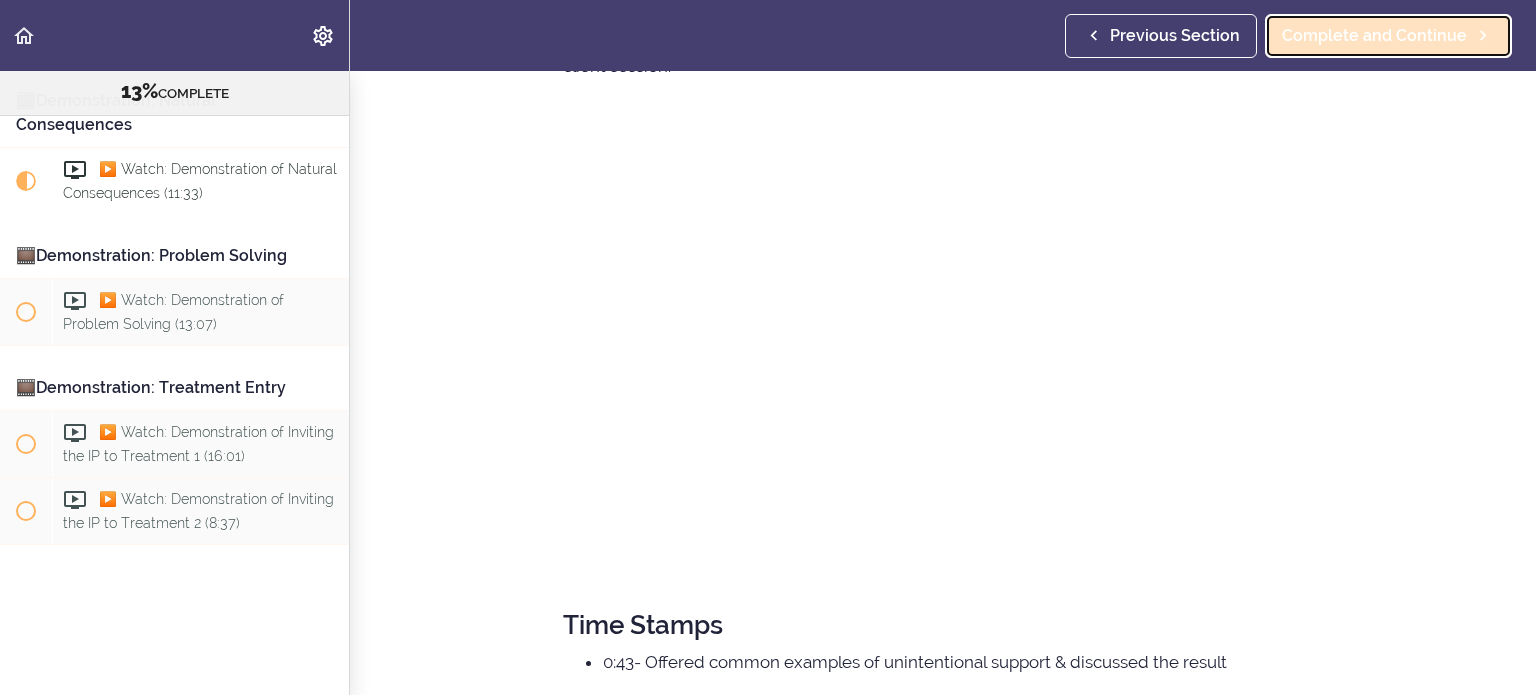 click on "Complete and Continue" at bounding box center [1374, 36] 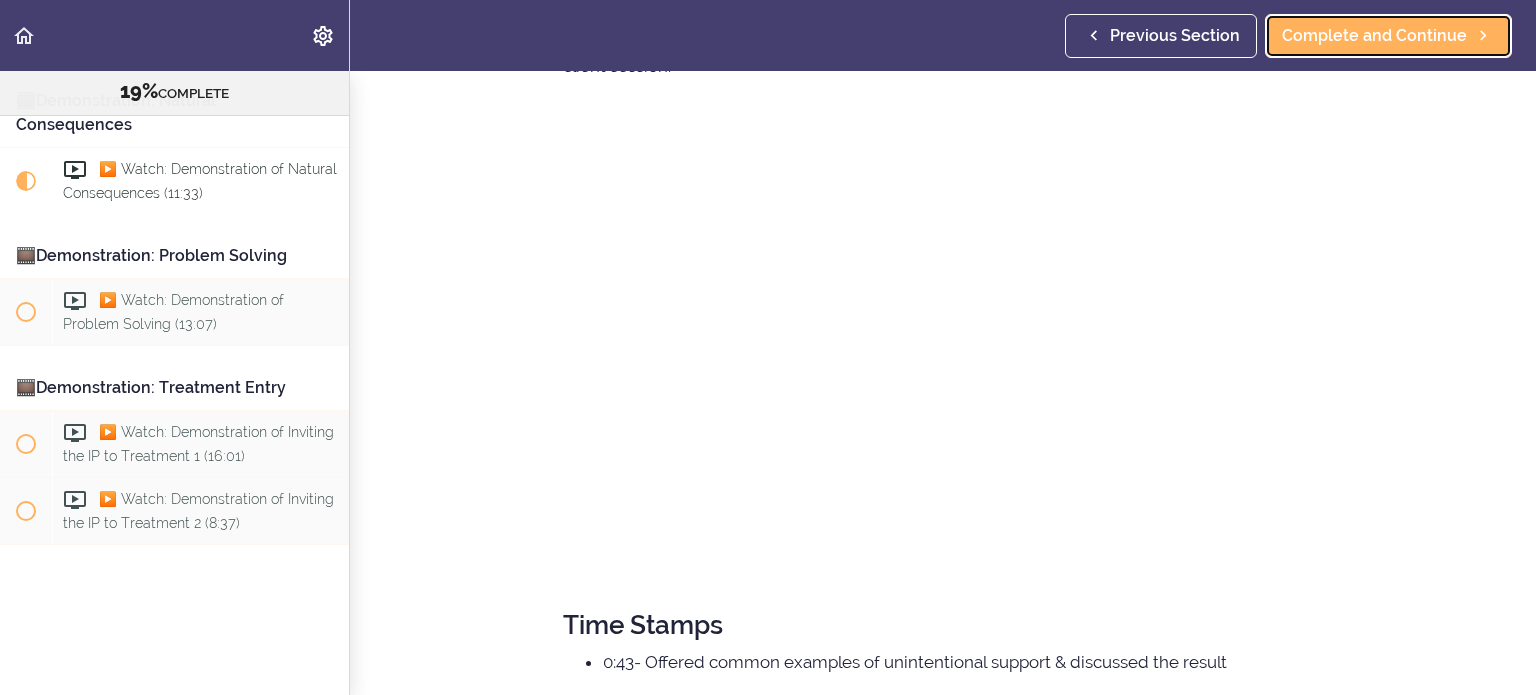 scroll, scrollTop: 68, scrollLeft: 0, axis: vertical 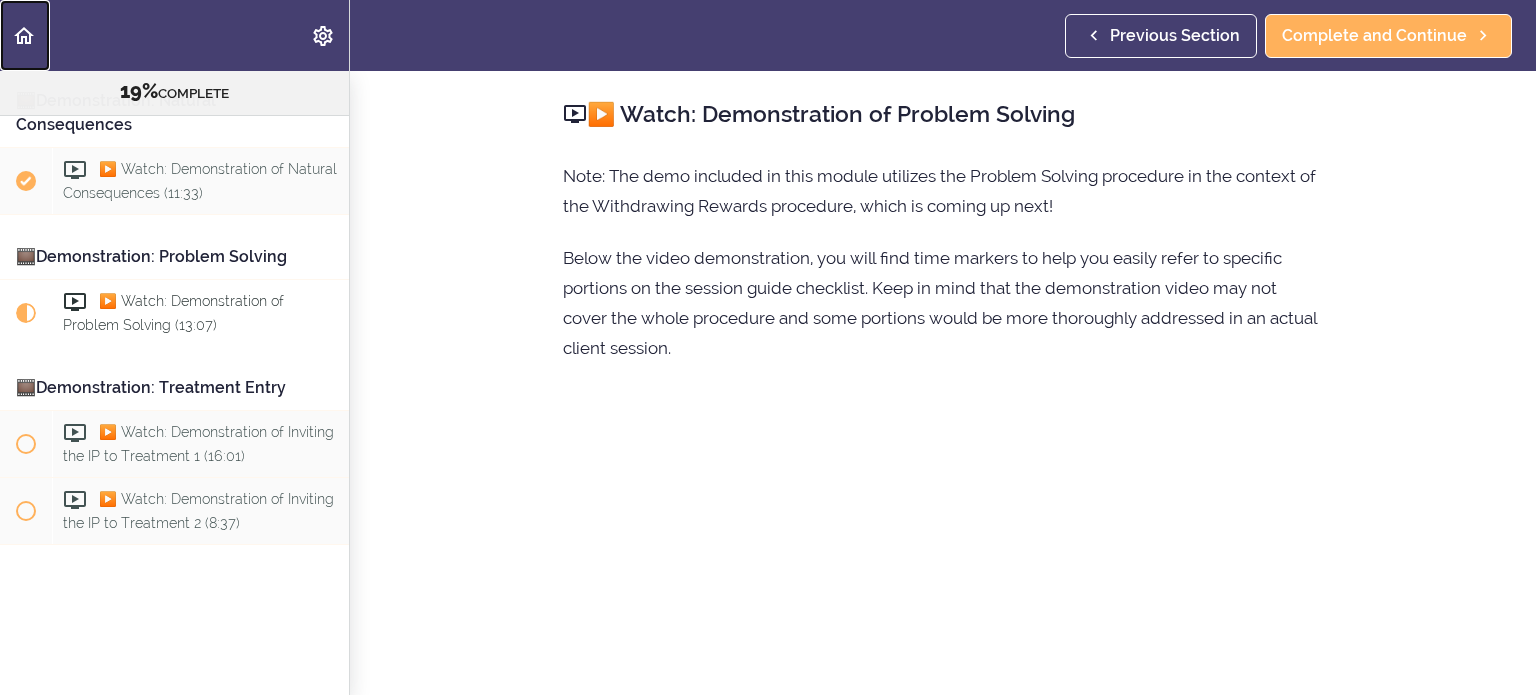 click at bounding box center [25, 35] 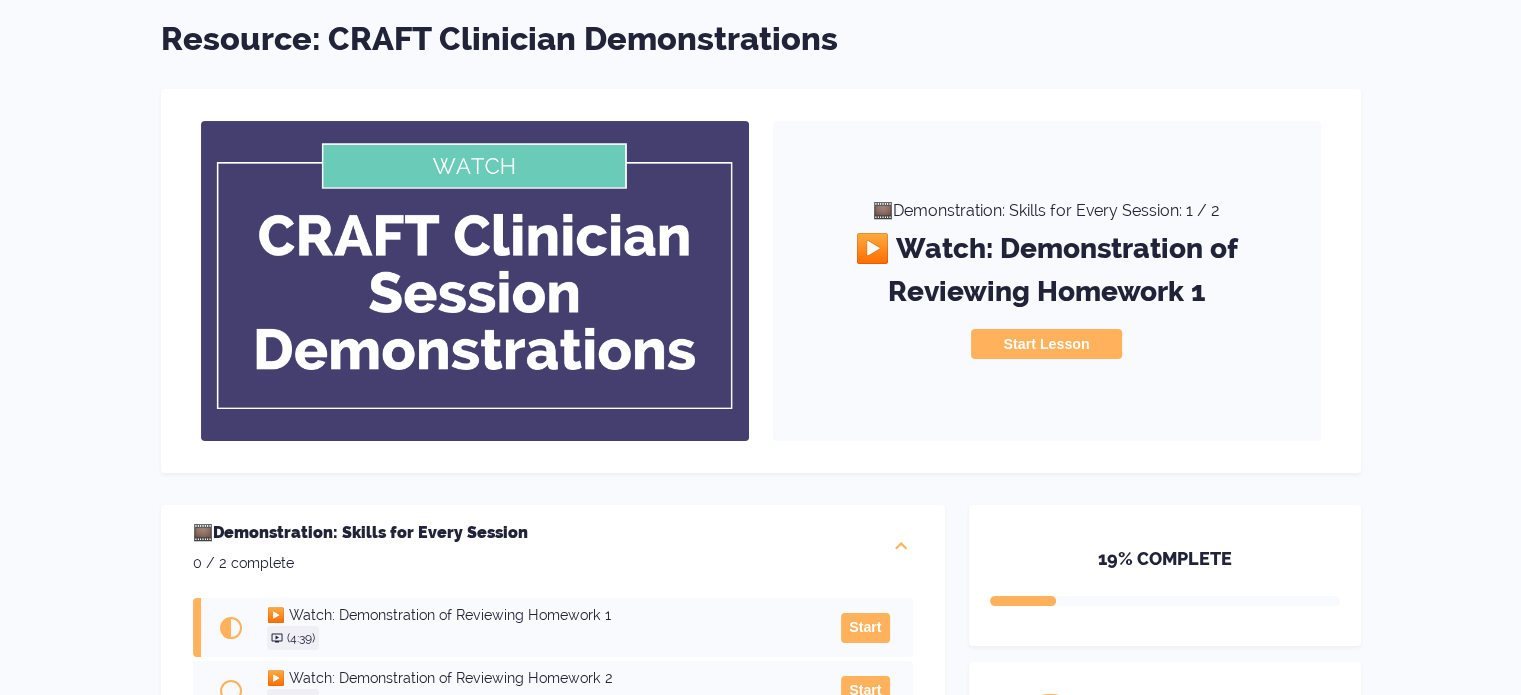 scroll, scrollTop: 0, scrollLeft: 0, axis: both 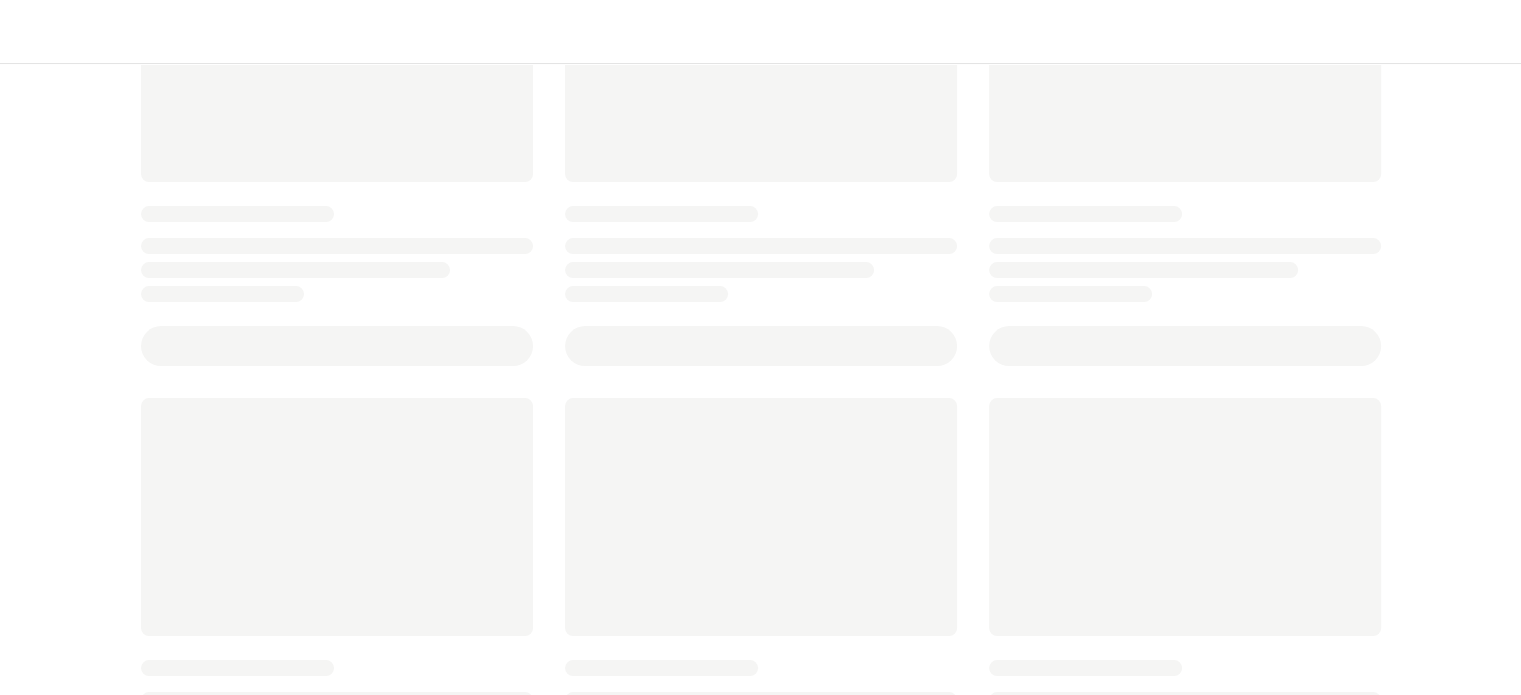 type 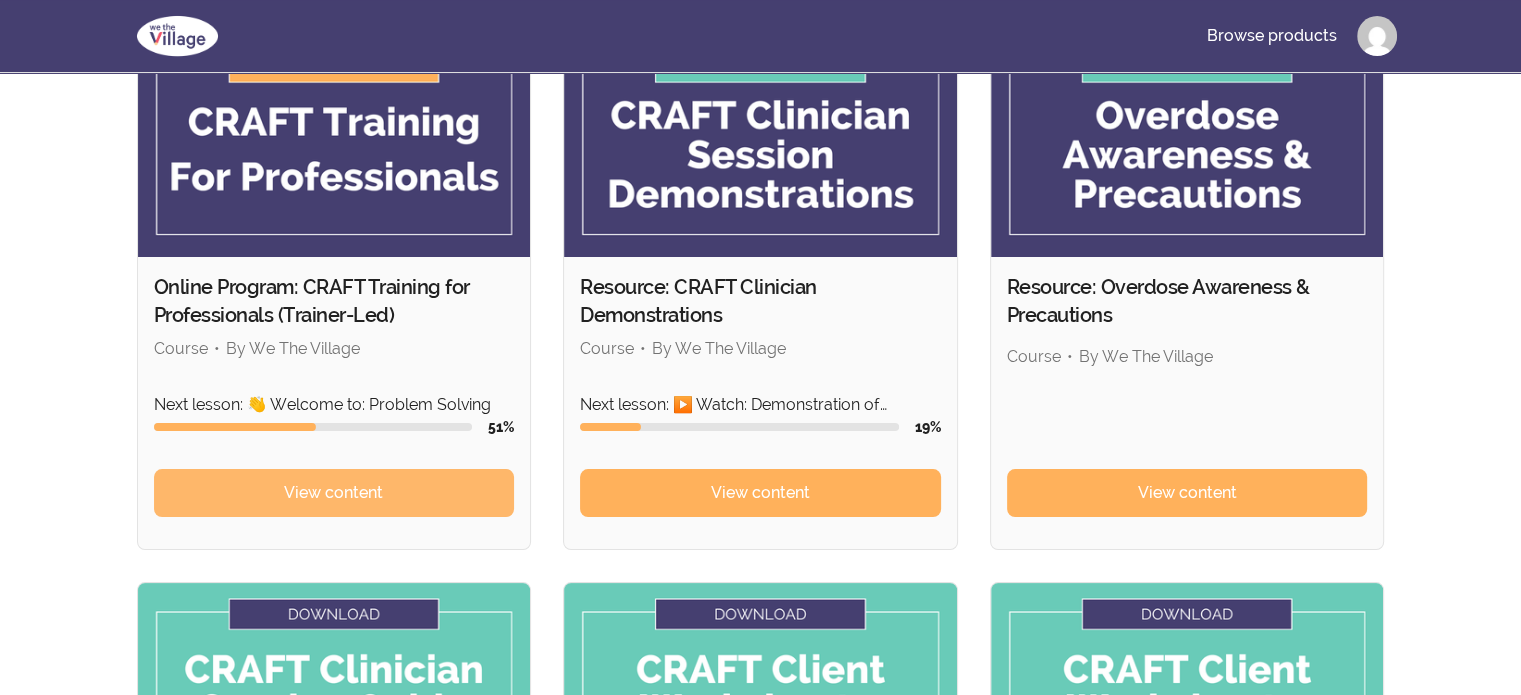 click on "View content" at bounding box center [334, 493] 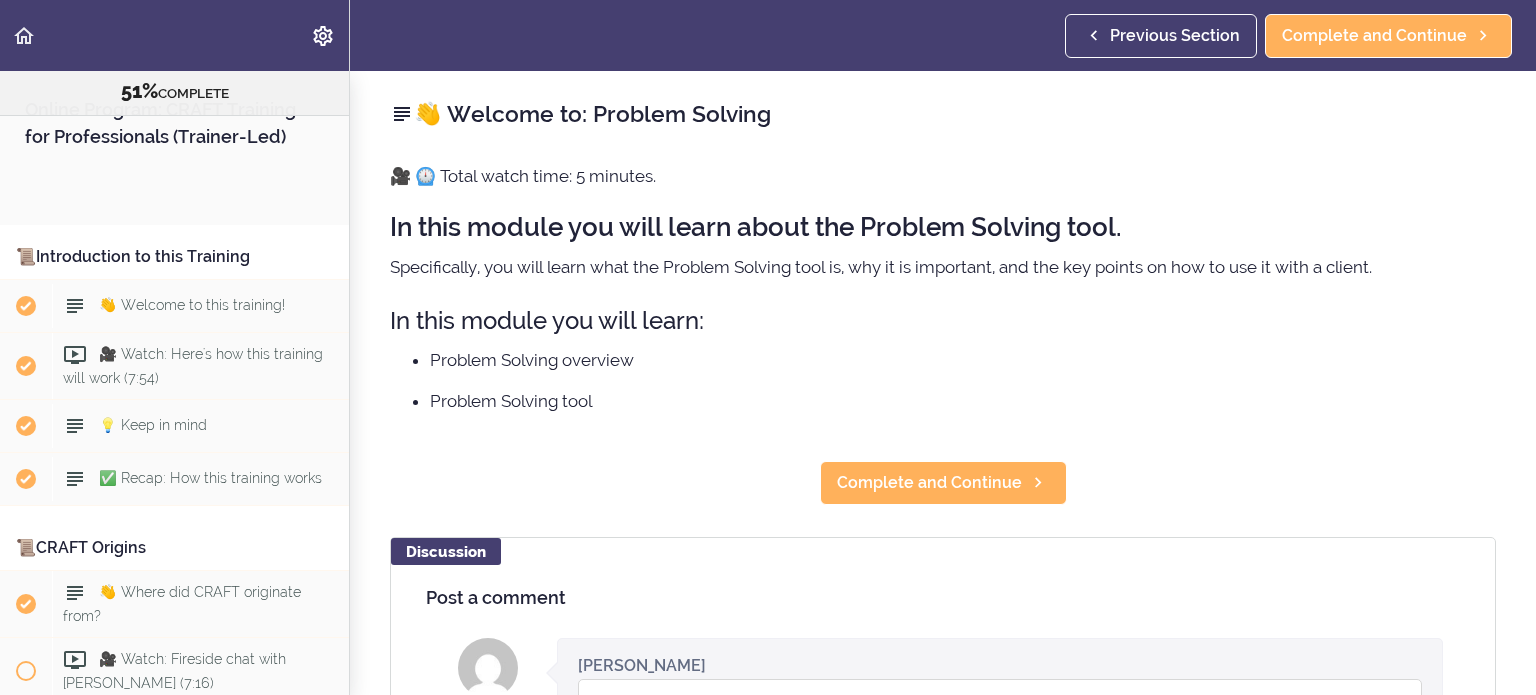 scroll, scrollTop: 0, scrollLeft: 0, axis: both 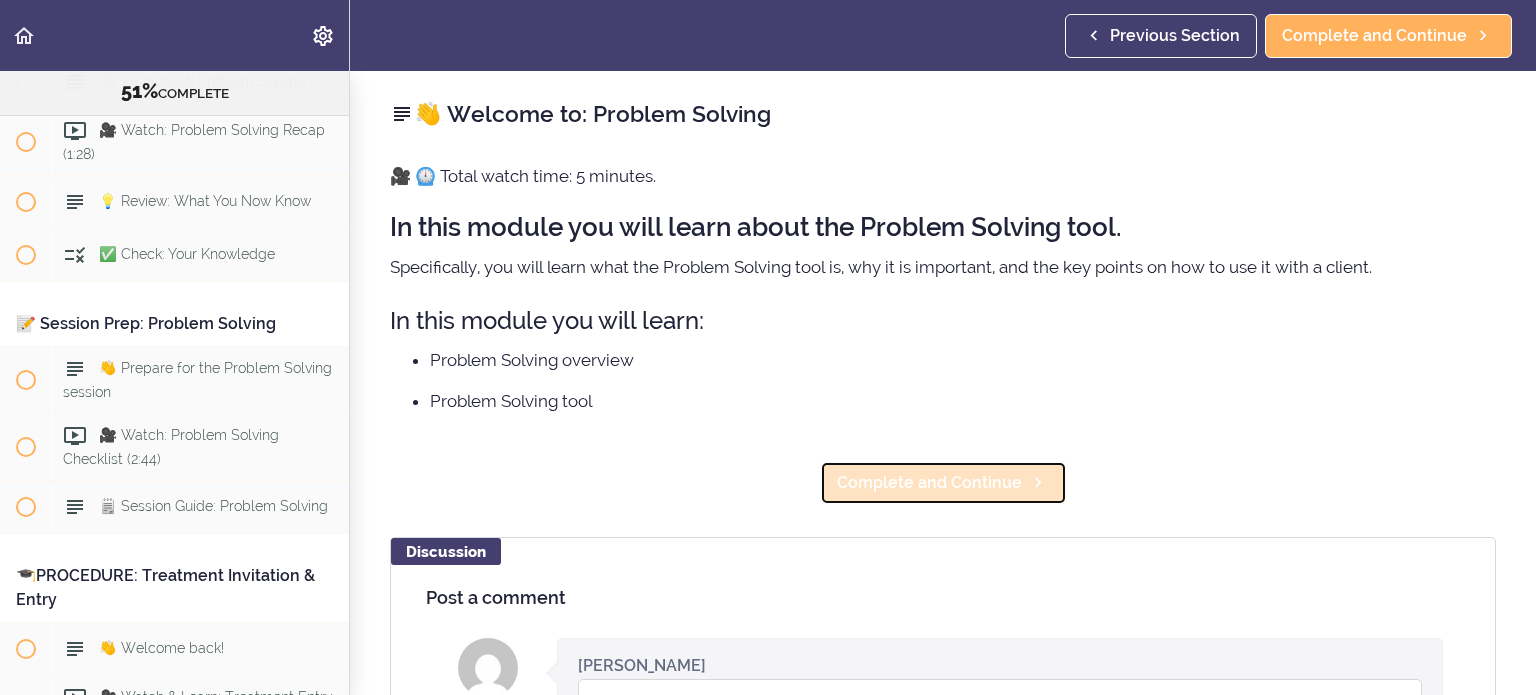 click on "Complete and Continue" at bounding box center (929, 483) 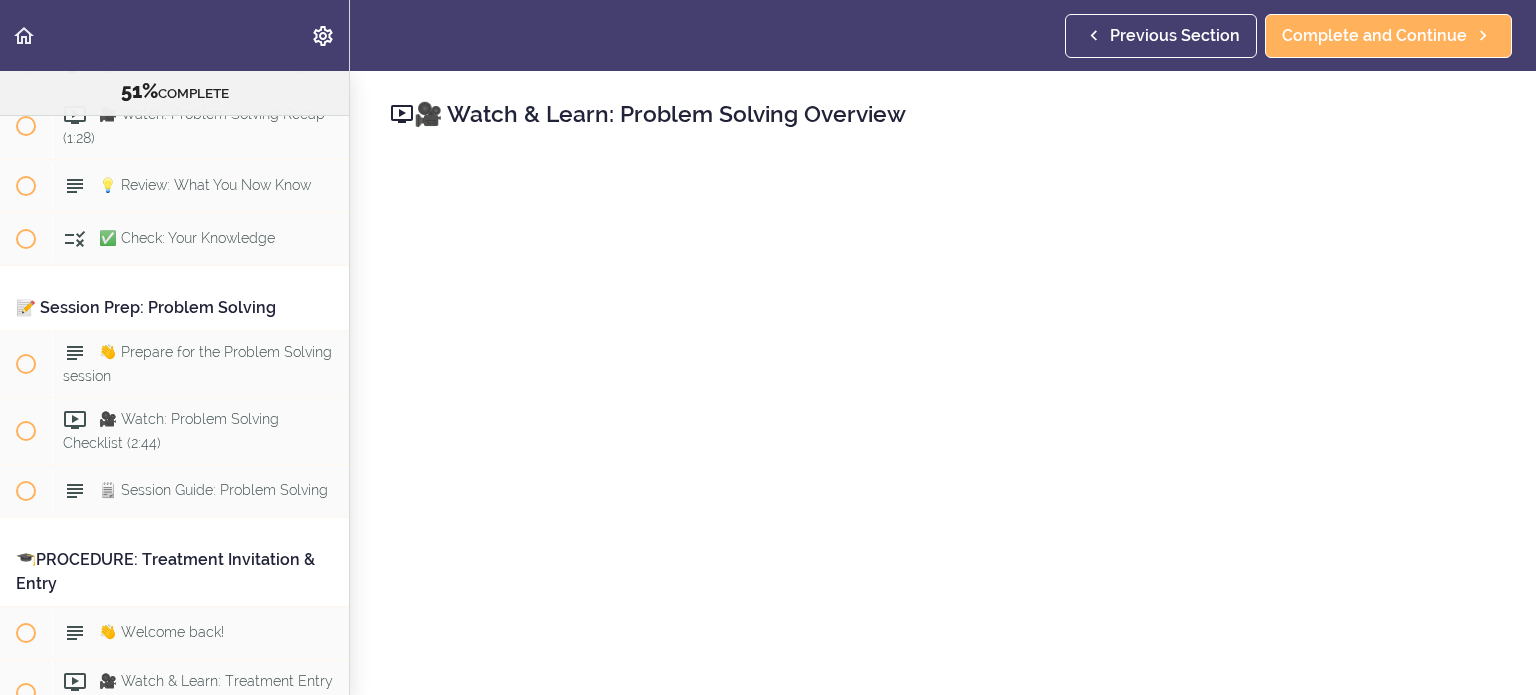 scroll, scrollTop: 10024, scrollLeft: 0, axis: vertical 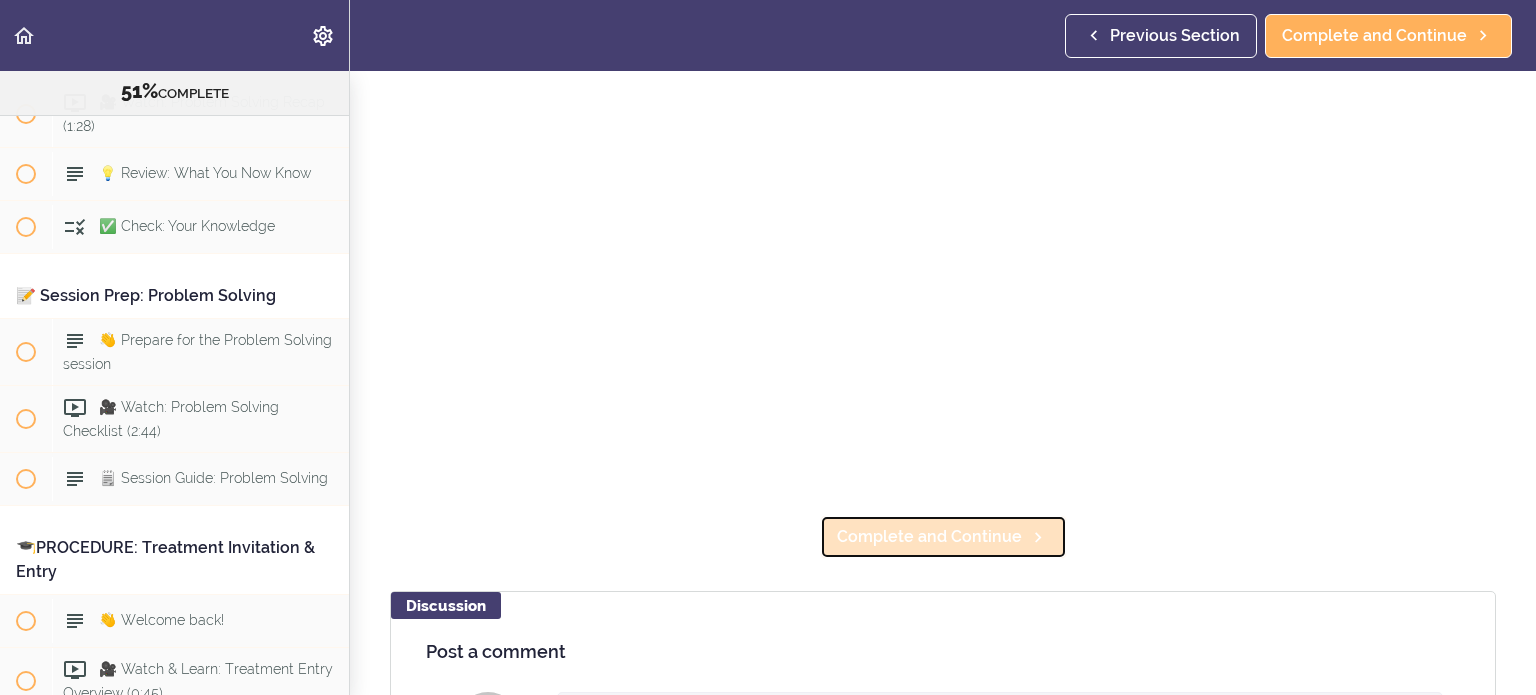 click on "Complete and Continue" at bounding box center [929, 537] 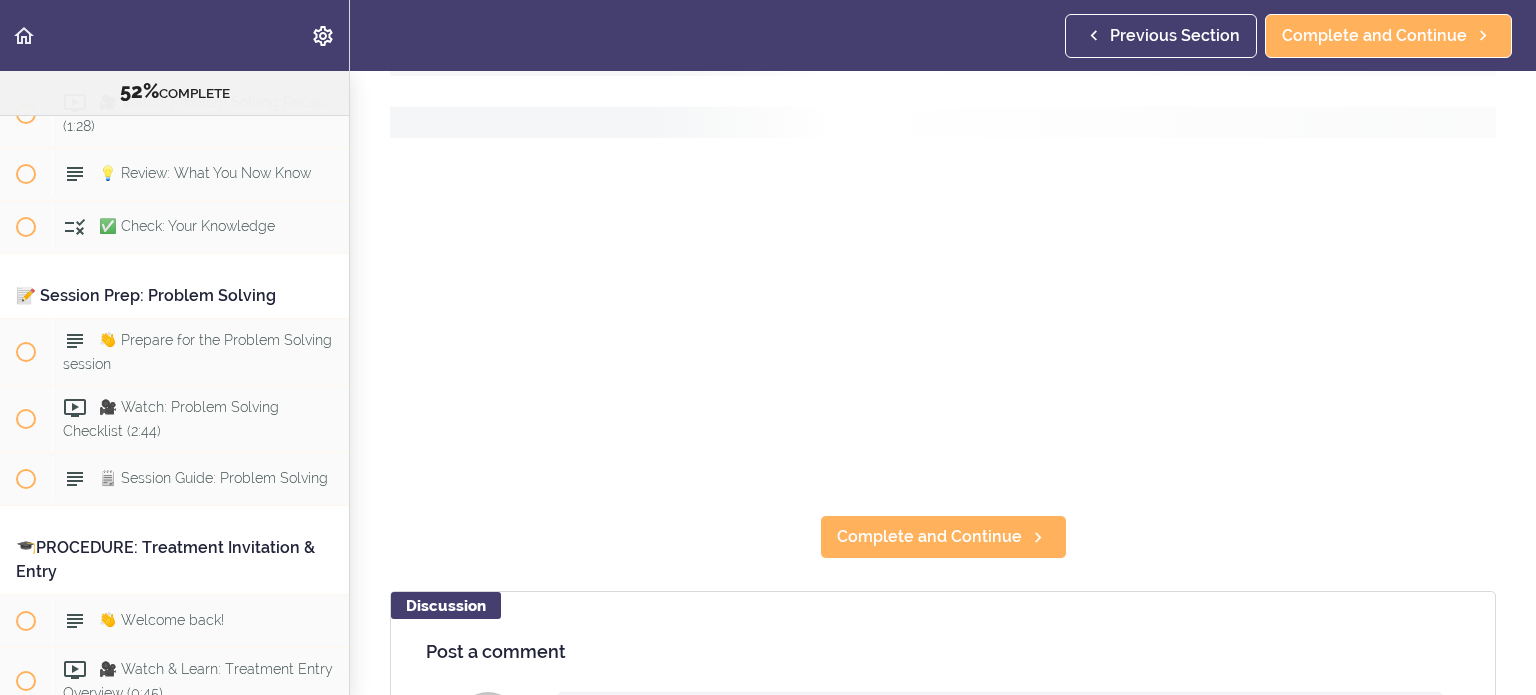 scroll, scrollTop: 0, scrollLeft: 0, axis: both 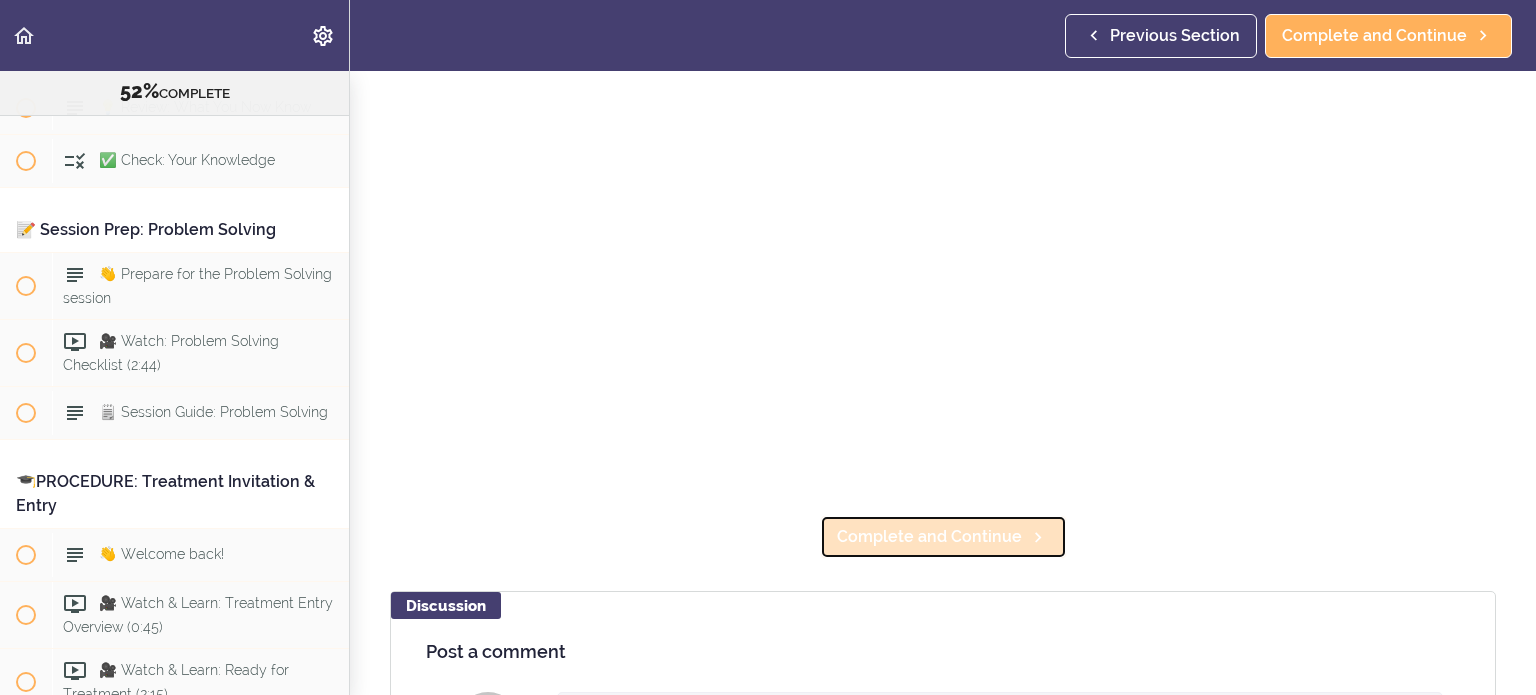 click on "Complete and Continue" at bounding box center [929, 537] 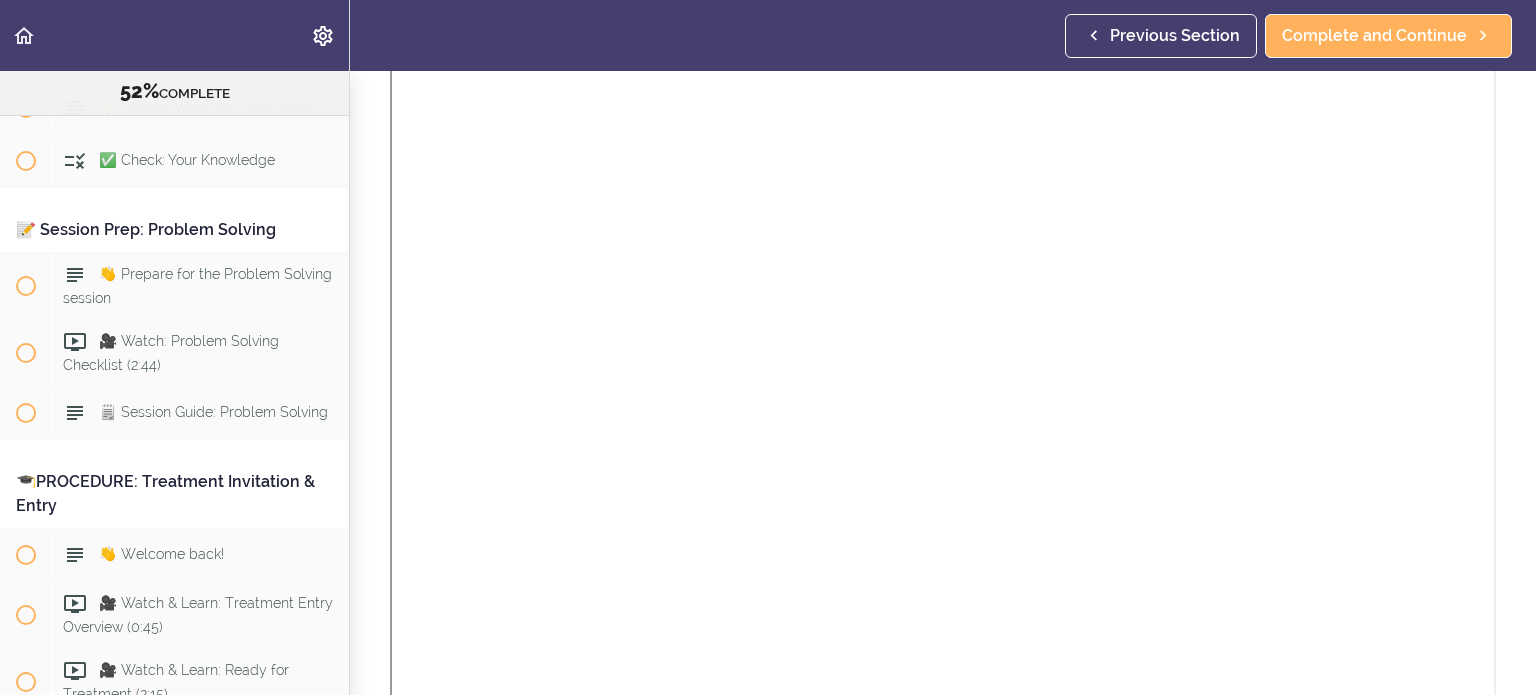 scroll, scrollTop: 14, scrollLeft: 0, axis: vertical 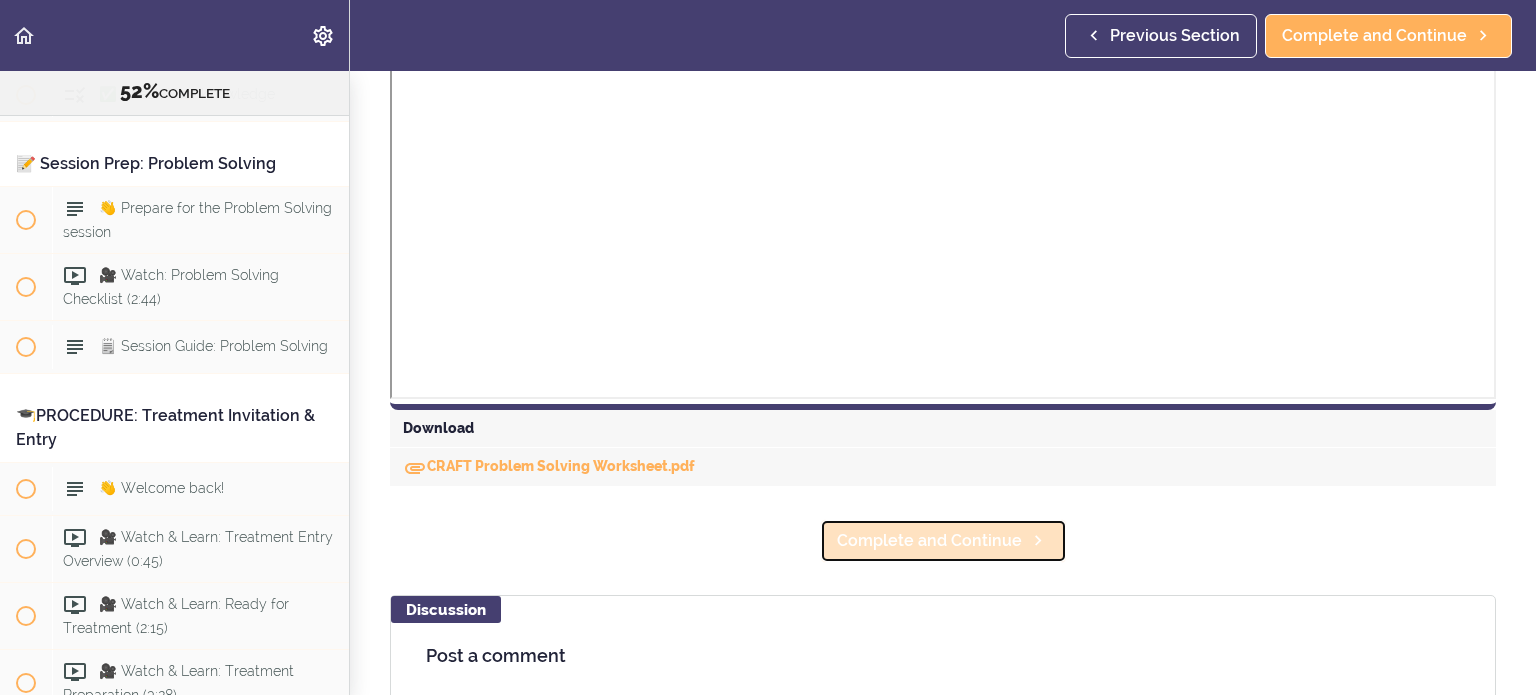 click on "Complete and Continue" at bounding box center (929, 541) 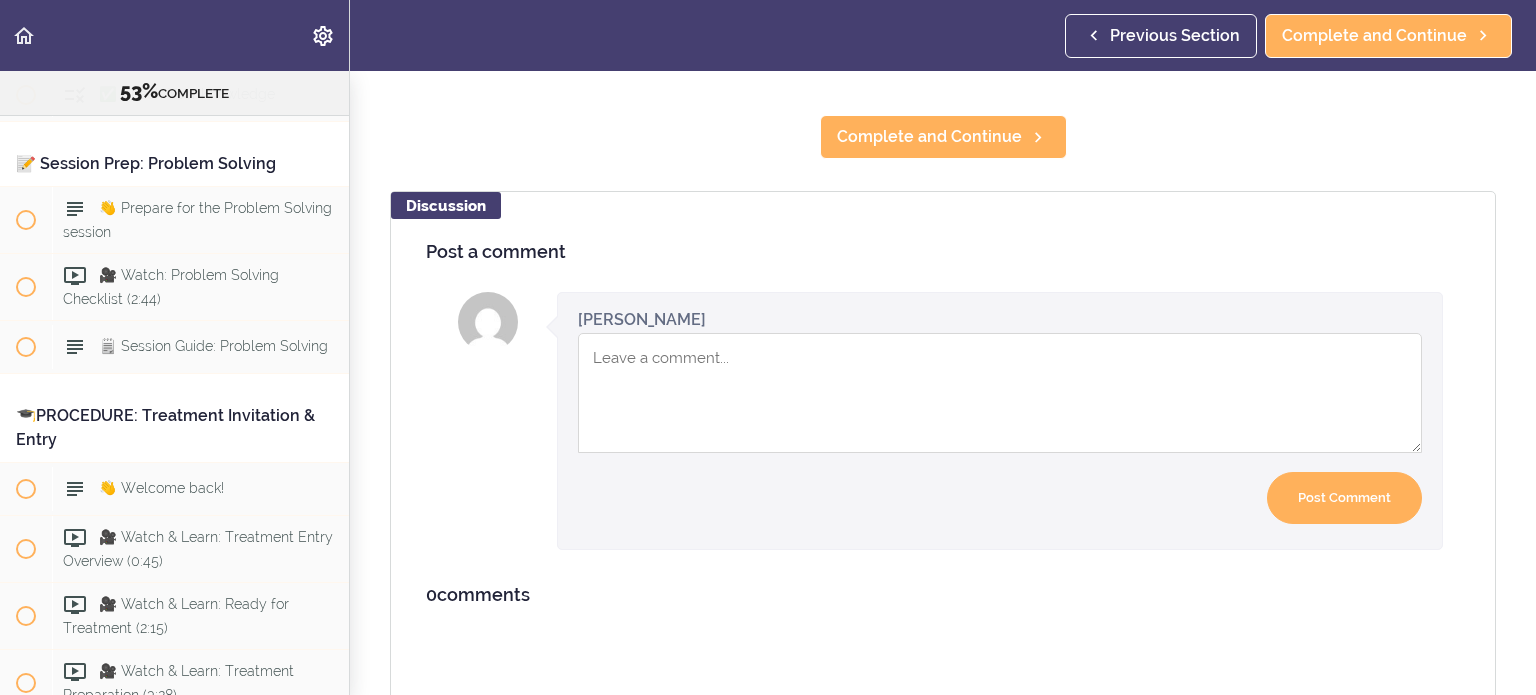 scroll, scrollTop: 0, scrollLeft: 0, axis: both 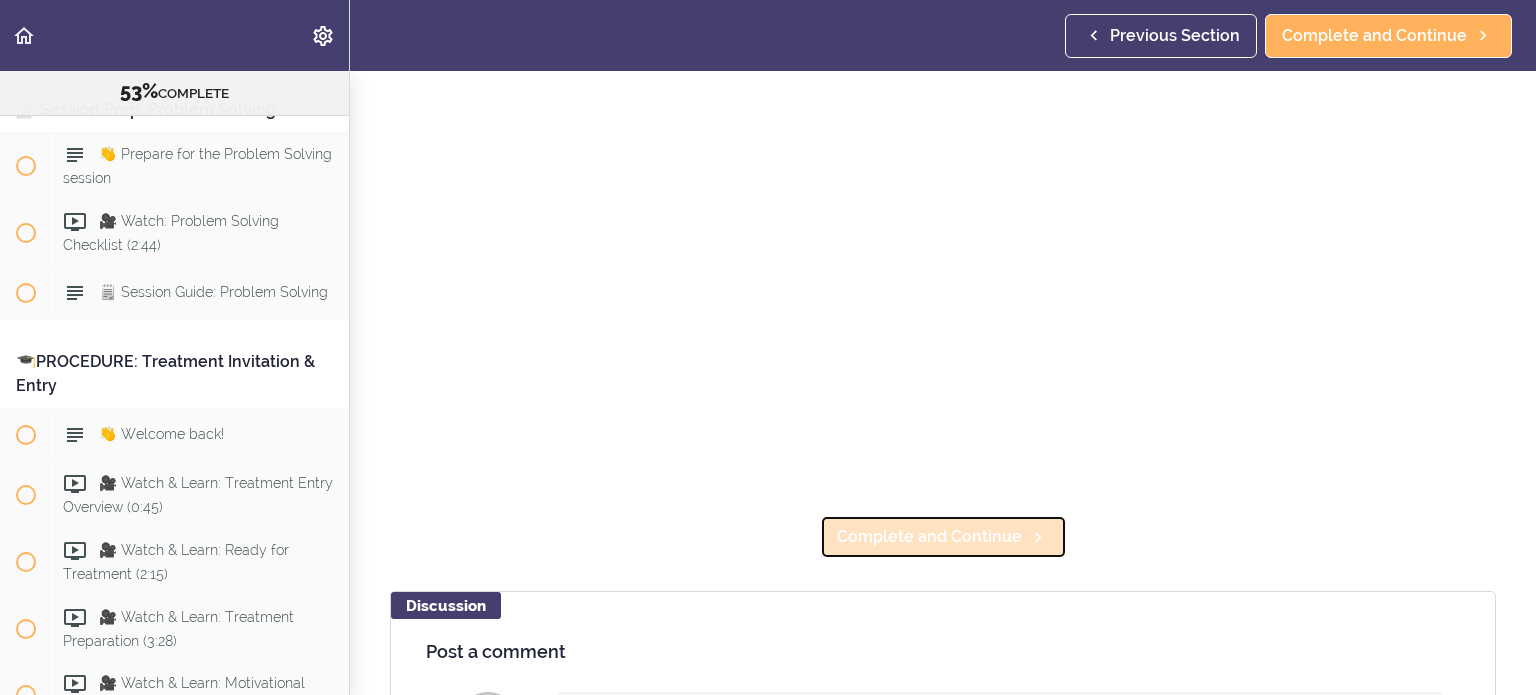 click on "Complete and Continue" at bounding box center [929, 537] 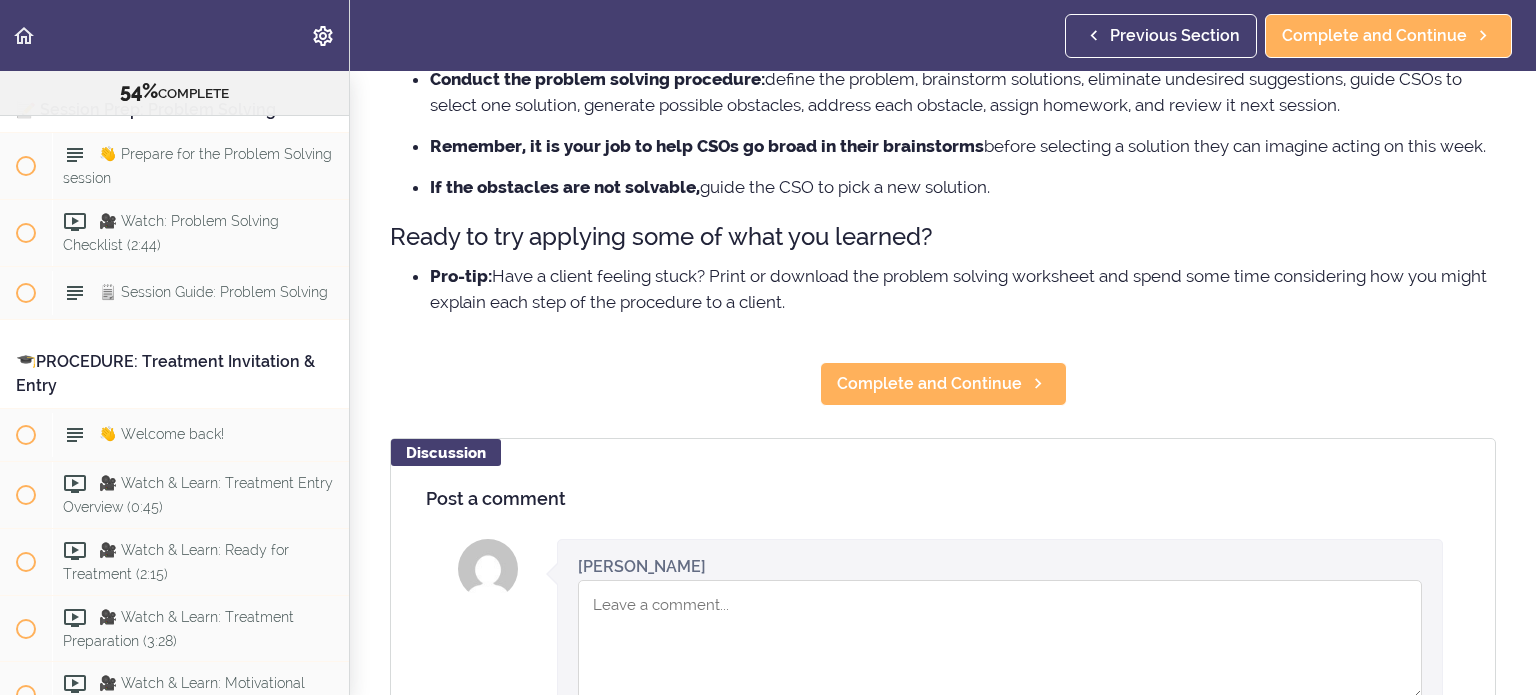 scroll, scrollTop: 0, scrollLeft: 0, axis: both 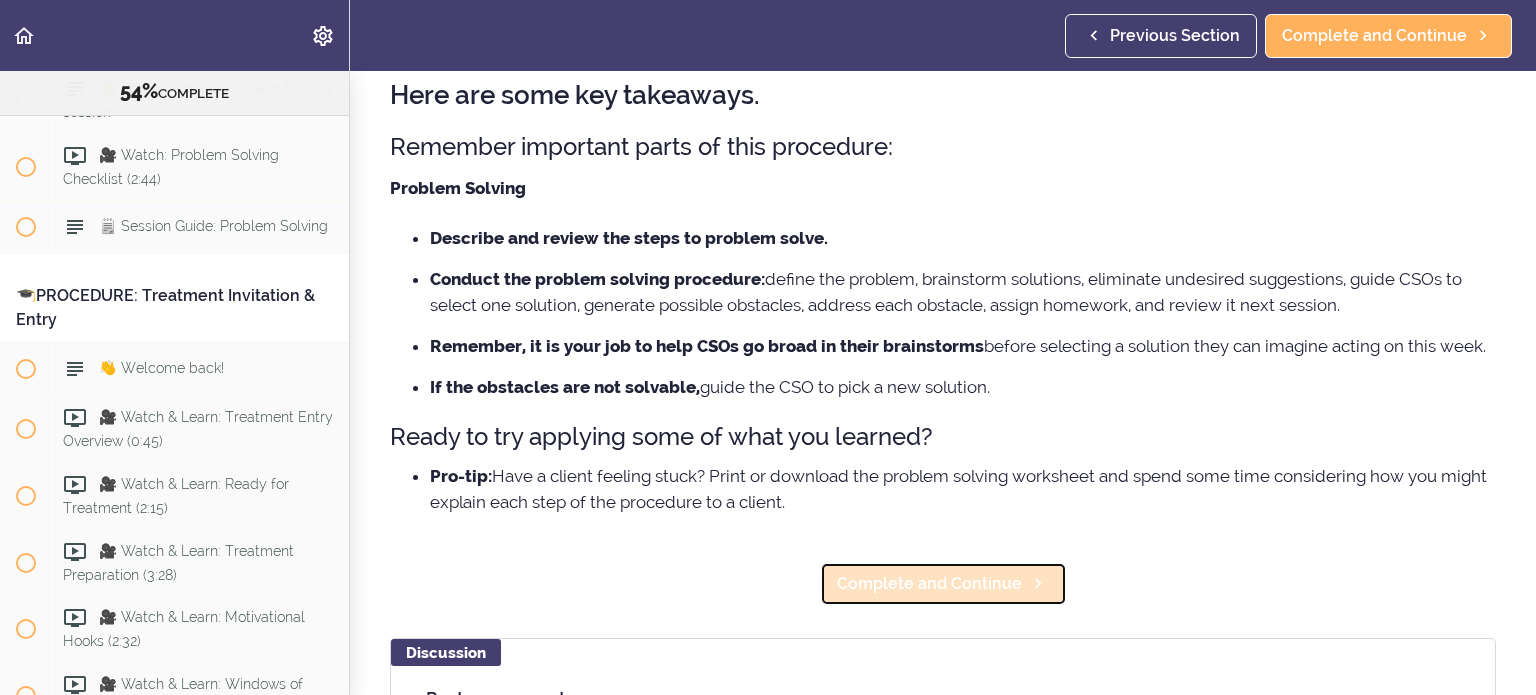 click on "Complete and Continue" at bounding box center (929, 584) 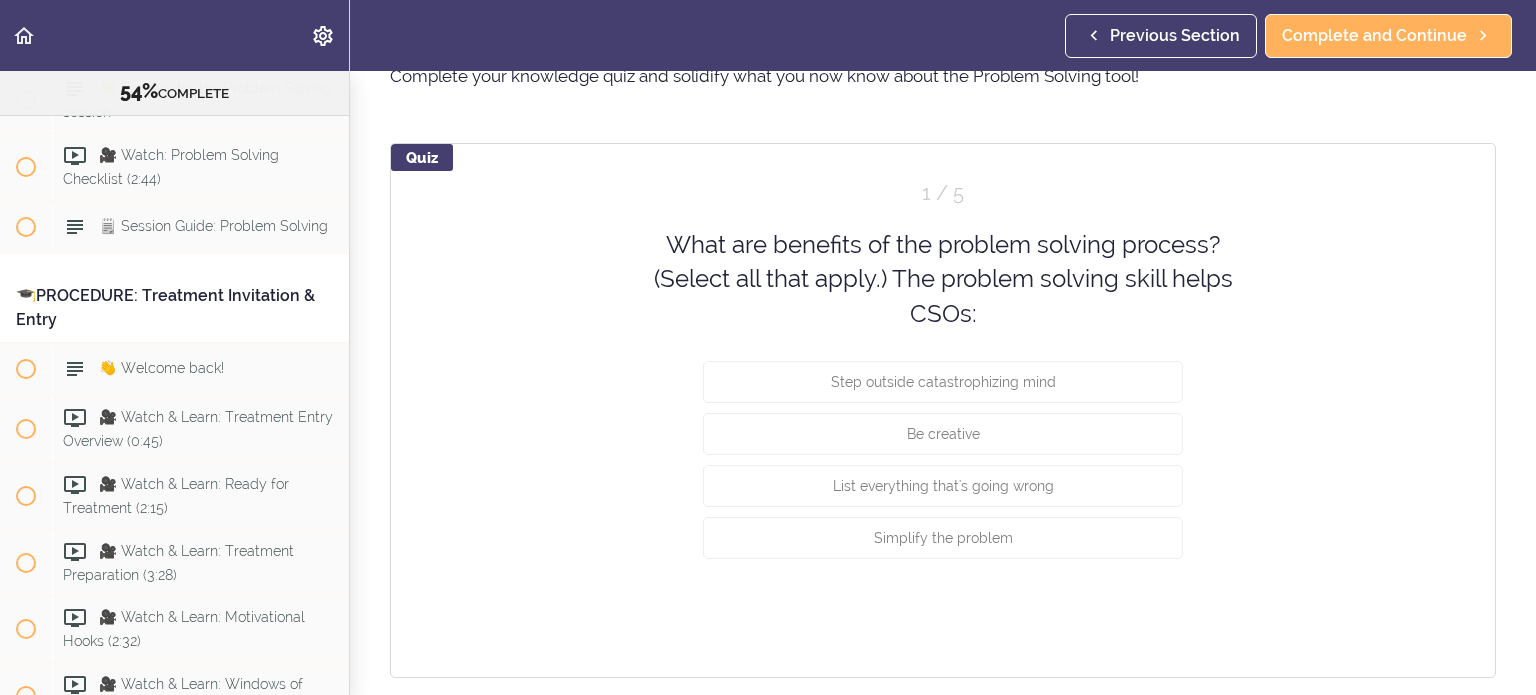 scroll, scrollTop: 0, scrollLeft: 0, axis: both 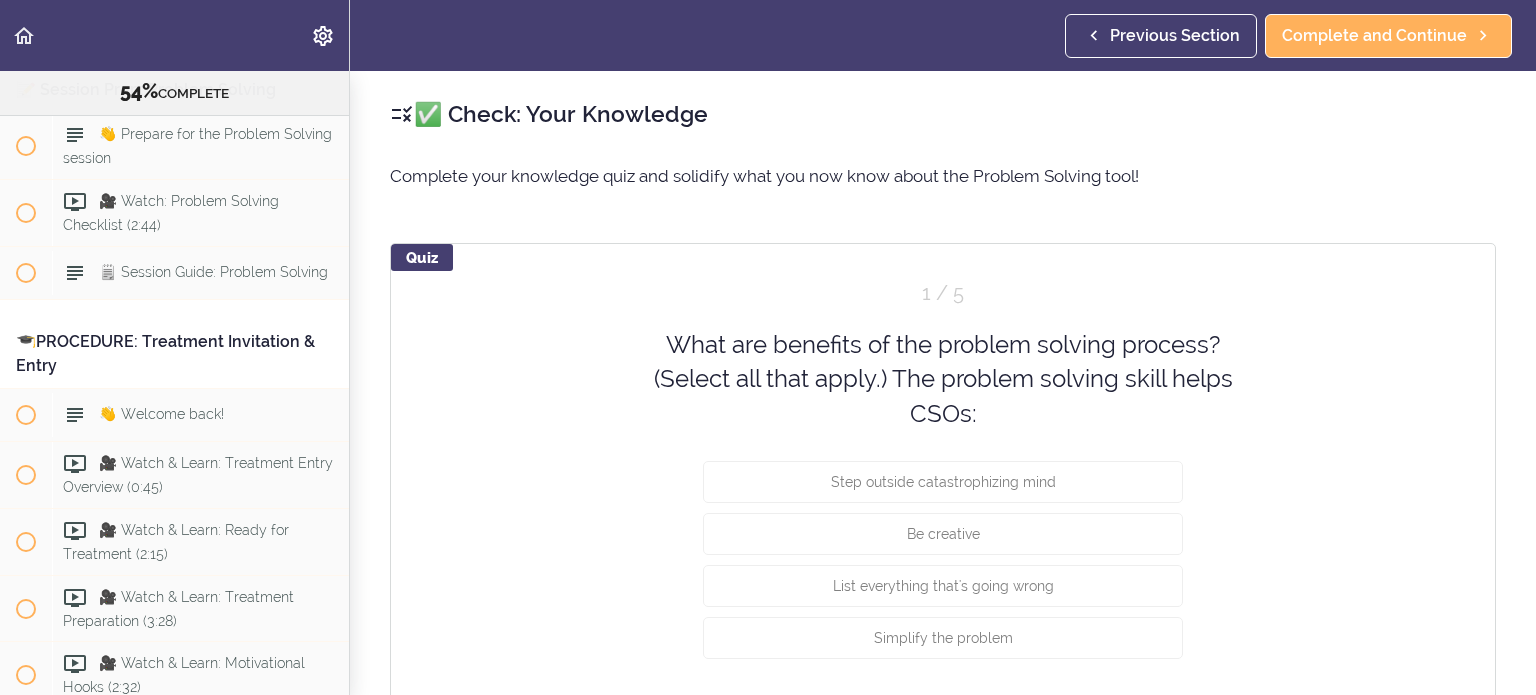 click on "💡 Review: What You Now Know" at bounding box center (200, -31) 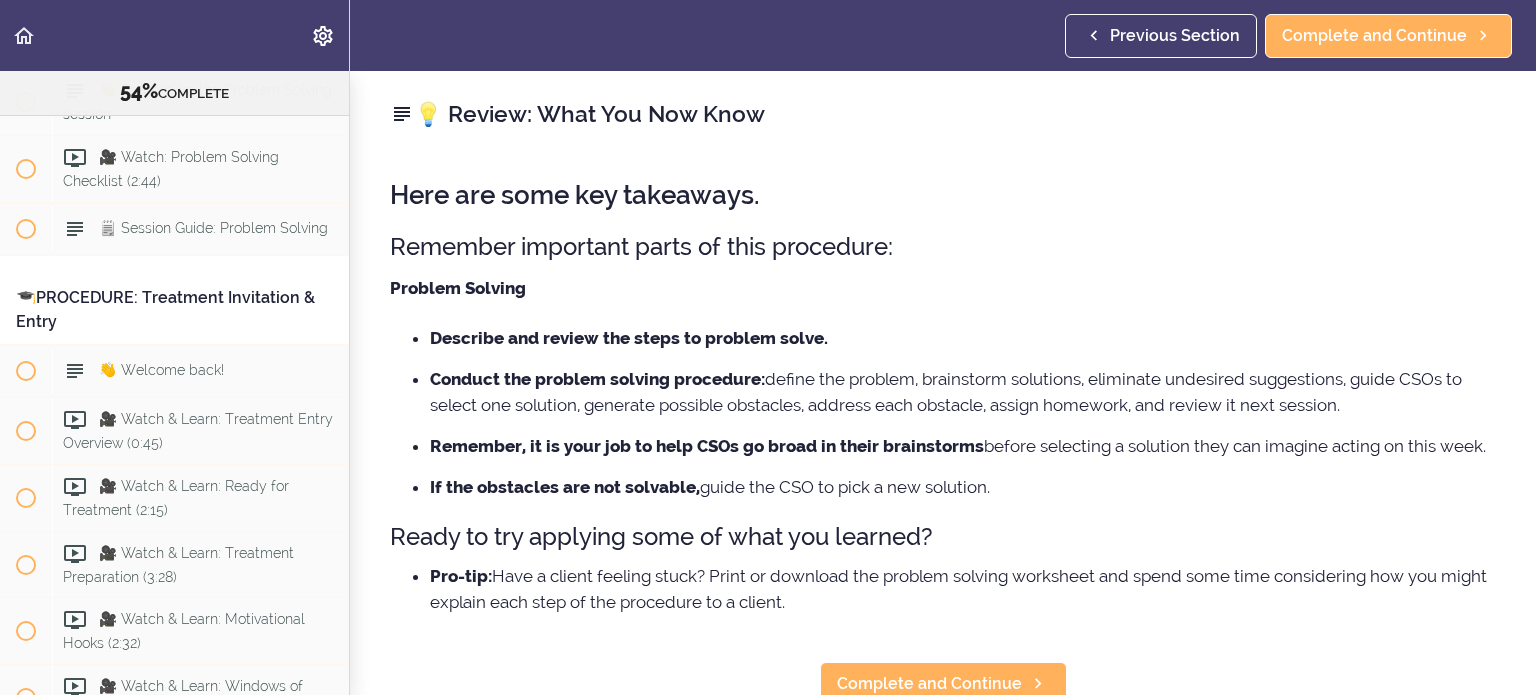 scroll, scrollTop: 10276, scrollLeft: 0, axis: vertical 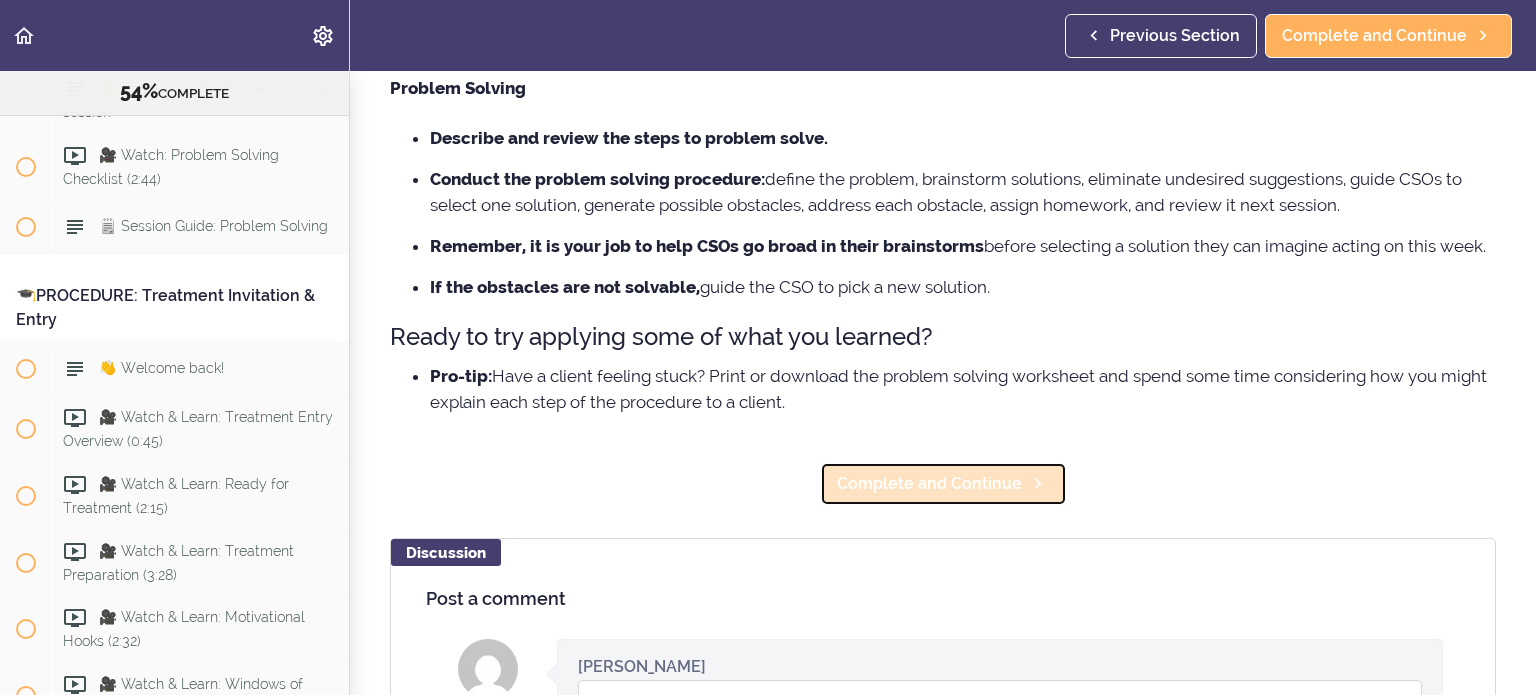 click on "Complete and Continue" at bounding box center (929, 484) 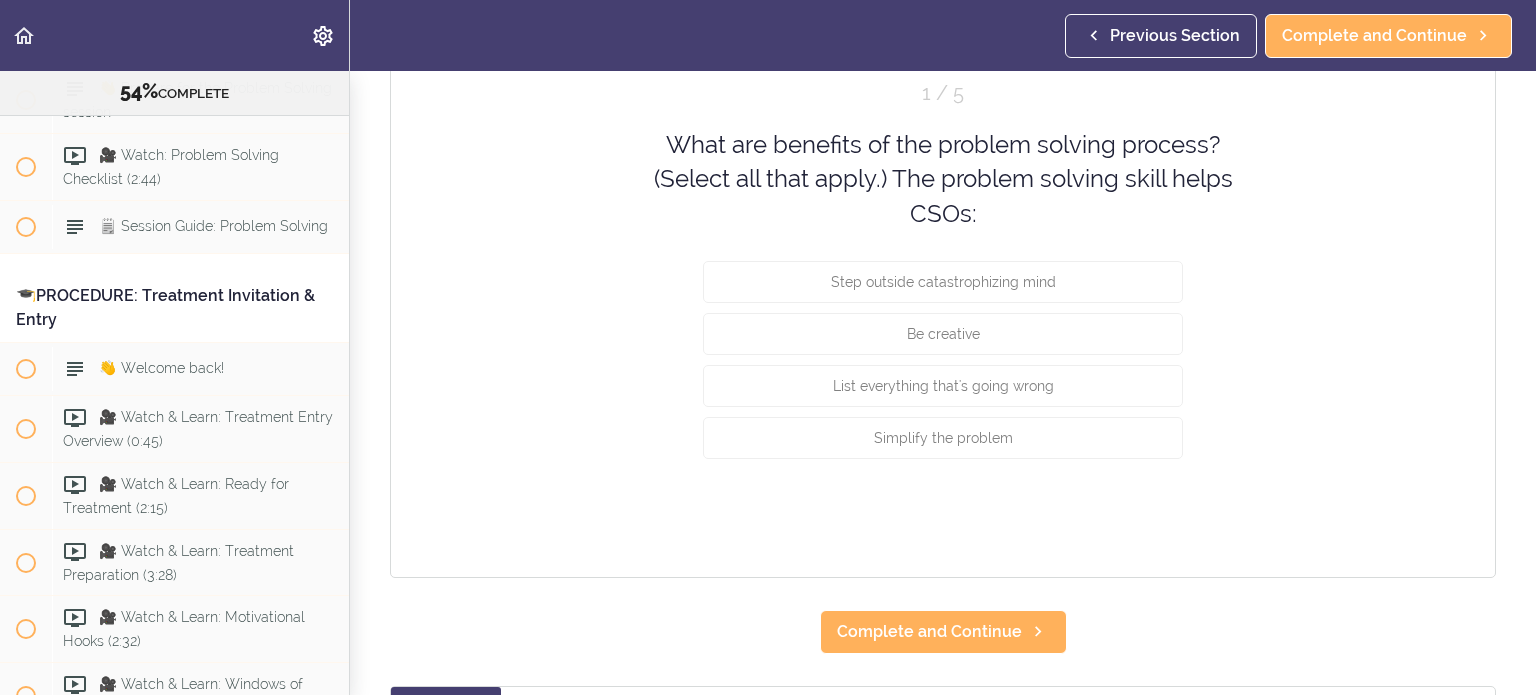 scroll, scrollTop: 0, scrollLeft: 0, axis: both 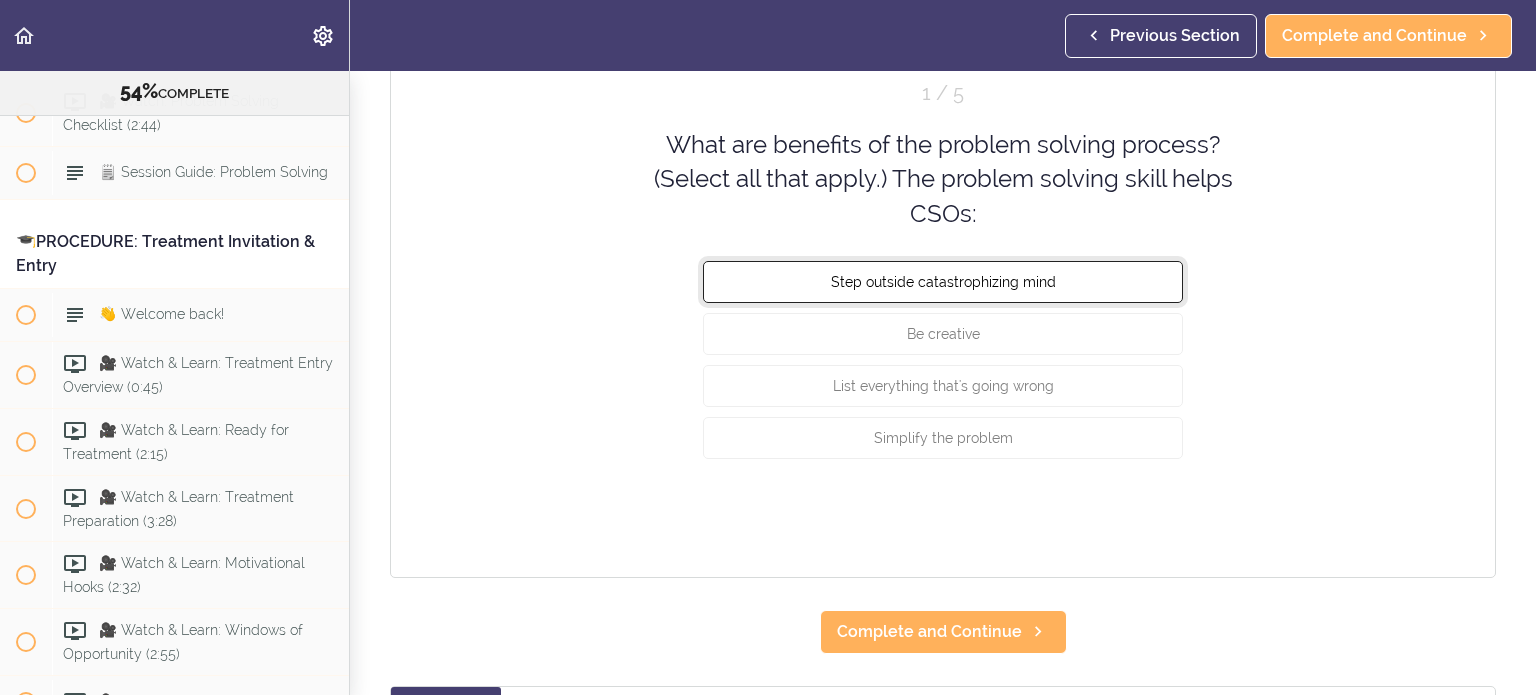 click on "Step outside catastrophizing mind" at bounding box center (943, 282) 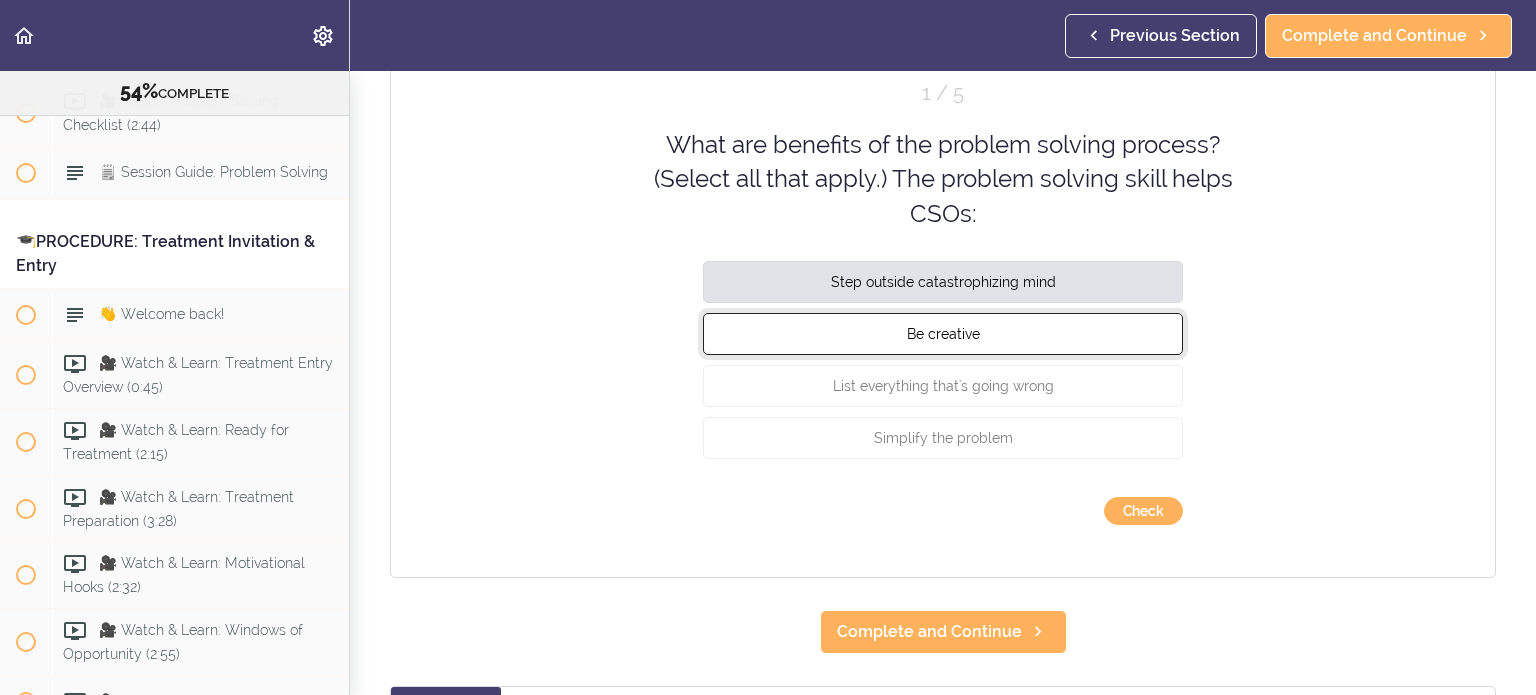 click on "Be creative" at bounding box center [943, 334] 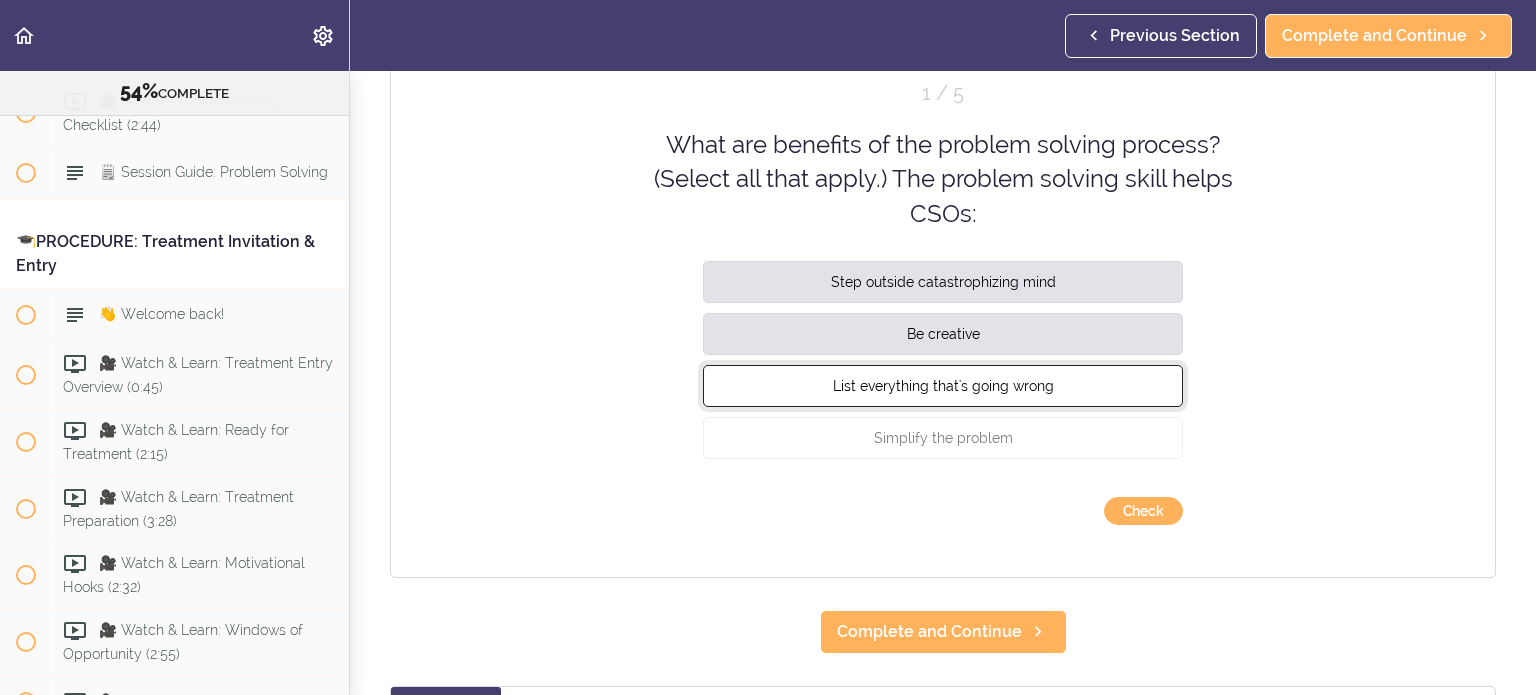click on "List everything that's going wrong" at bounding box center (943, 386) 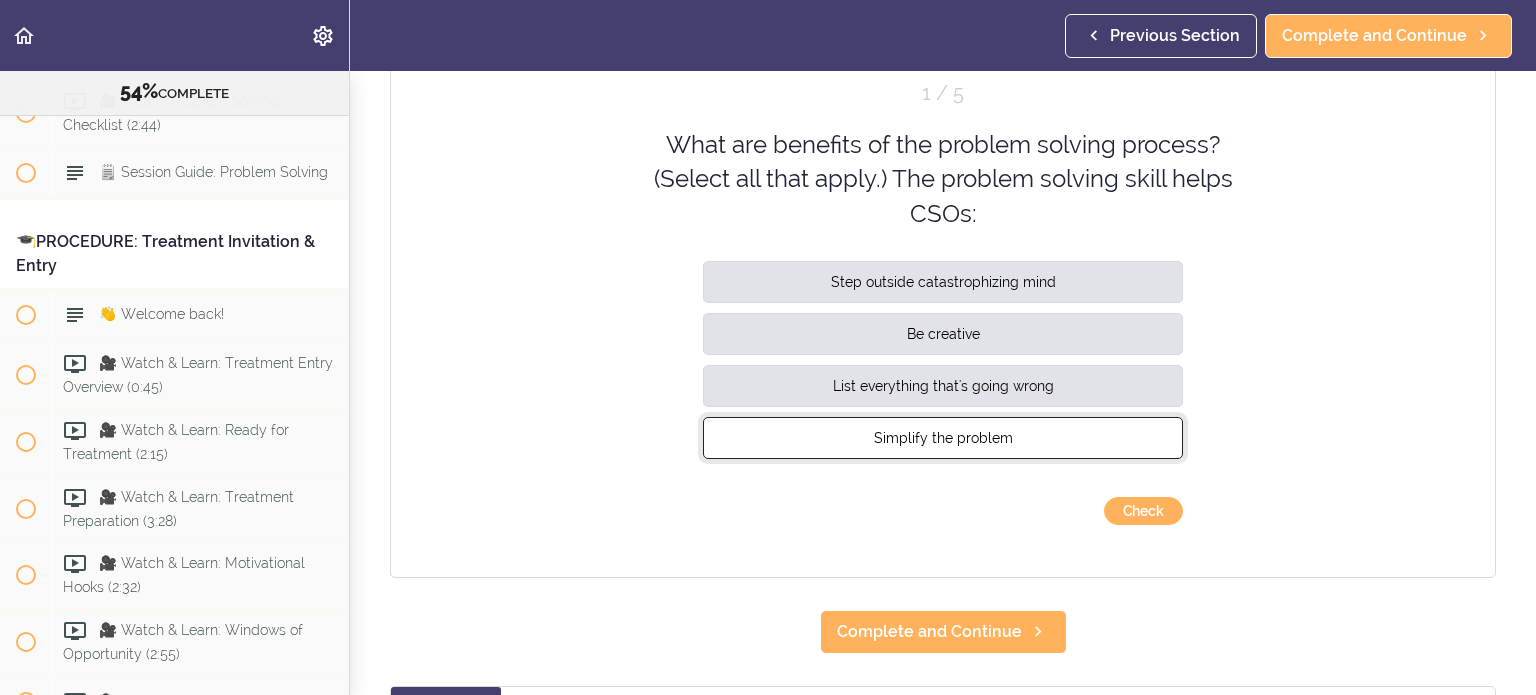 click on "Simplify the problem" at bounding box center (943, 438) 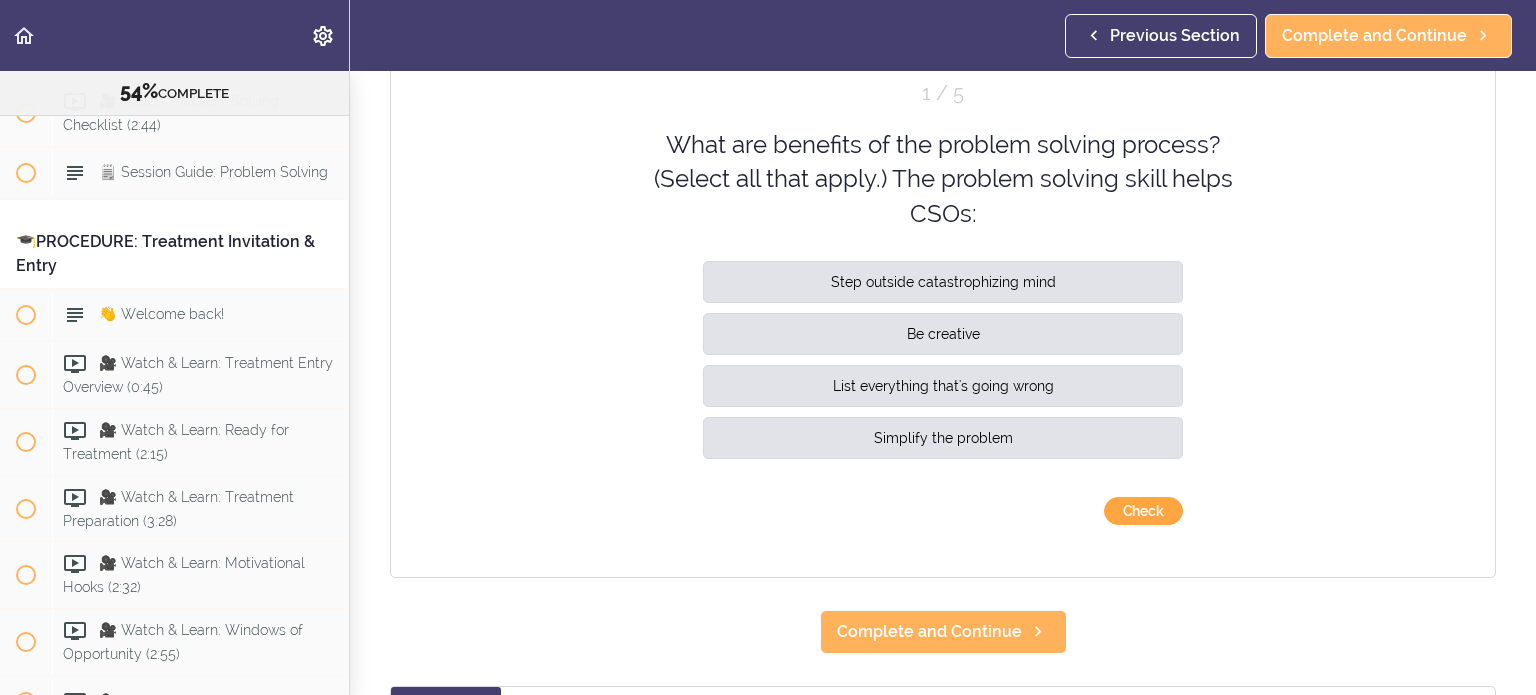 click on "Check" at bounding box center (1143, 511) 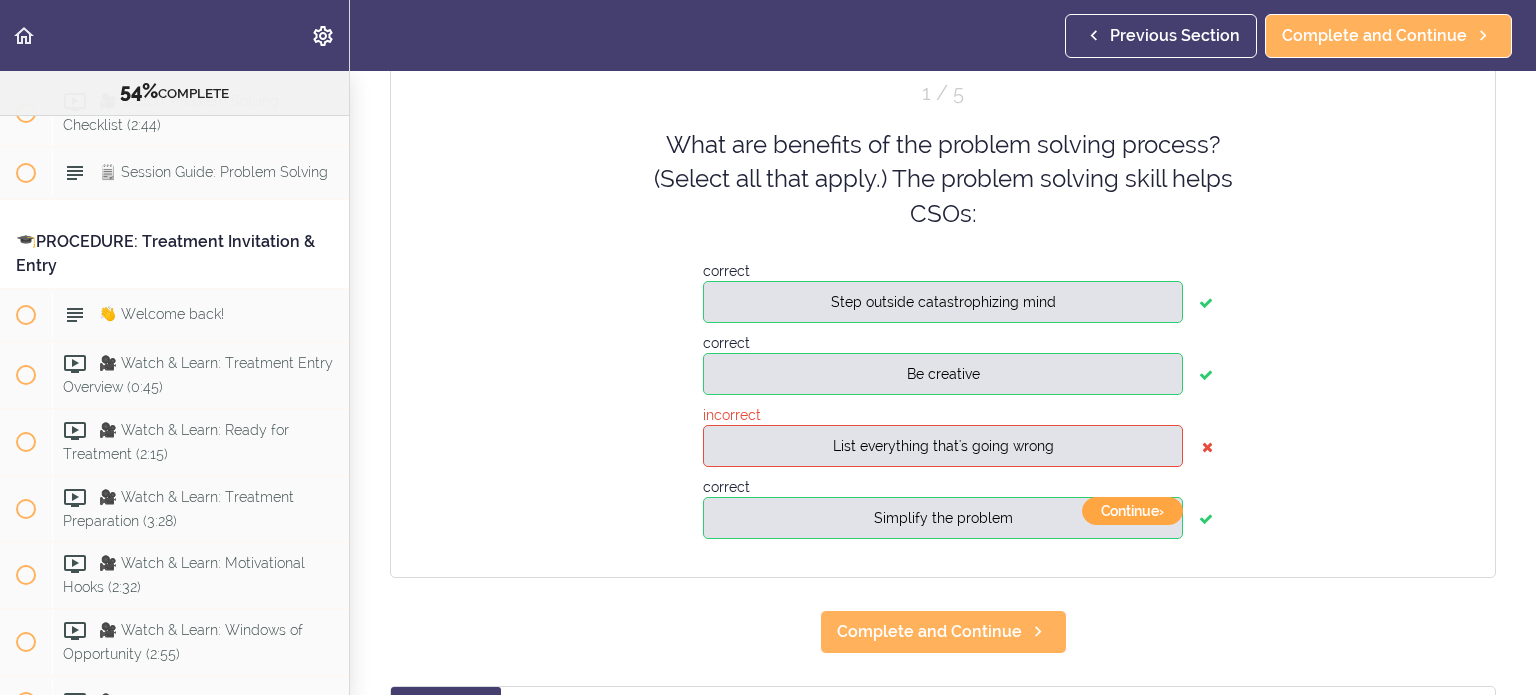click on "Continue  ›" at bounding box center [1132, 511] 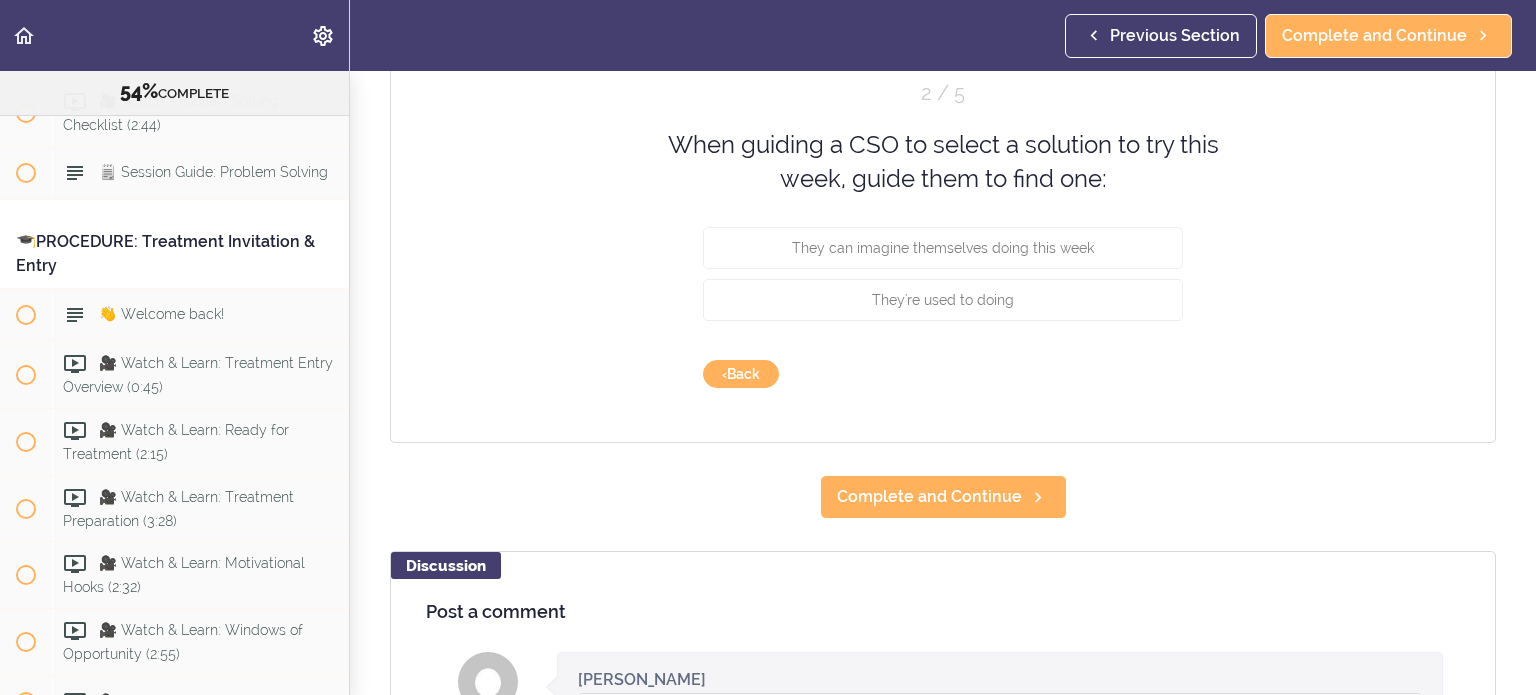 click on "When guiding a CSO to select a solution to try this week, guide them to find one: They can imagine themselves doing this week They're used to doing" at bounding box center (943, 229) 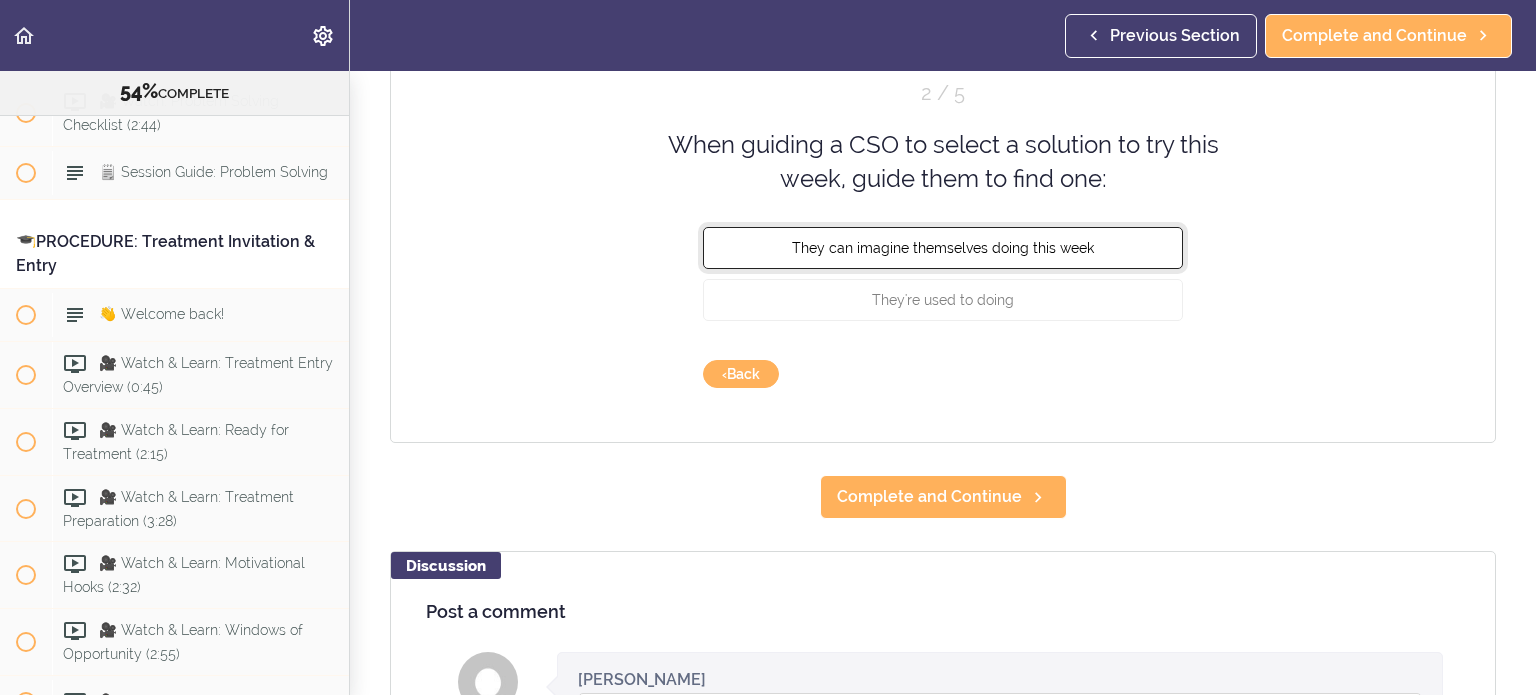 click on "They can imagine themselves doing this week" at bounding box center (943, 247) 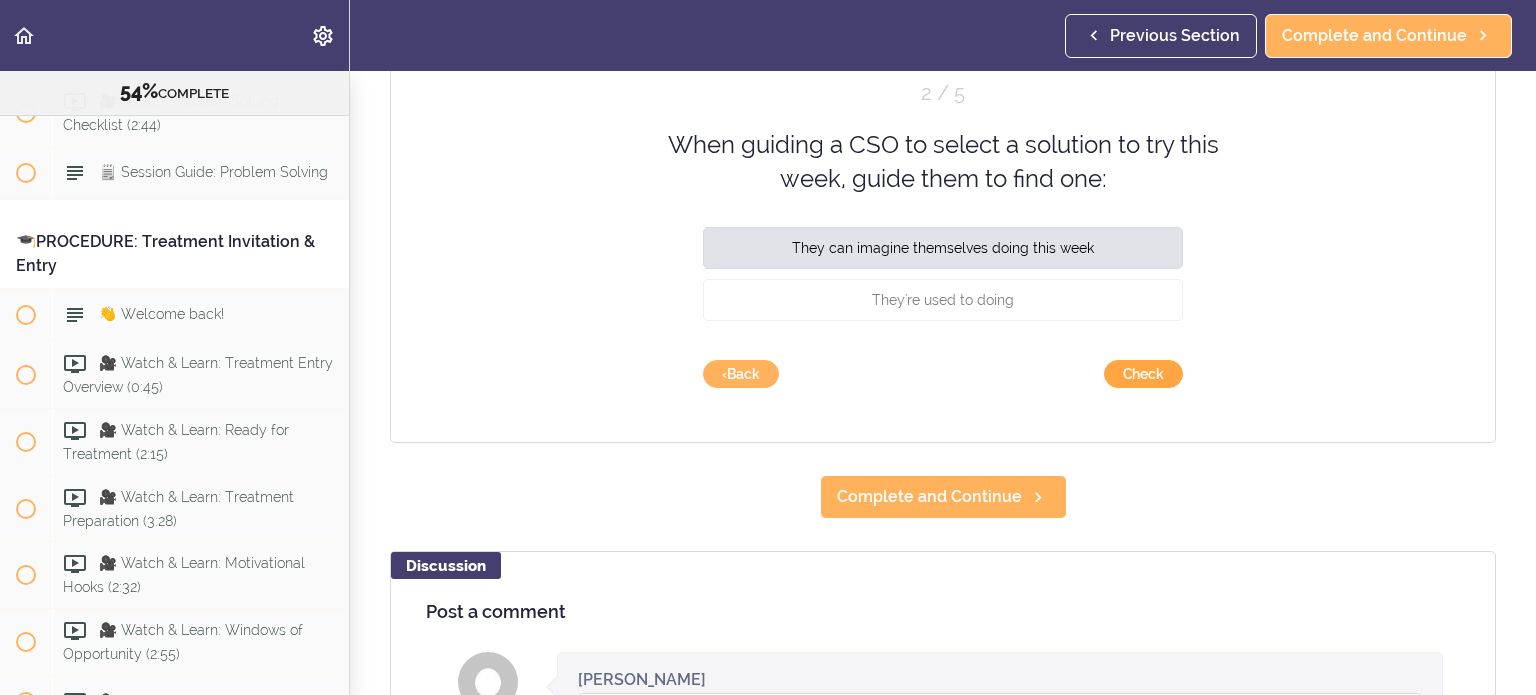 click on "Check" at bounding box center [1143, 374] 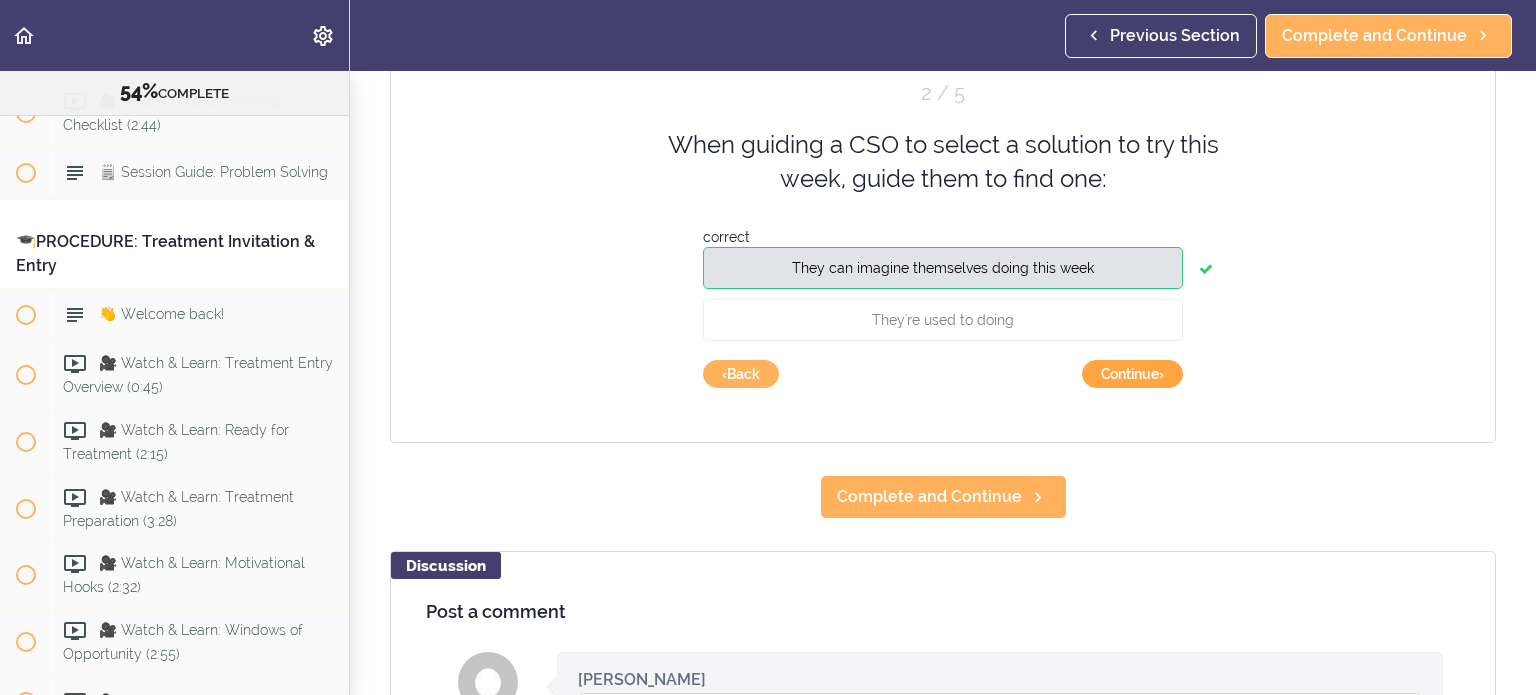 click on "Continue  ›" at bounding box center [1132, 374] 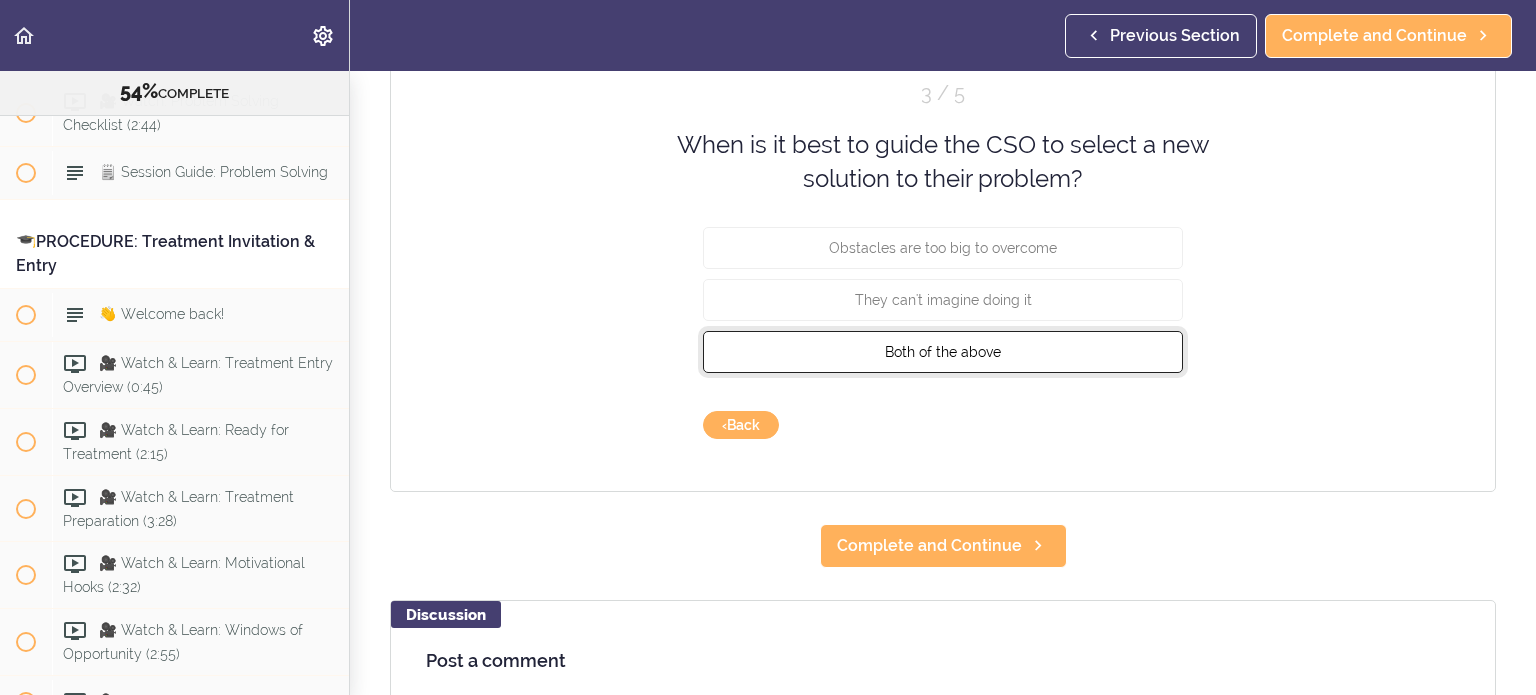 click on "Both of the above" at bounding box center [943, 351] 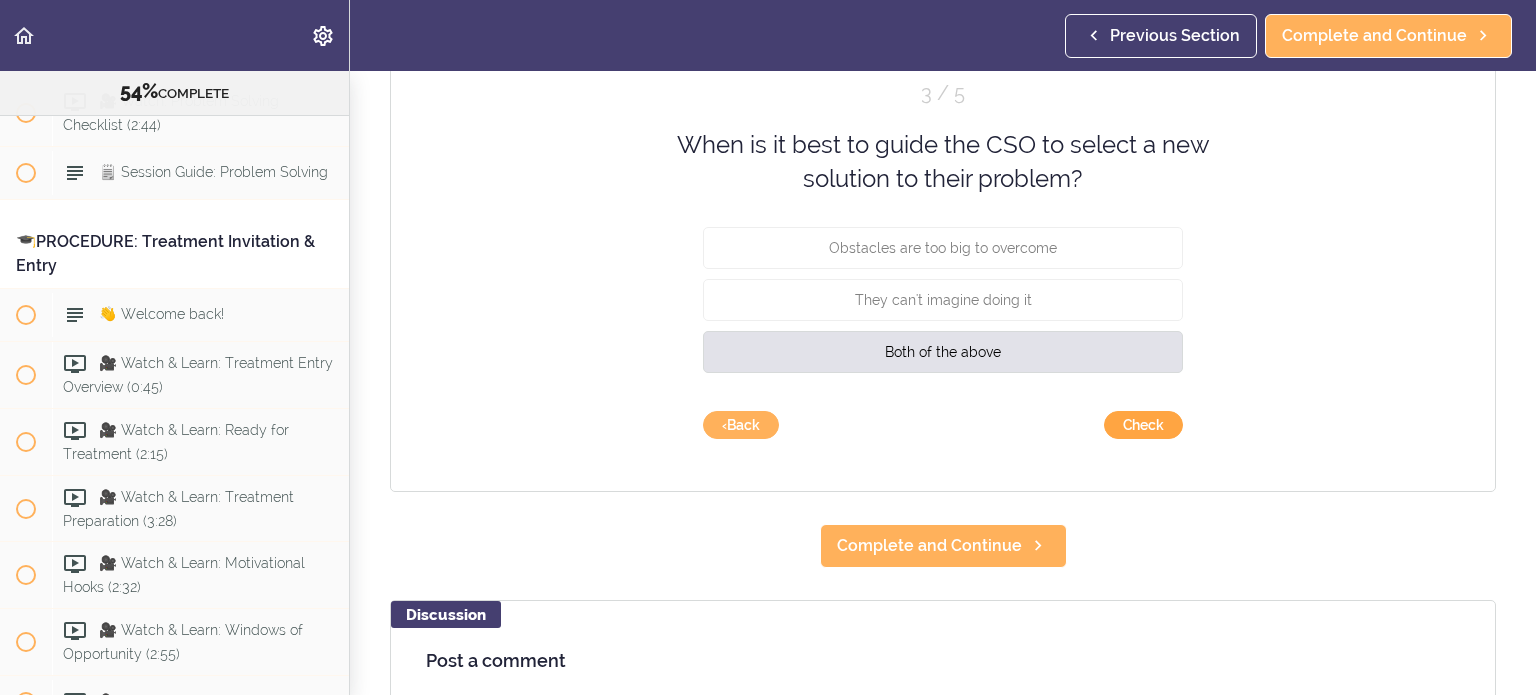 click on "Check" at bounding box center [1143, 425] 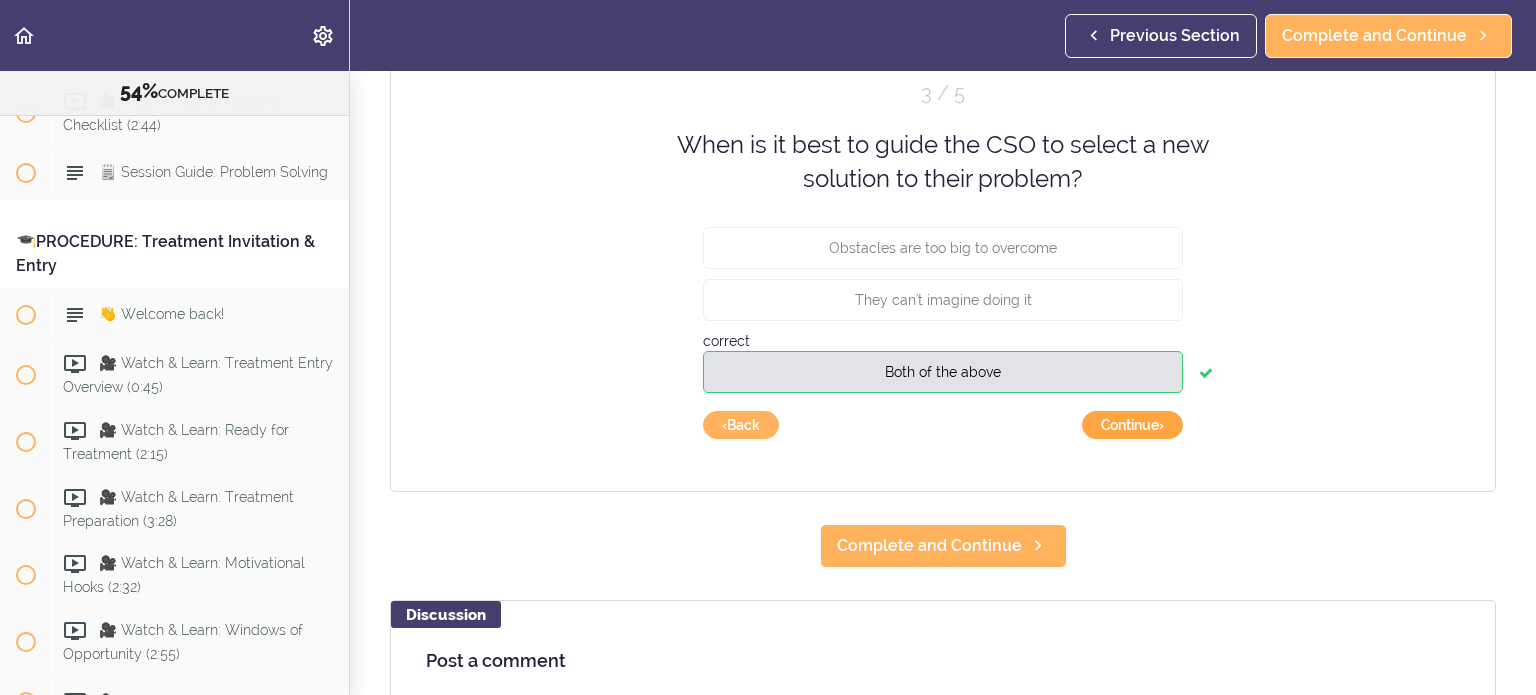 click on "Continue  ›" at bounding box center (1132, 425) 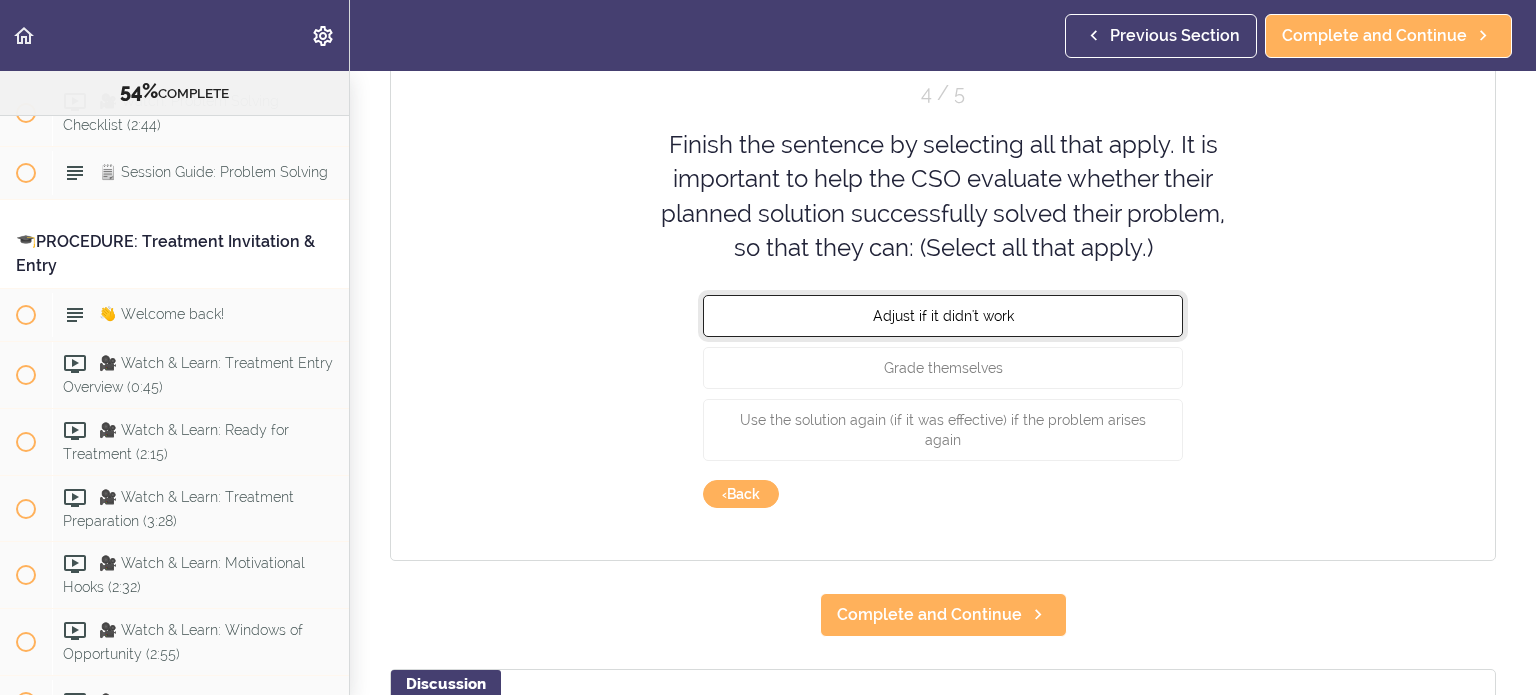 click on "Adjust if it didn't work" at bounding box center (943, 316) 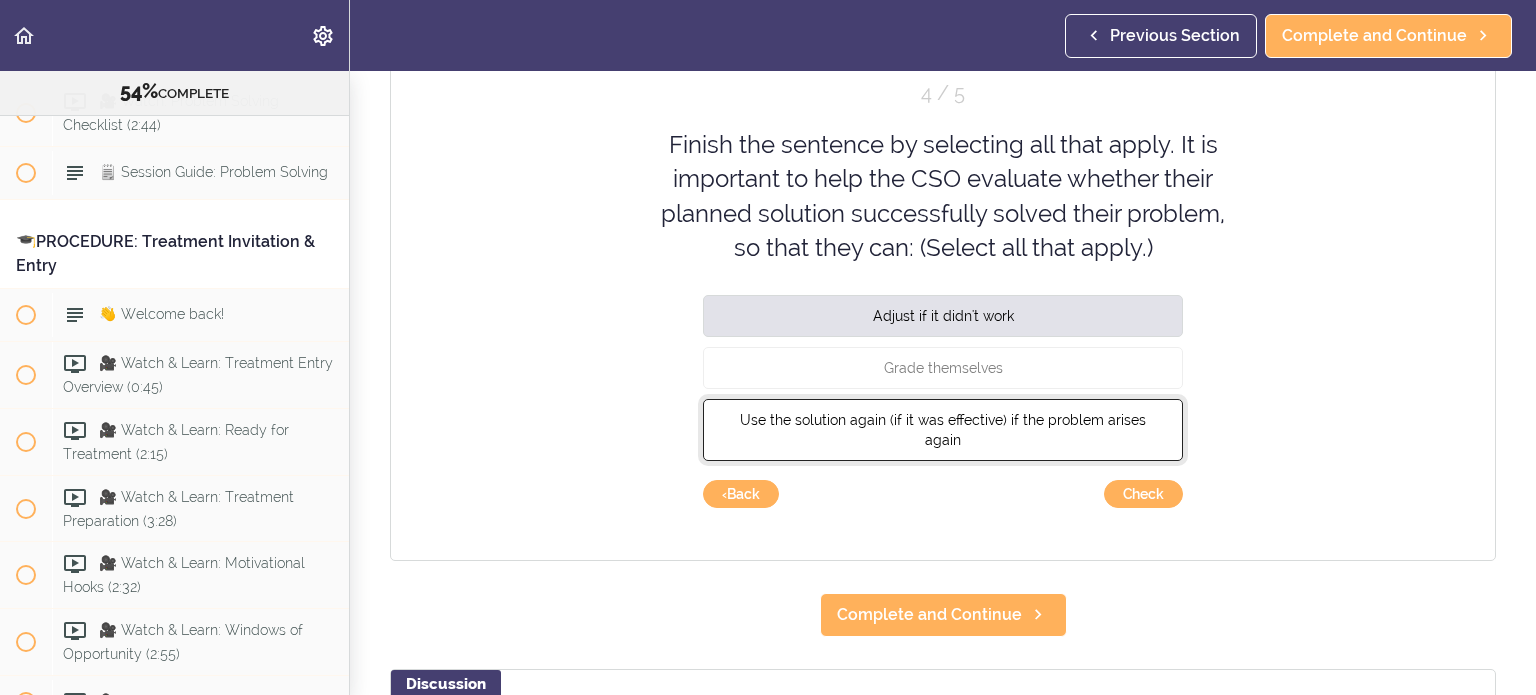click on "Use the solution again (if it was effective) if the problem arises again" at bounding box center (943, 430) 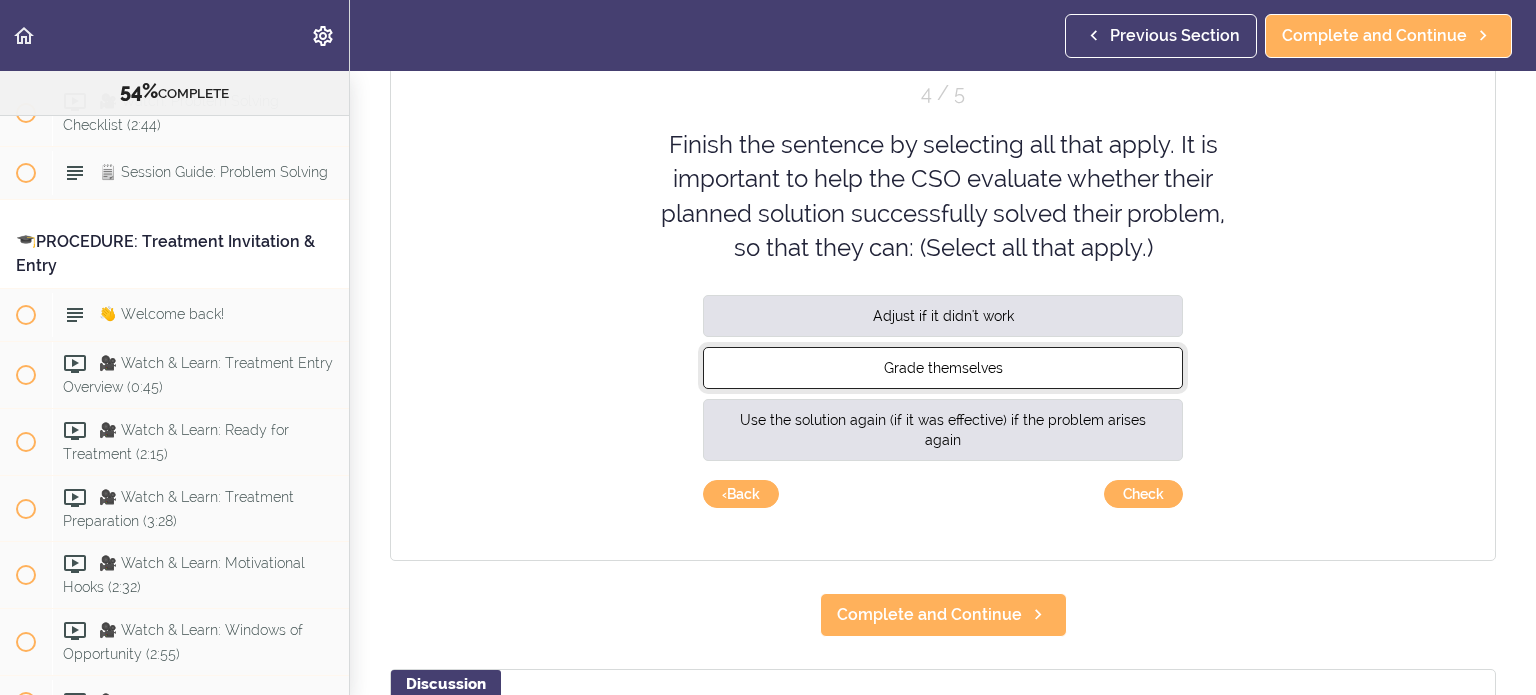 click on "Grade themselves" at bounding box center [943, 368] 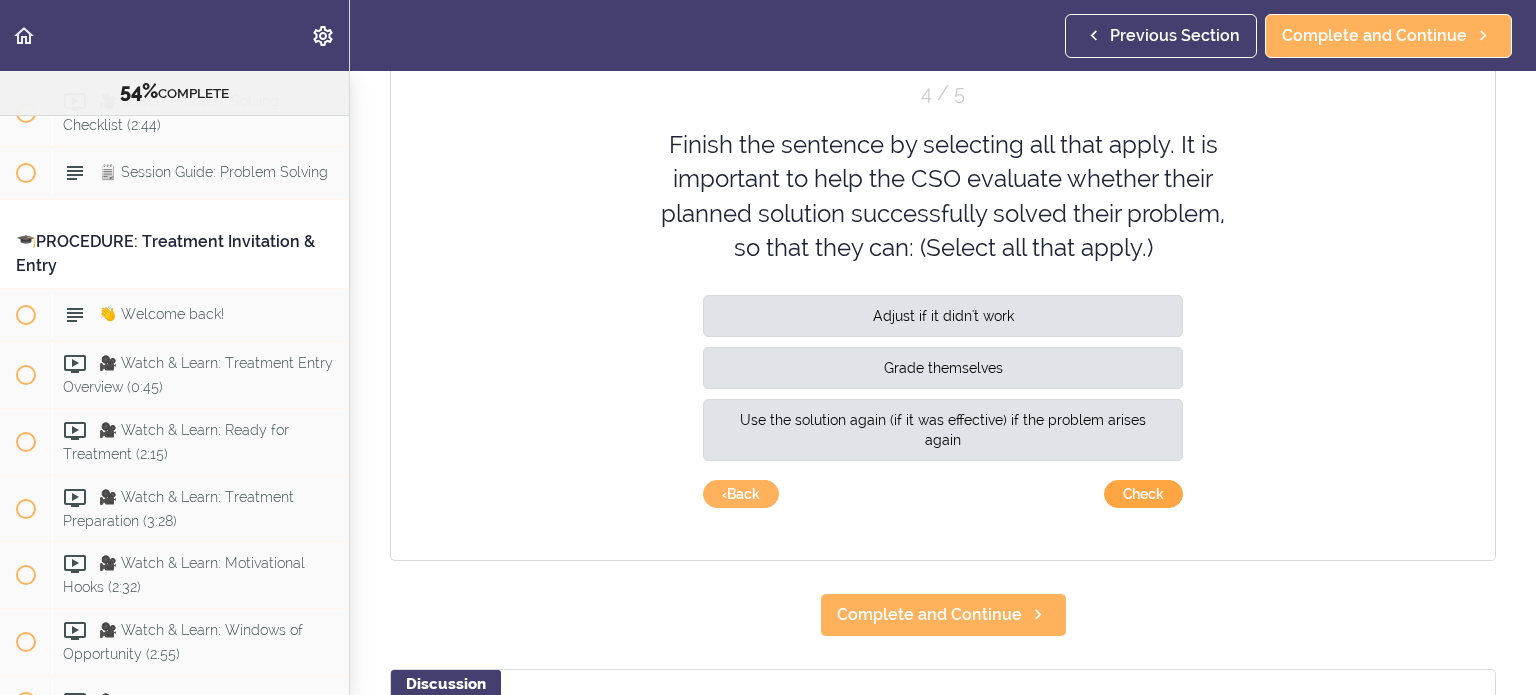 click on "Check" at bounding box center (1143, 494) 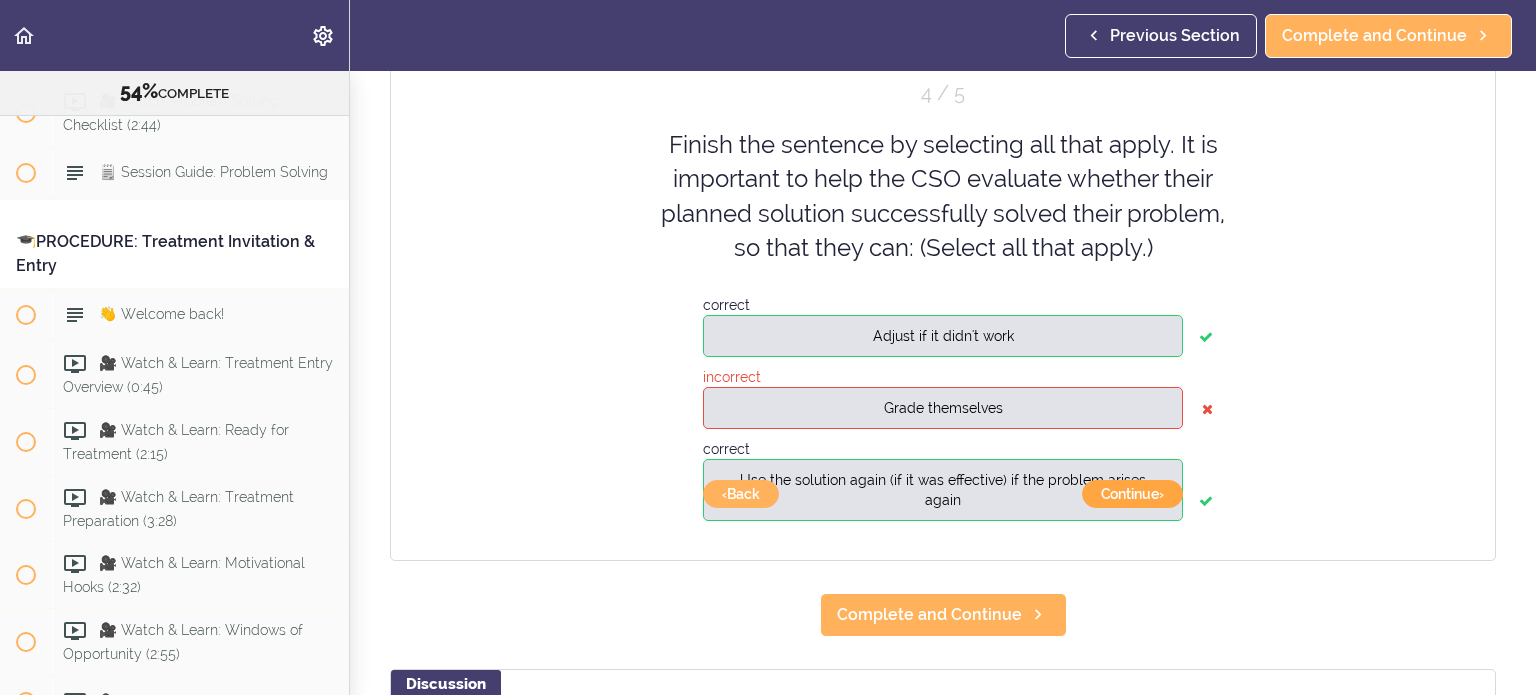 click on "Continue  ›" at bounding box center [1132, 494] 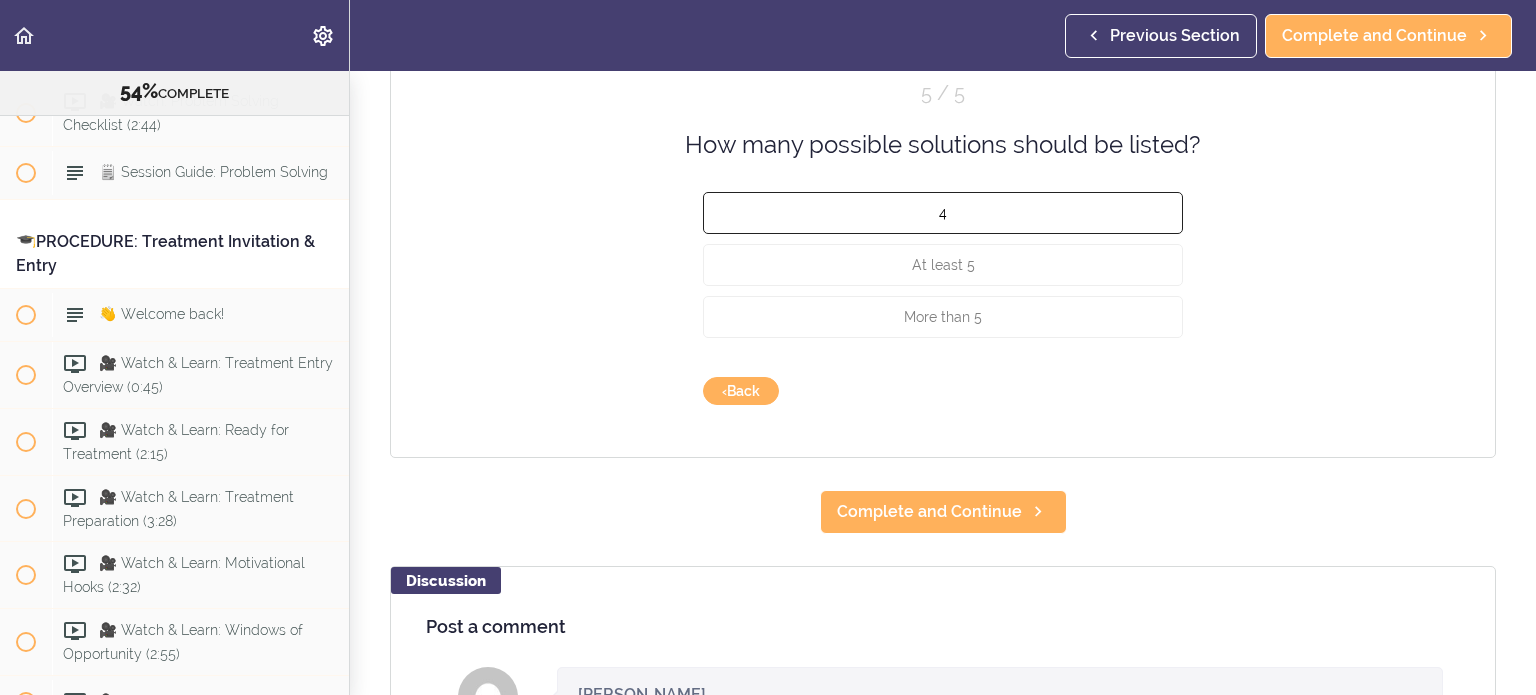 scroll, scrollTop: 100, scrollLeft: 0, axis: vertical 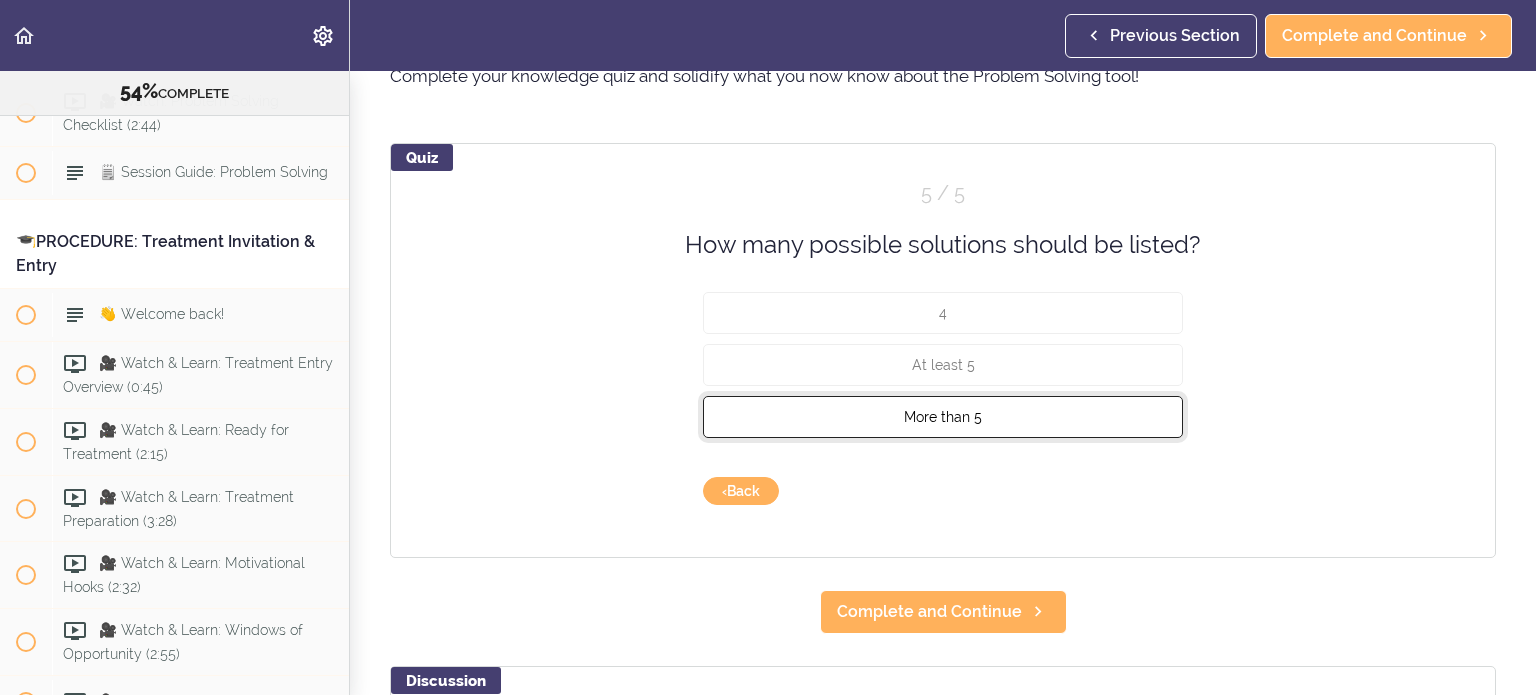 drag, startPoint x: 1036, startPoint y: 396, endPoint x: 953, endPoint y: 416, distance: 85.37564 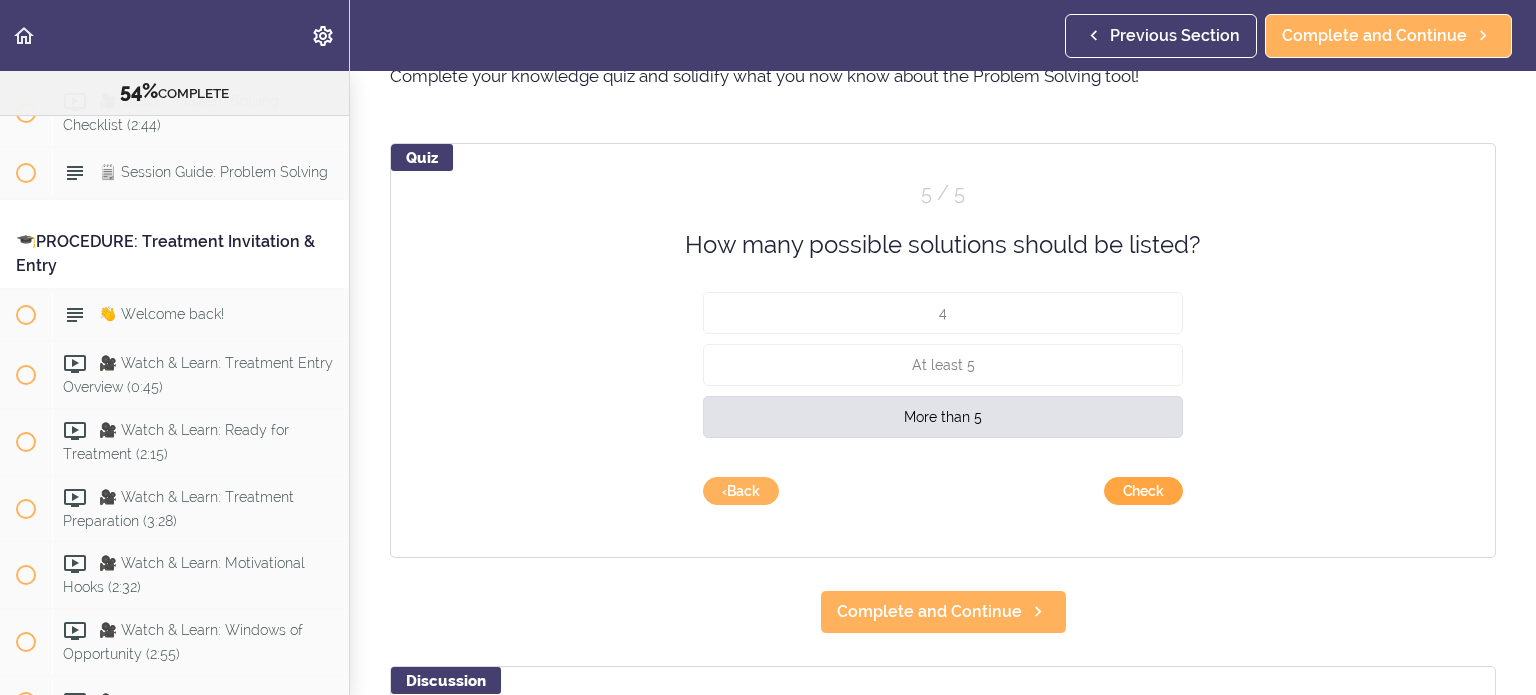 click on "Check" at bounding box center [1143, 491] 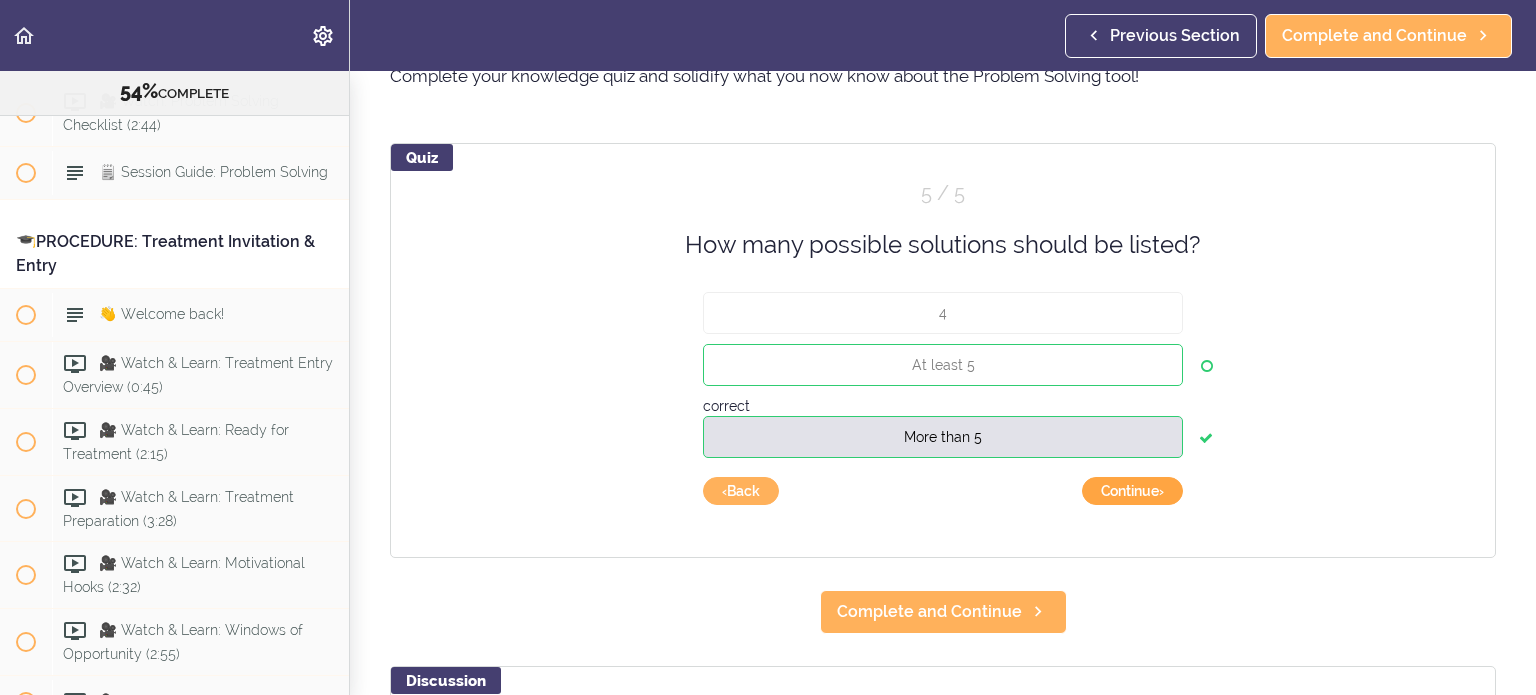 click on "Continue  ›" at bounding box center [1132, 491] 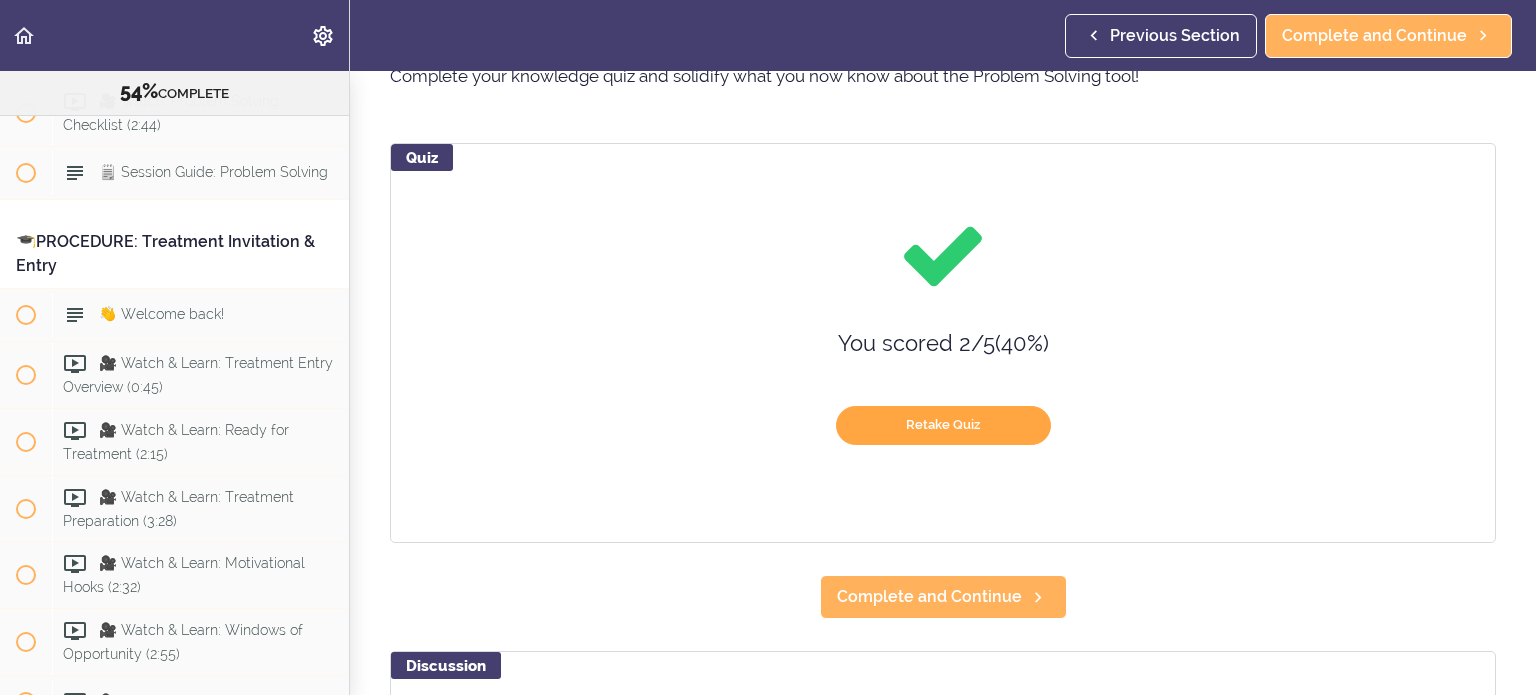 click on "Retake Quiz" at bounding box center [943, 425] 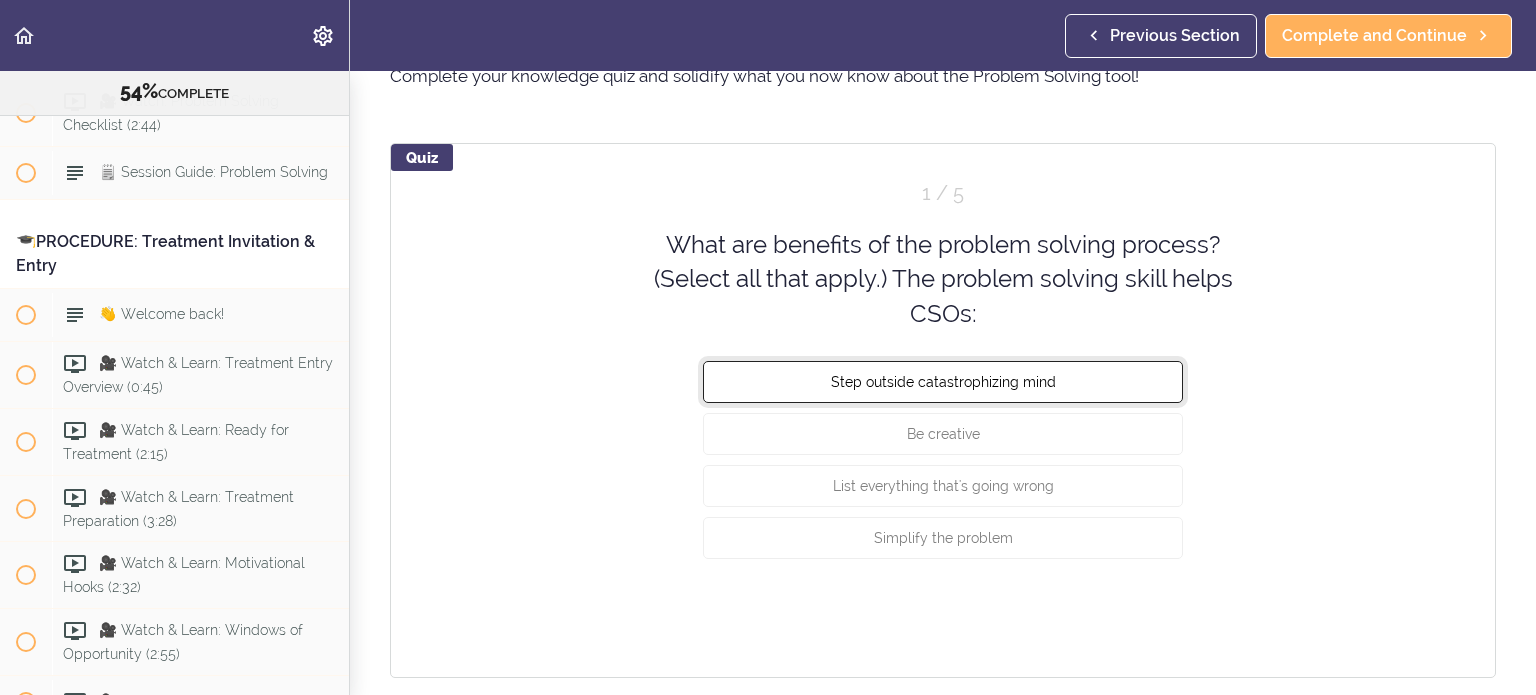 click on "Step outside catastrophizing mind" at bounding box center (943, 382) 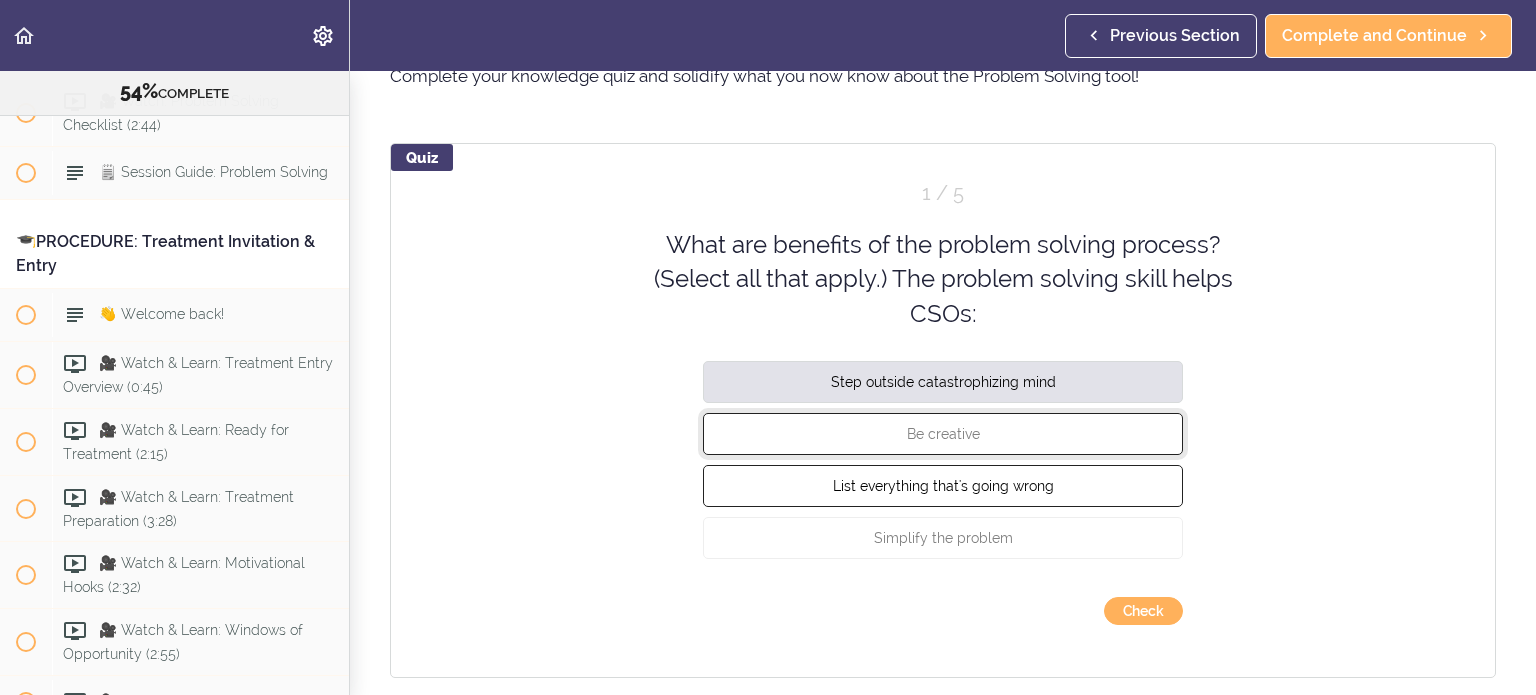 drag, startPoint x: 968, startPoint y: 423, endPoint x: 970, endPoint y: 475, distance: 52.03845 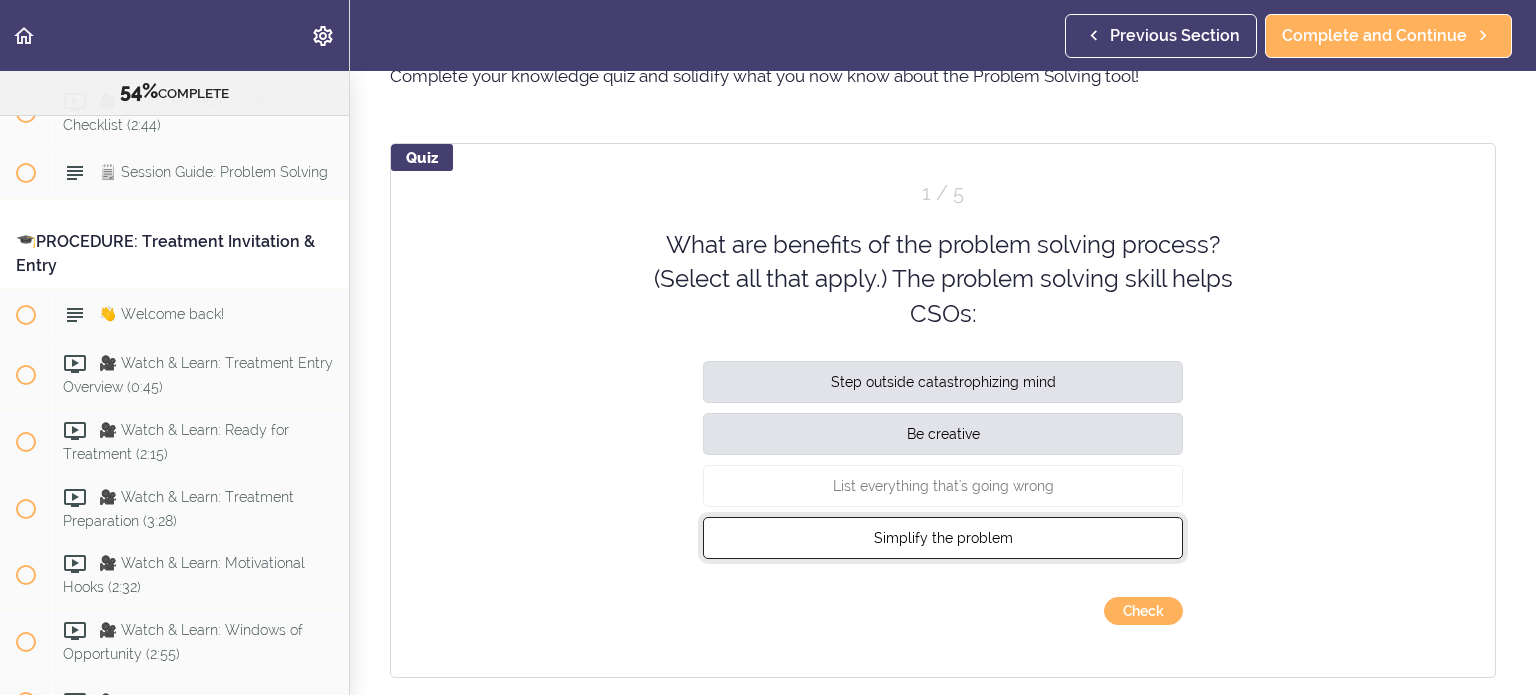 drag, startPoint x: 968, startPoint y: 531, endPoint x: 1006, endPoint y: 552, distance: 43.416588 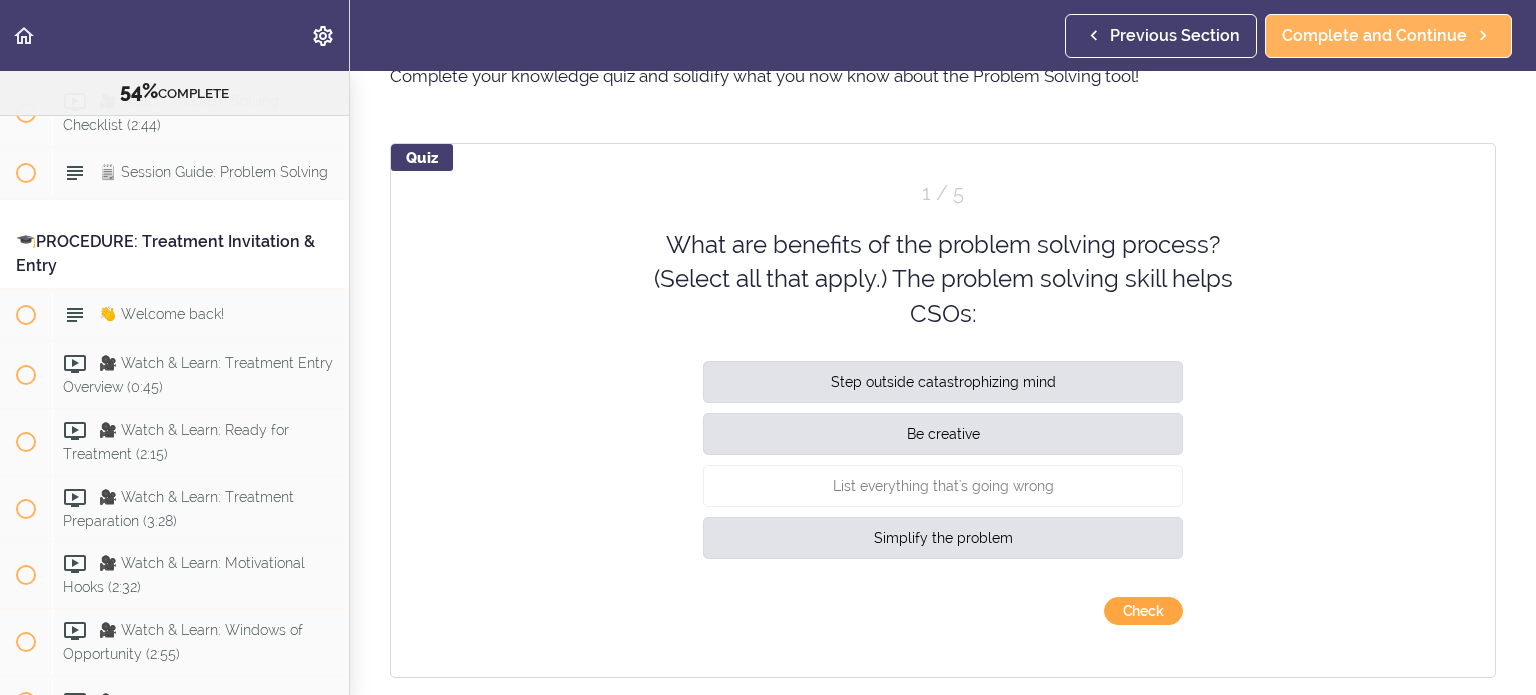 click on "Check" at bounding box center (1143, 611) 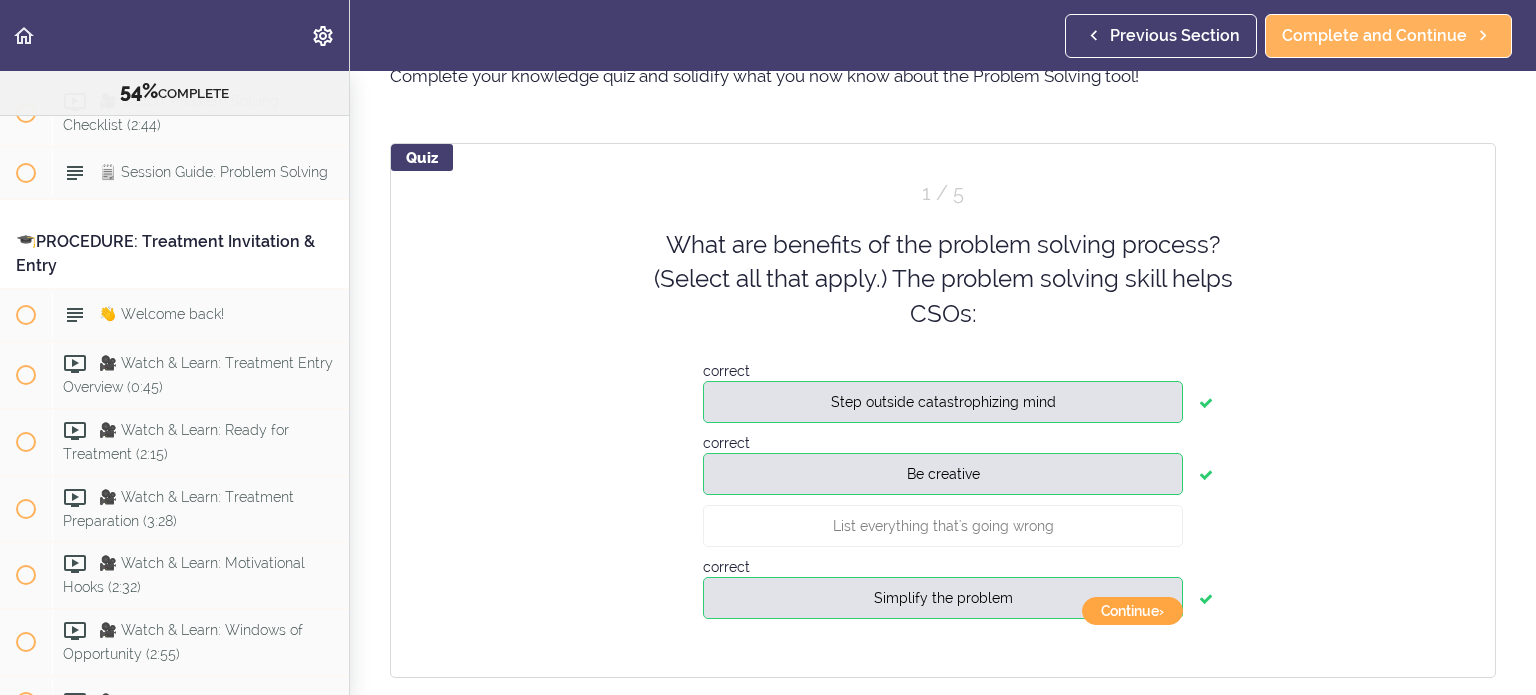 click on "Continue  ›" at bounding box center [1132, 611] 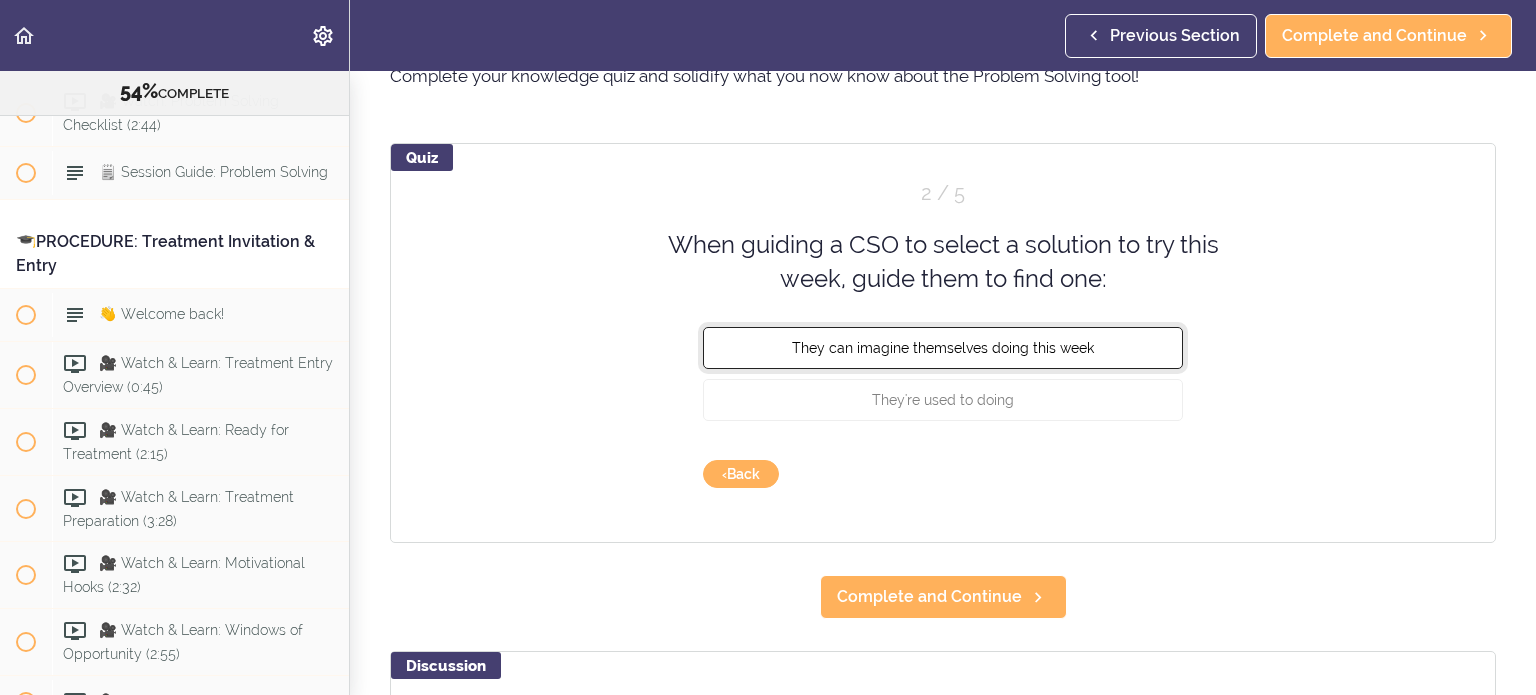 click on "They can imagine themselves doing this week" at bounding box center [943, 347] 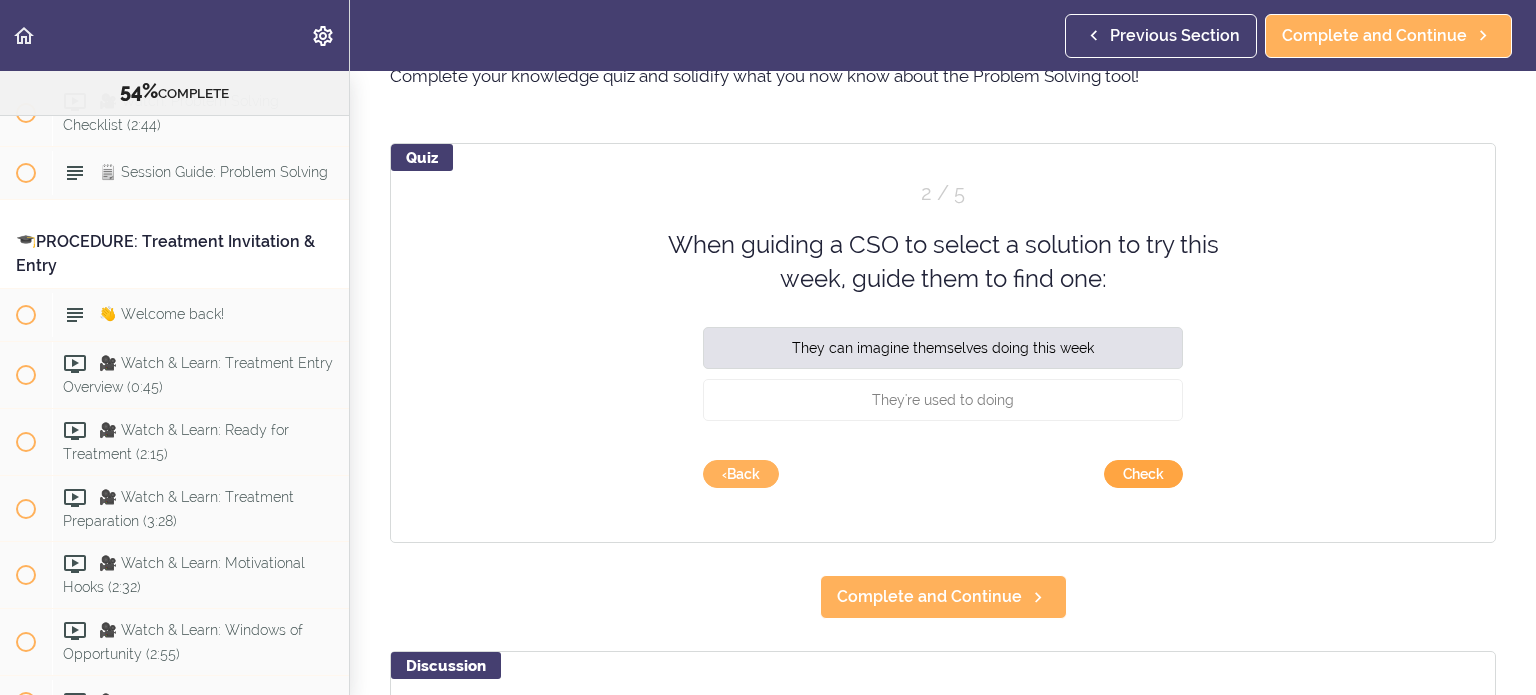click on "Check" at bounding box center [1143, 474] 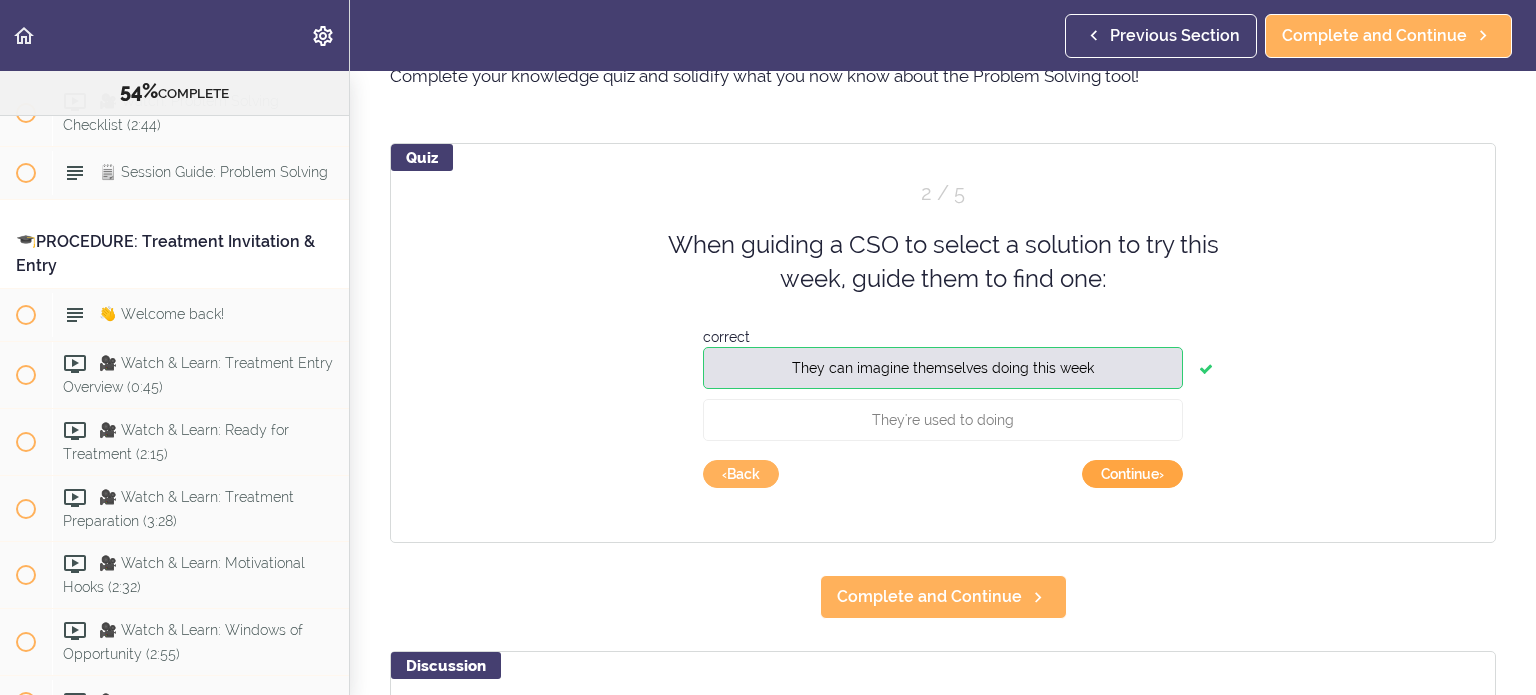 click on "Continue  ›" at bounding box center [1132, 474] 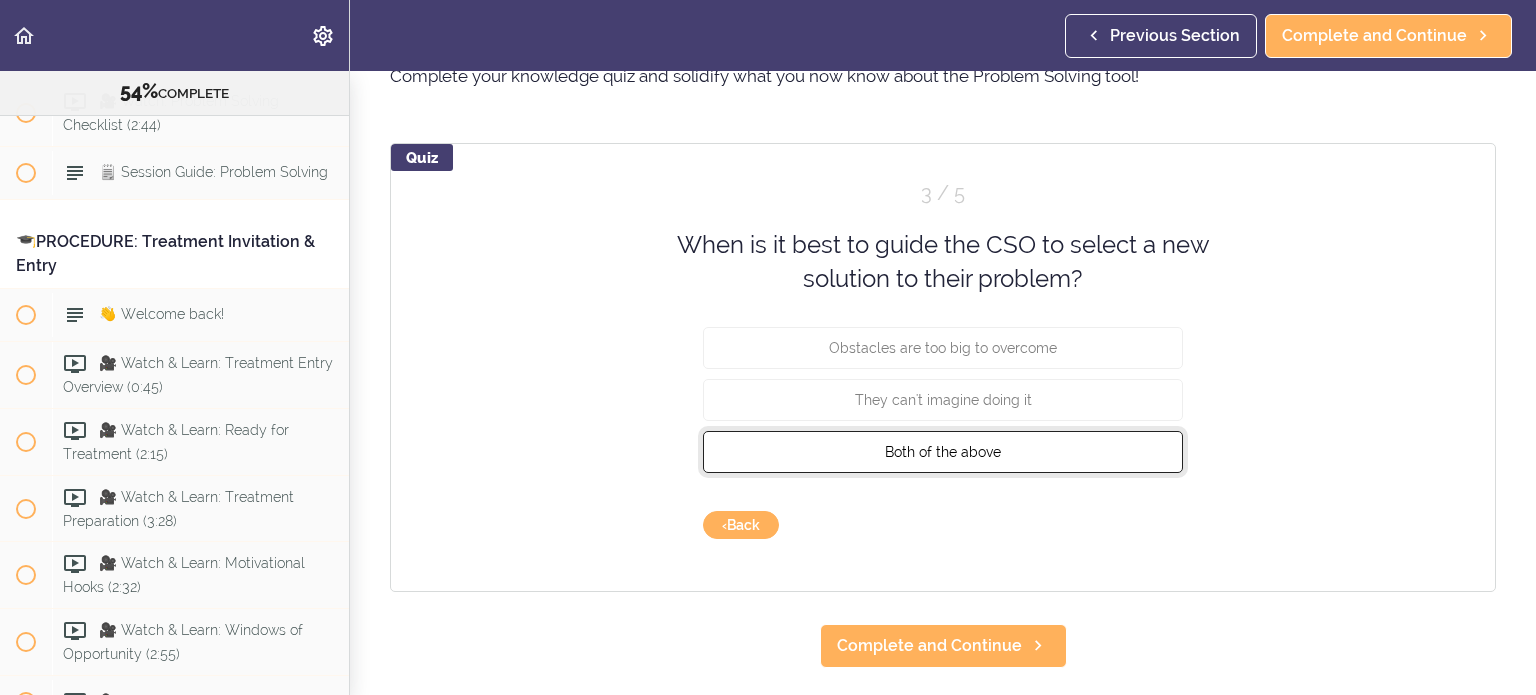 drag, startPoint x: 1108, startPoint y: 453, endPoint x: 1108, endPoint y: 465, distance: 12 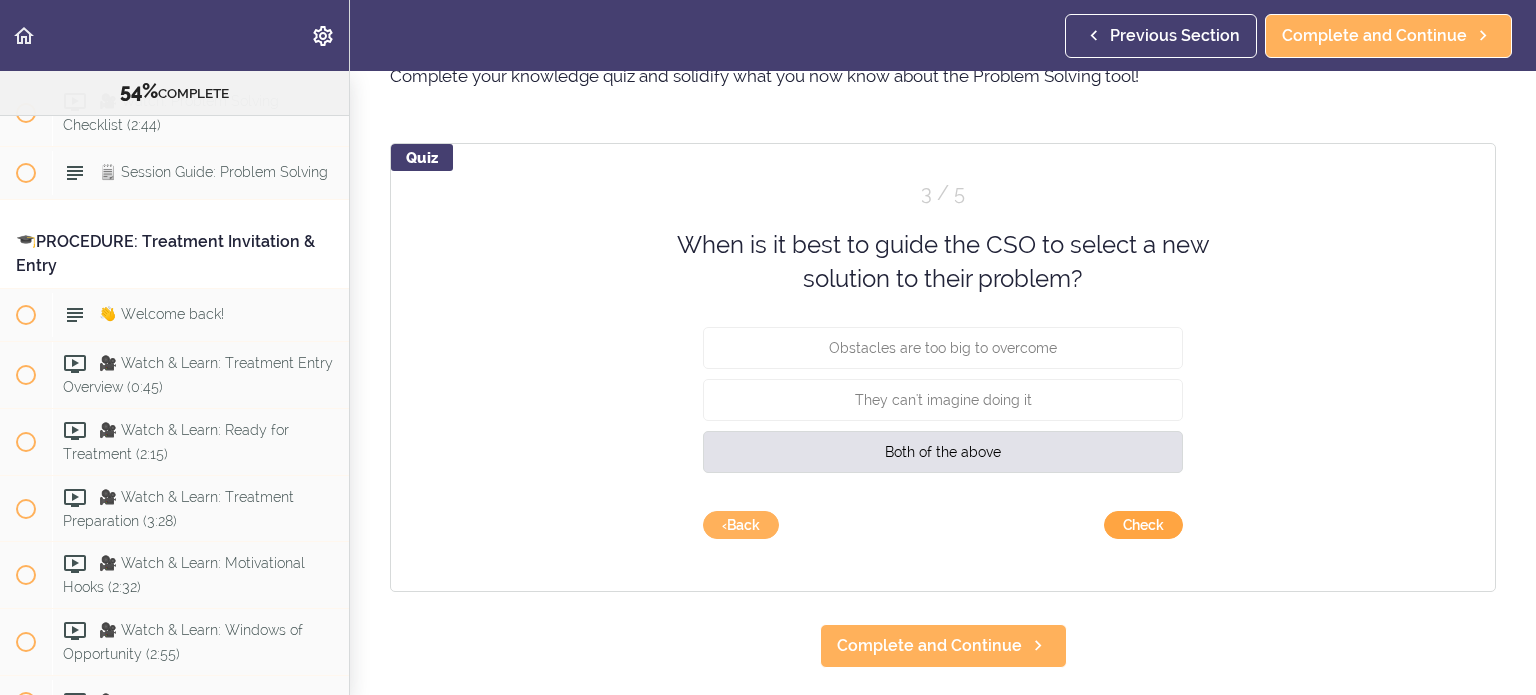 click on "Check" at bounding box center (1143, 525) 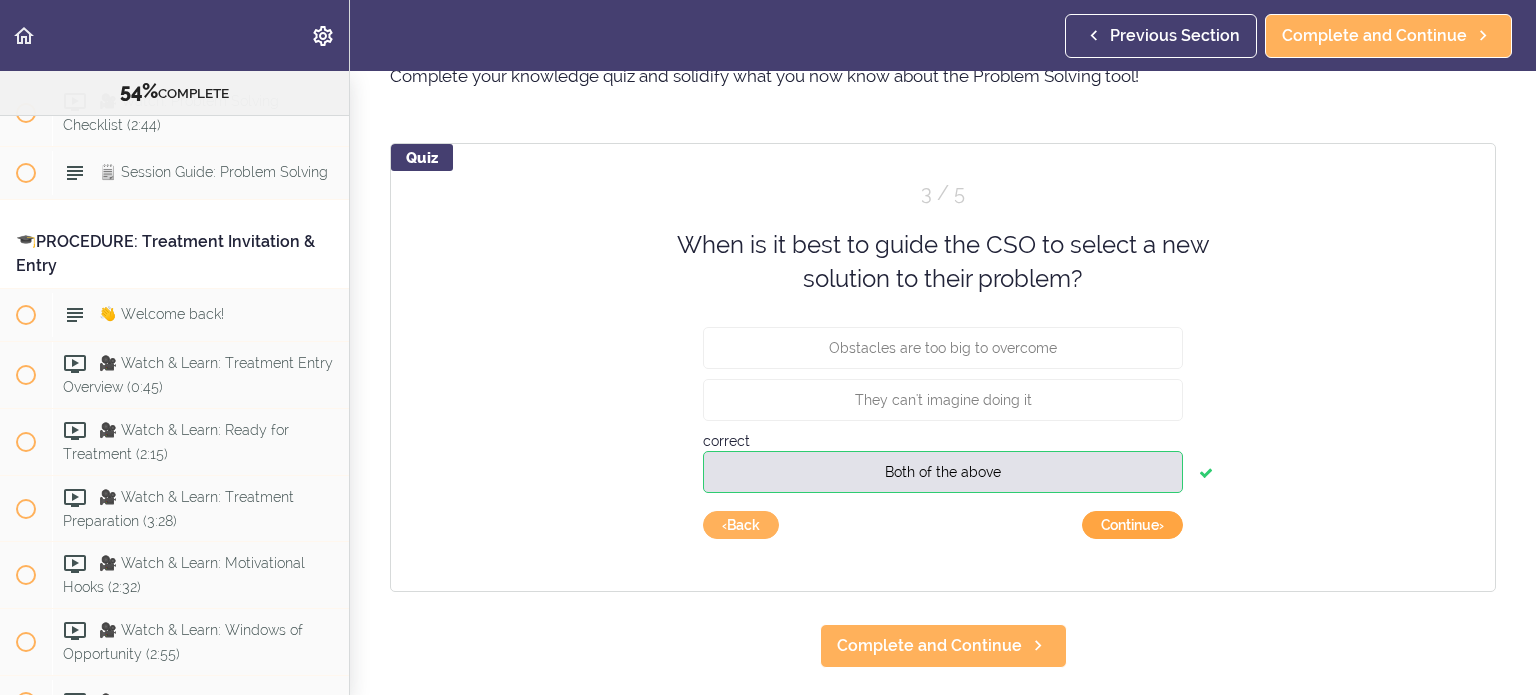 click on "Continue  ›" at bounding box center [1132, 525] 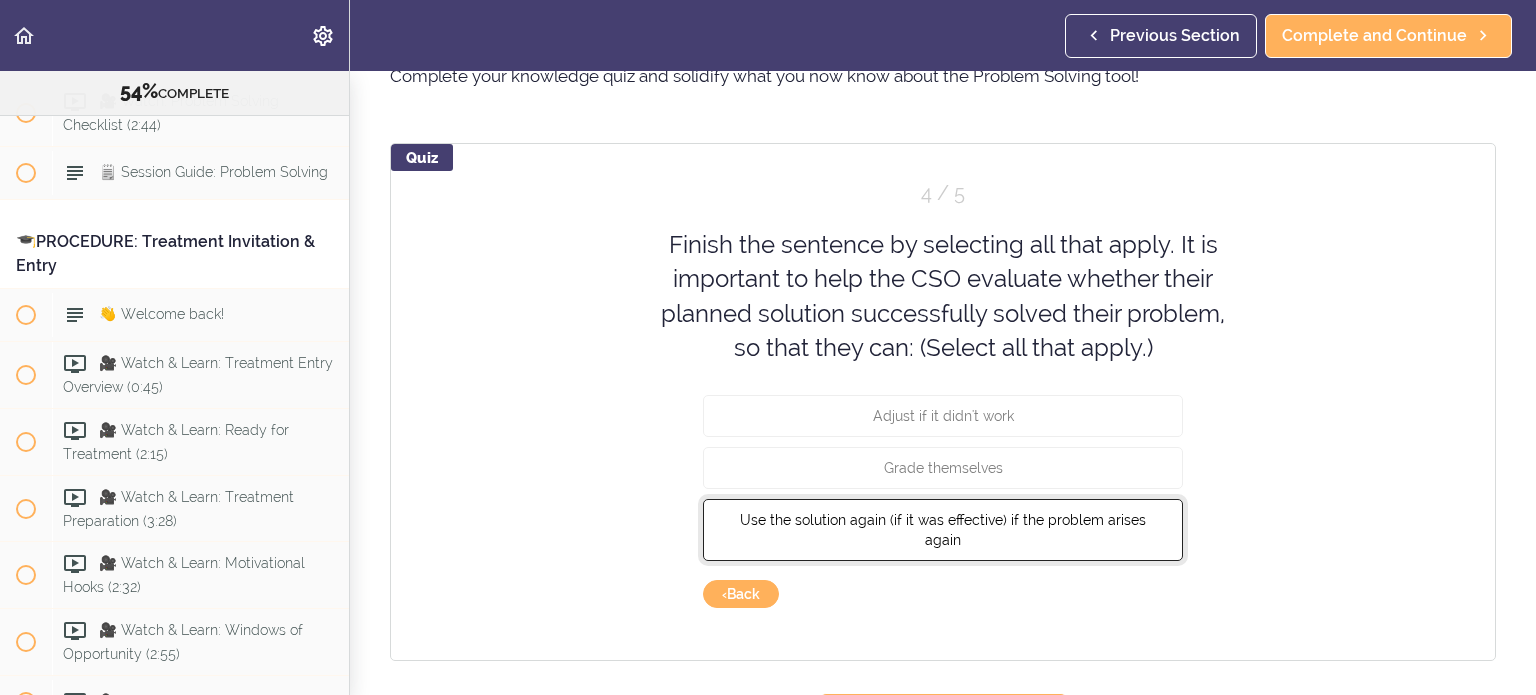 click on "Use the solution again (if it was effective) if the problem arises again" at bounding box center (943, 530) 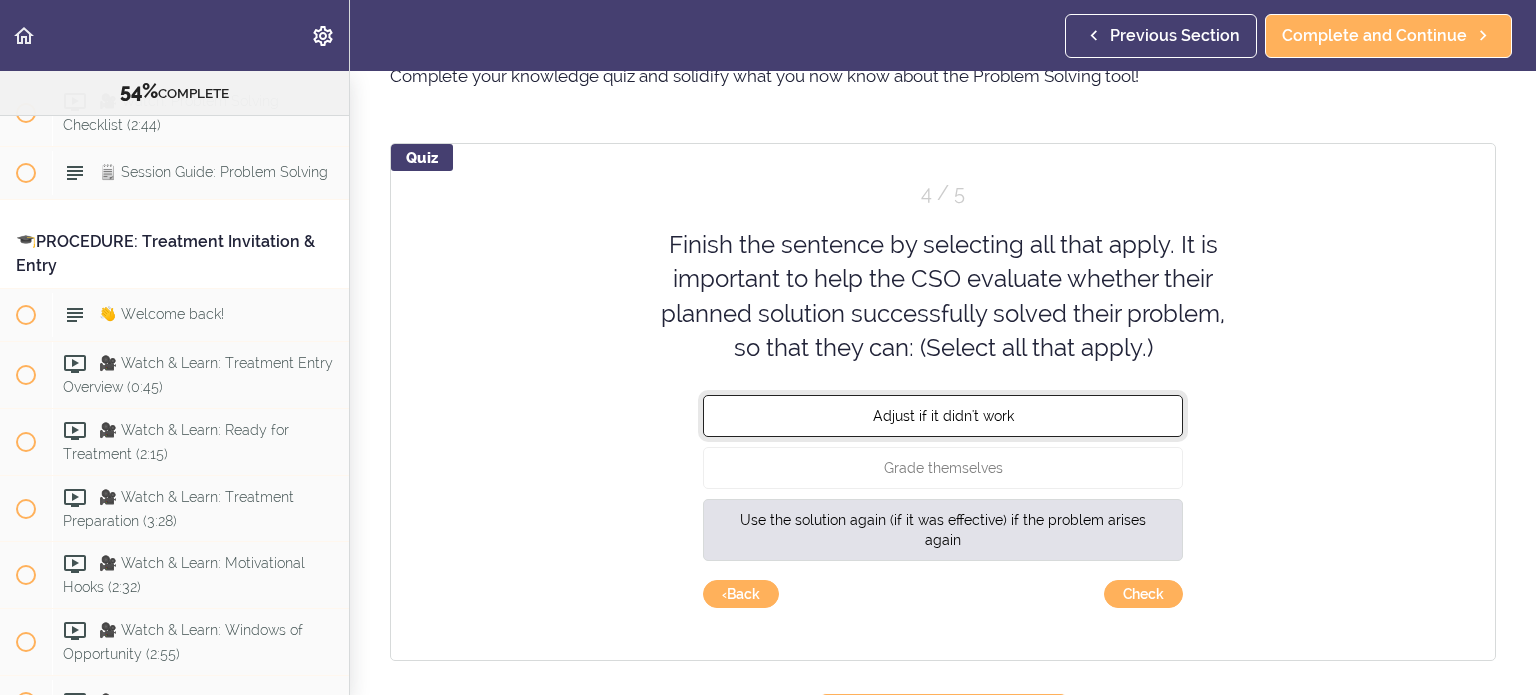 click on "Adjust if it didn't work" at bounding box center [943, 416] 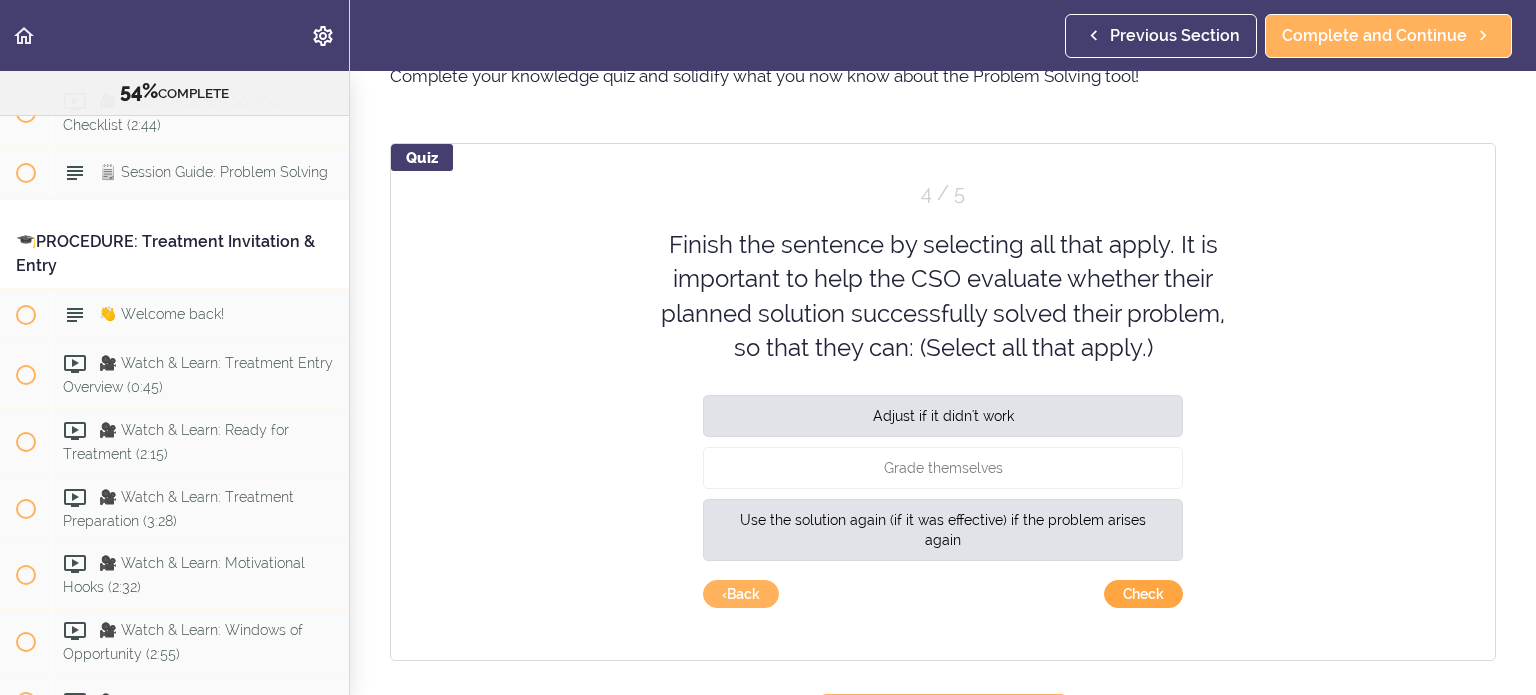 click on "Check" at bounding box center [1143, 594] 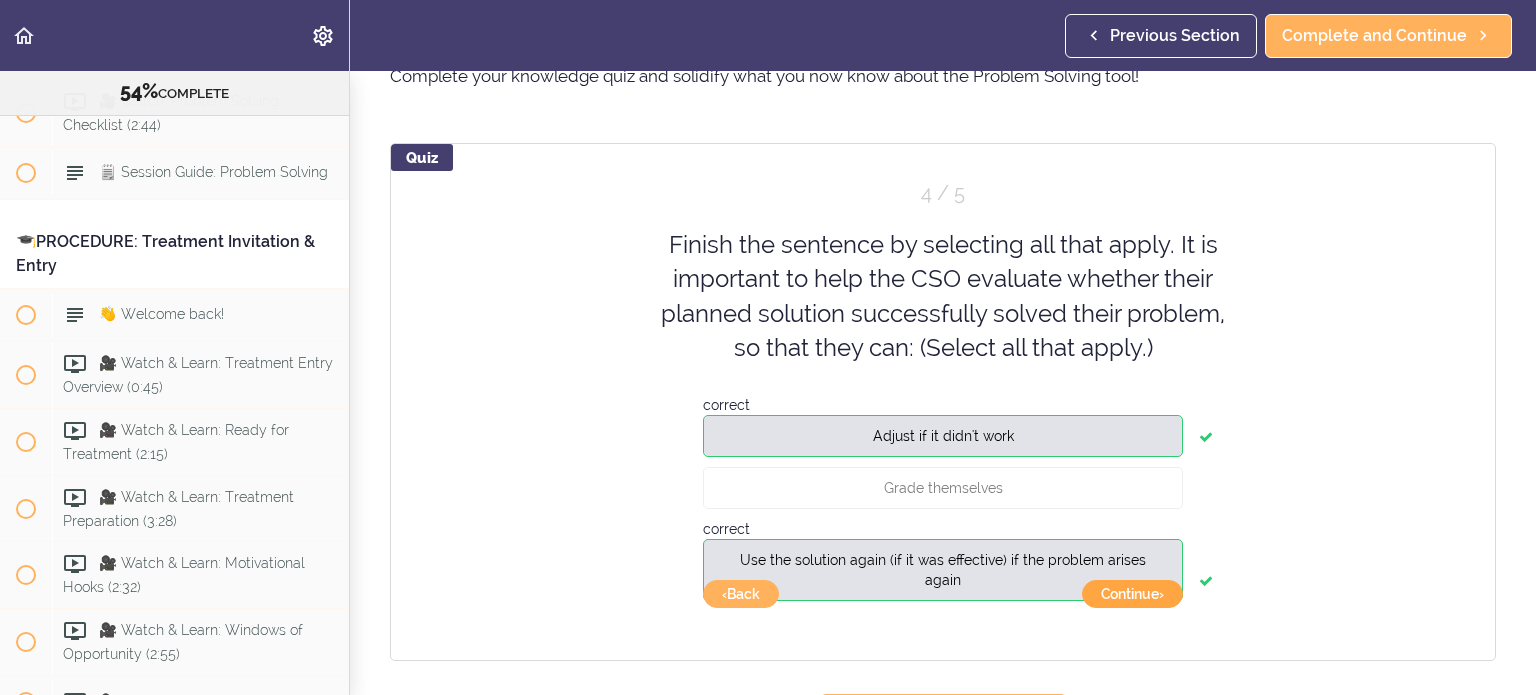 click on "Continue  ›" at bounding box center (1132, 594) 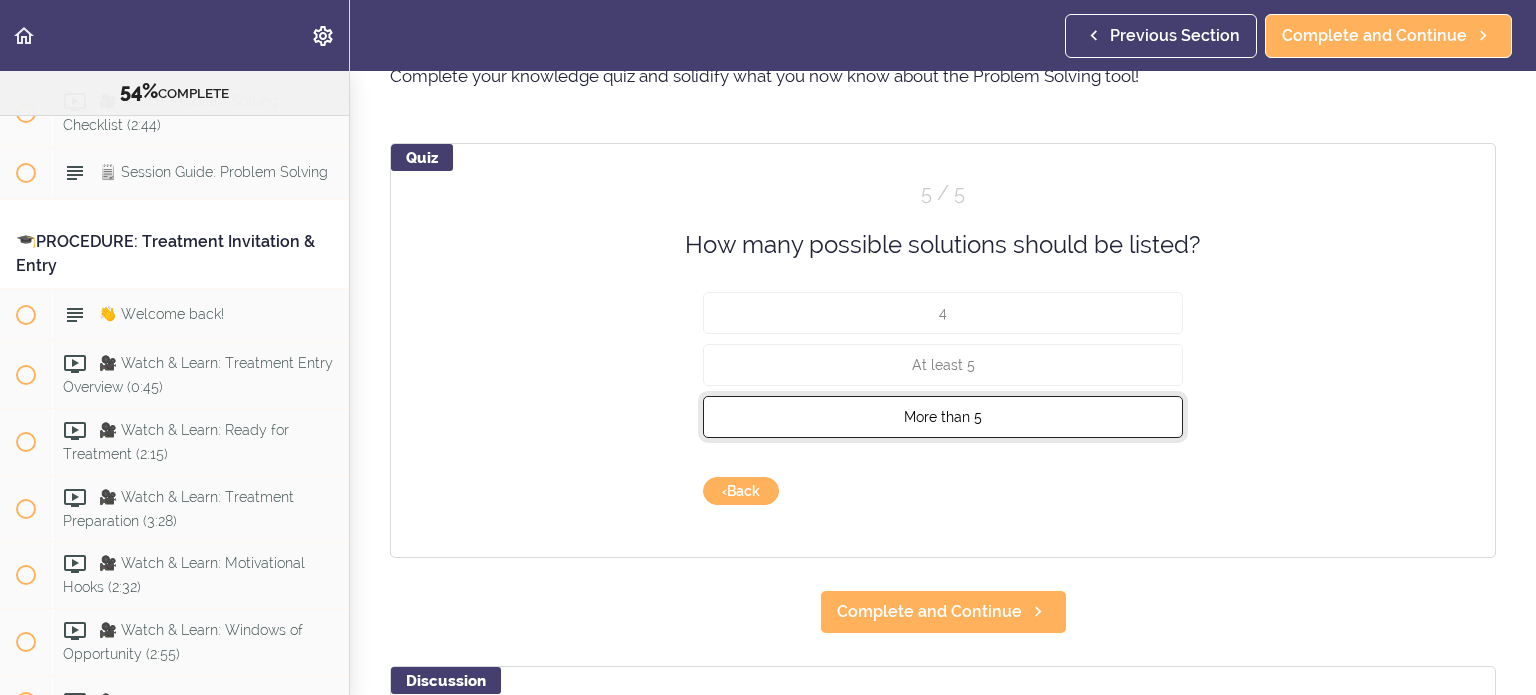 click on "More than 5" at bounding box center (943, 417) 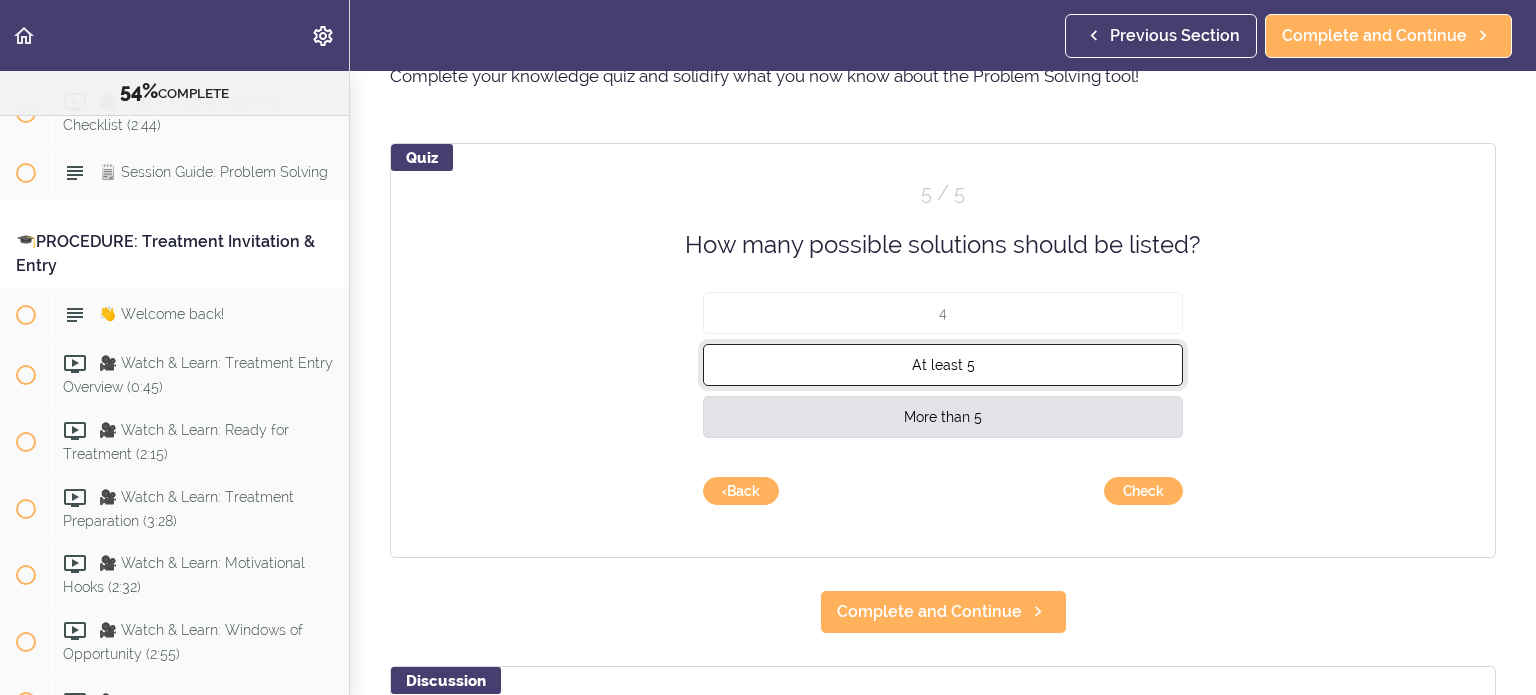 click on "At least 5" at bounding box center [943, 365] 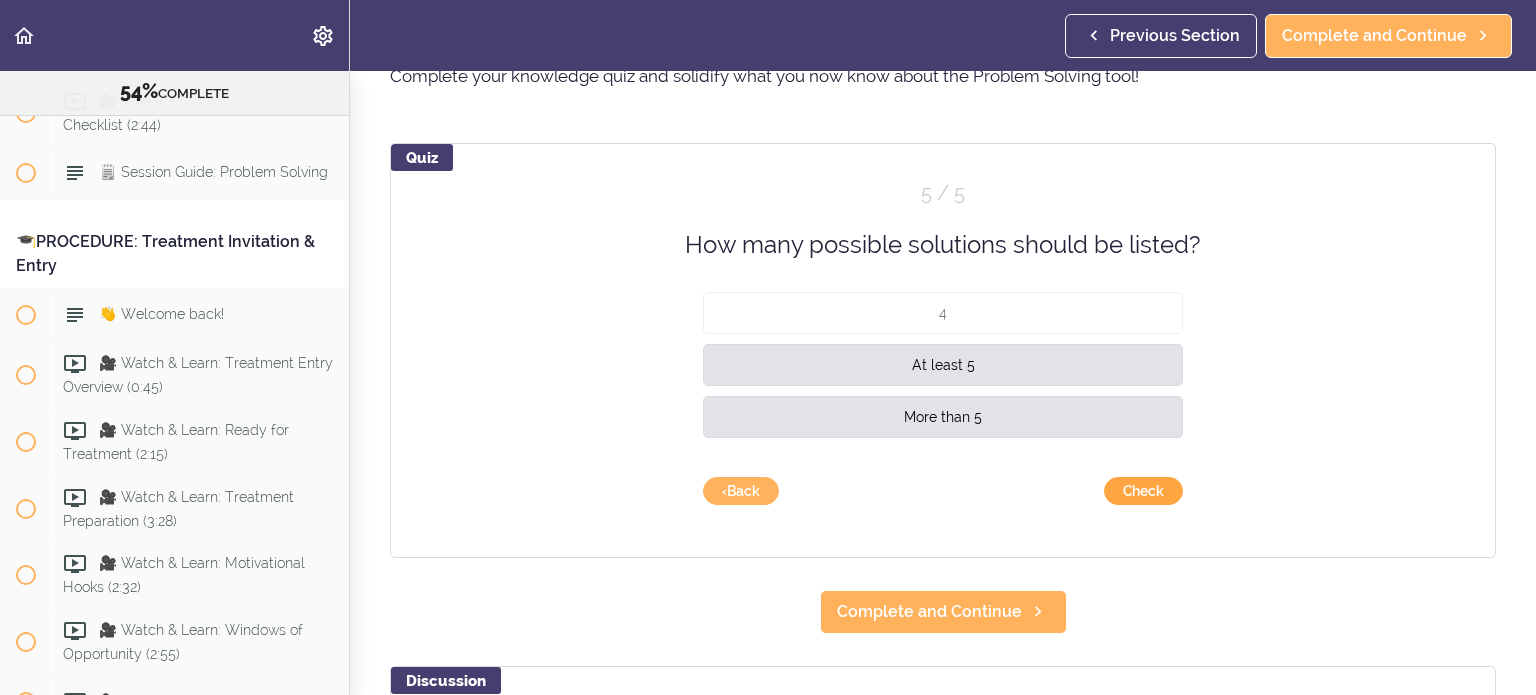 click on "Check" at bounding box center [1143, 491] 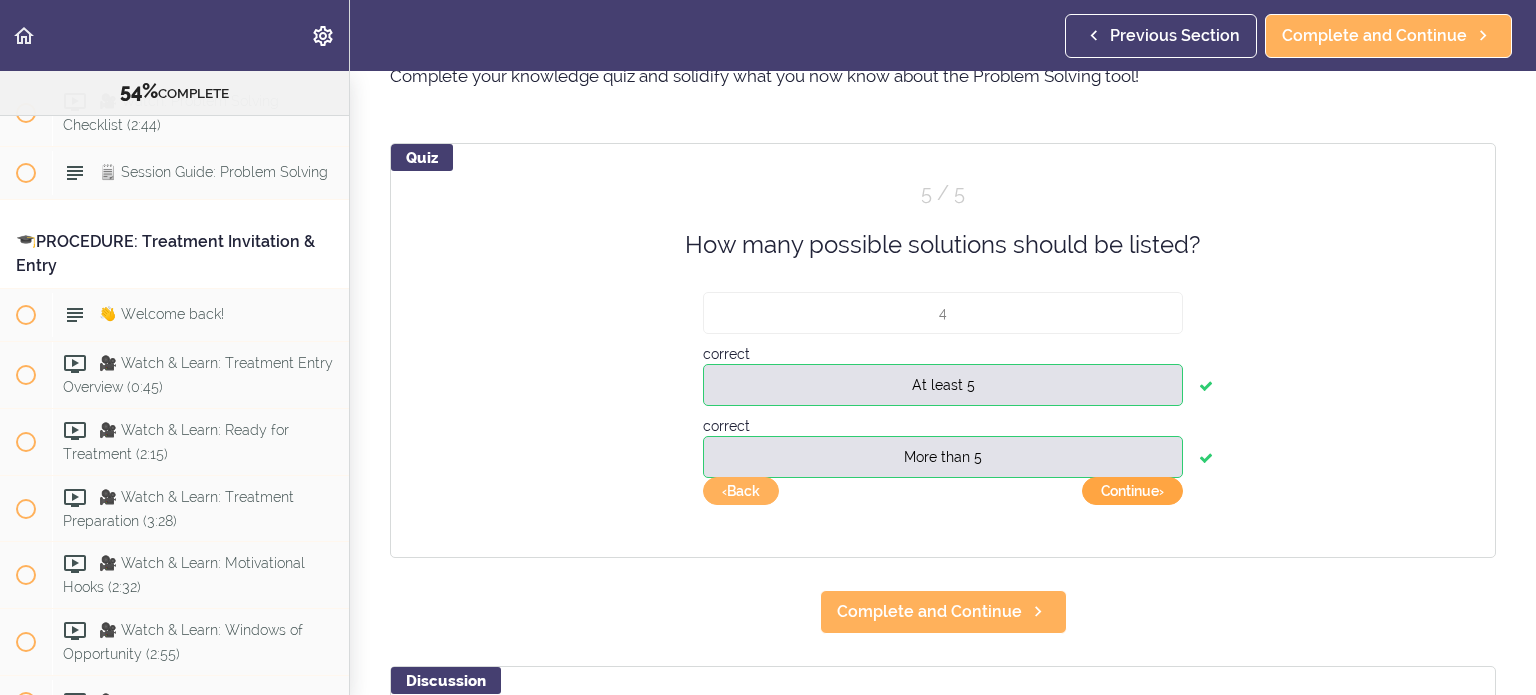 click on "Continue  ›" at bounding box center (1132, 491) 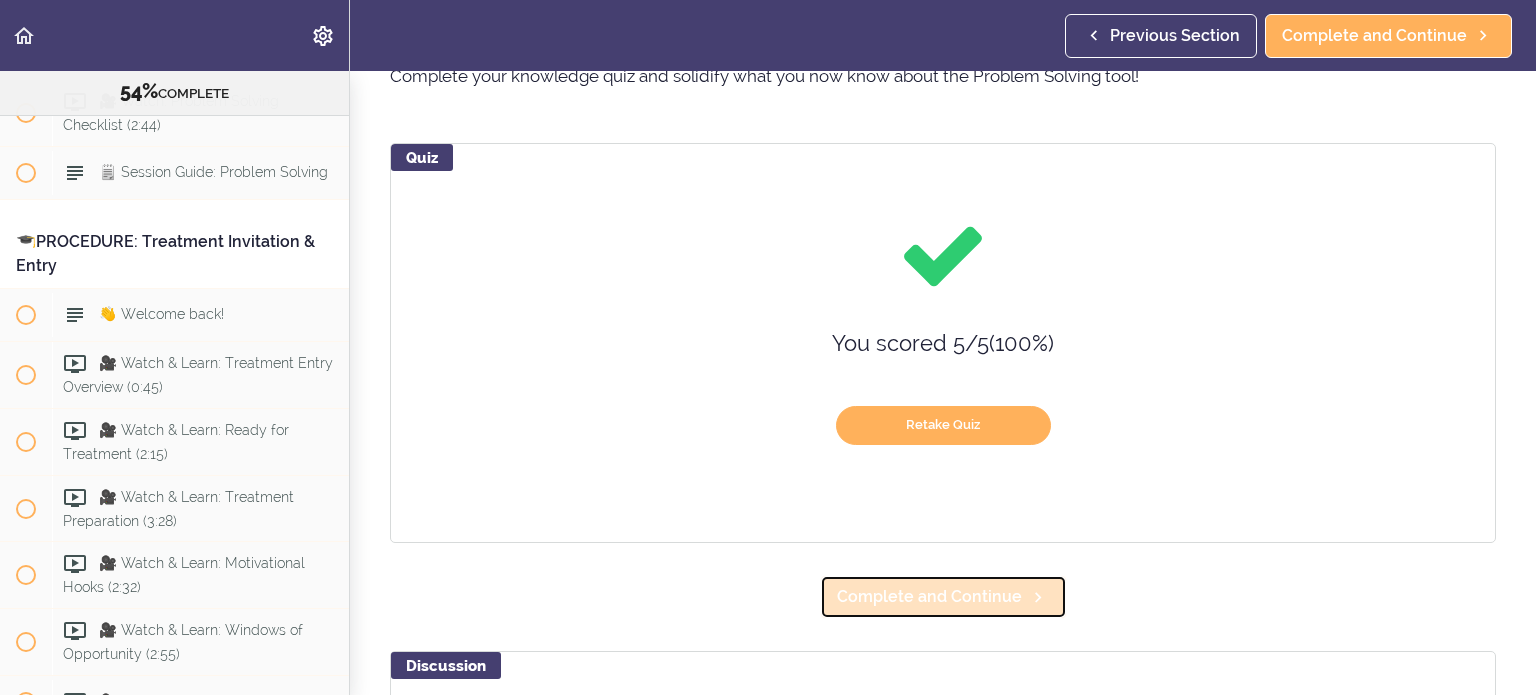 click on "Complete and Continue" at bounding box center [929, 597] 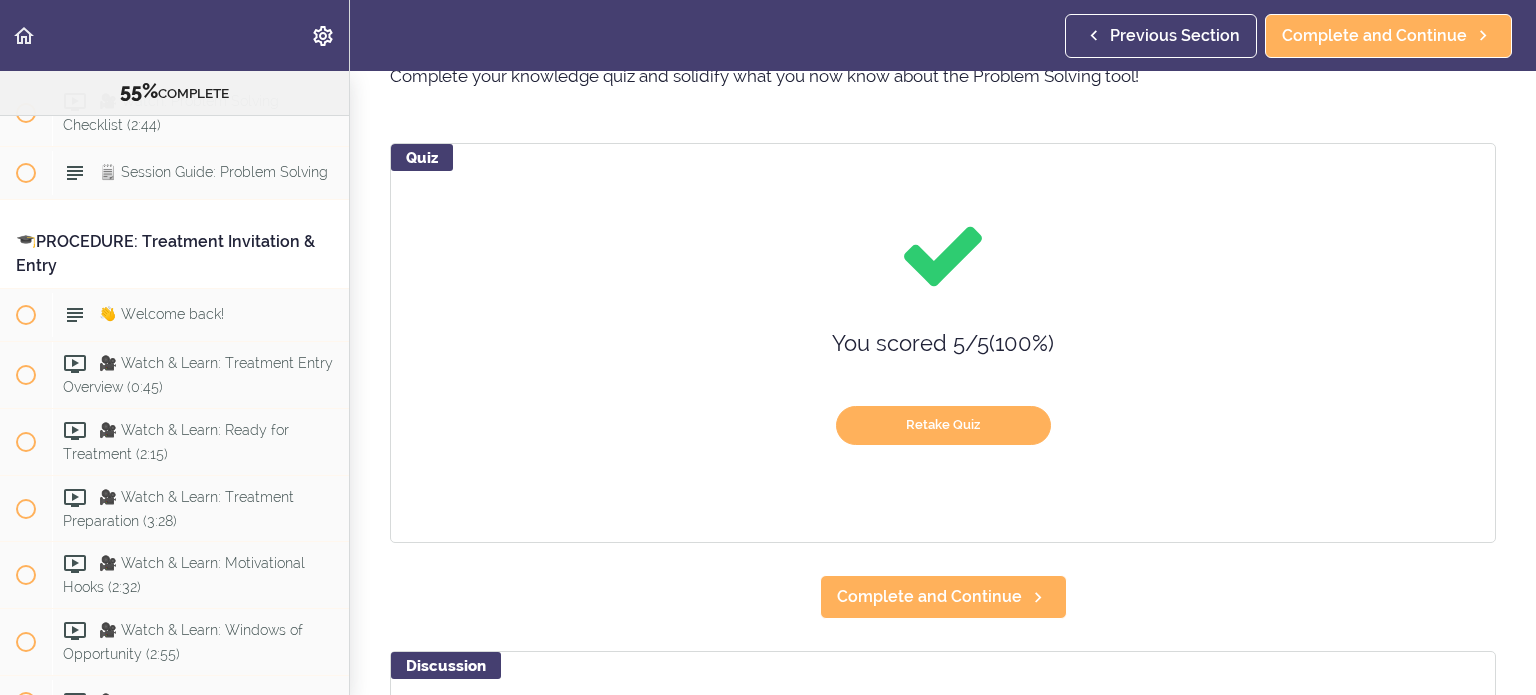 scroll, scrollTop: 11, scrollLeft: 0, axis: vertical 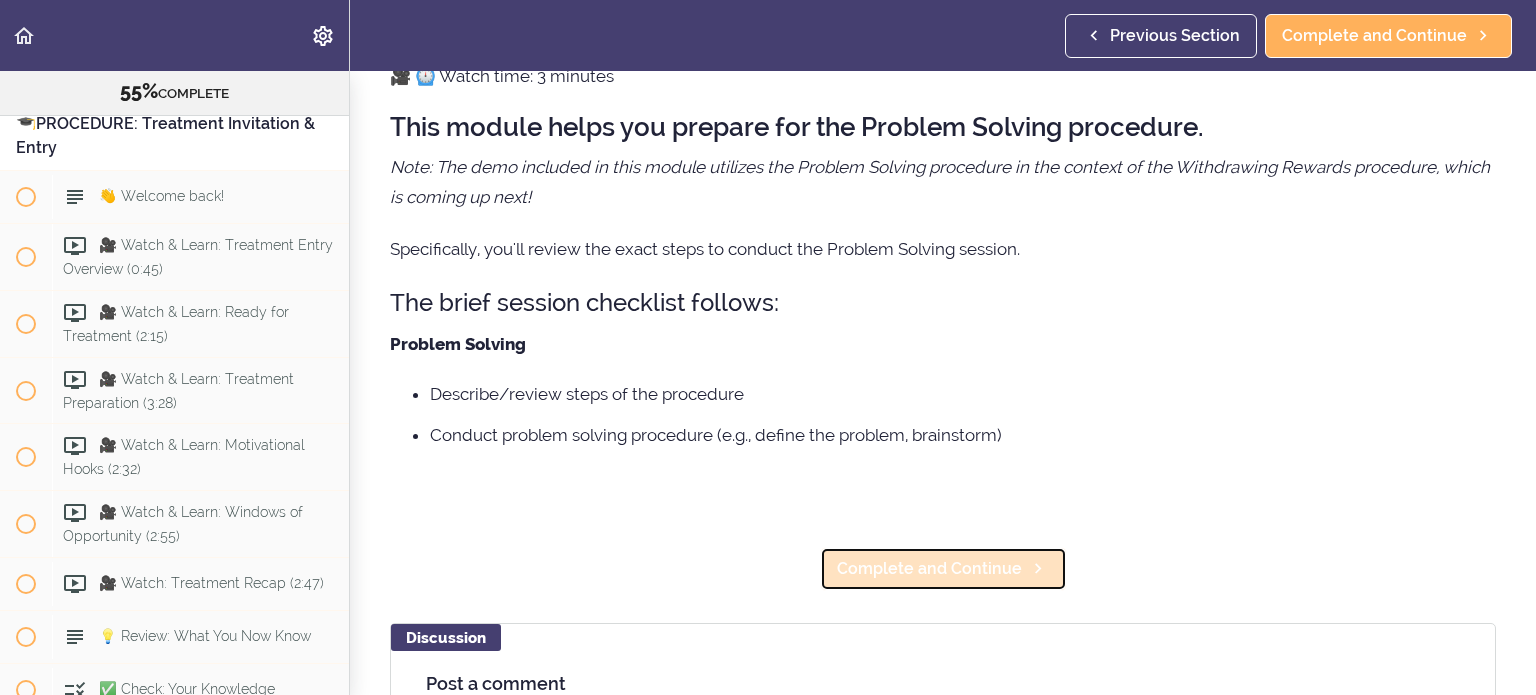 click on "Complete and Continue" at bounding box center [929, 569] 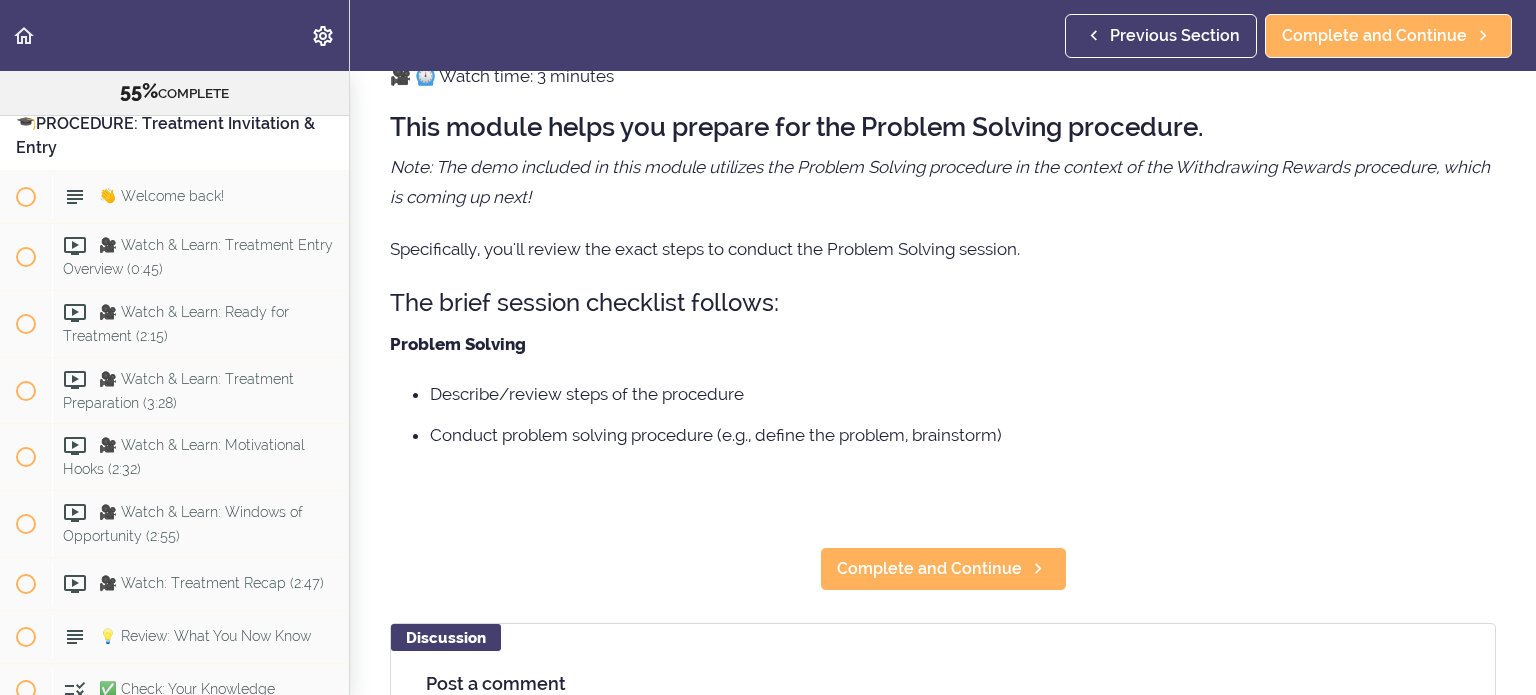 scroll, scrollTop: 28, scrollLeft: 0, axis: vertical 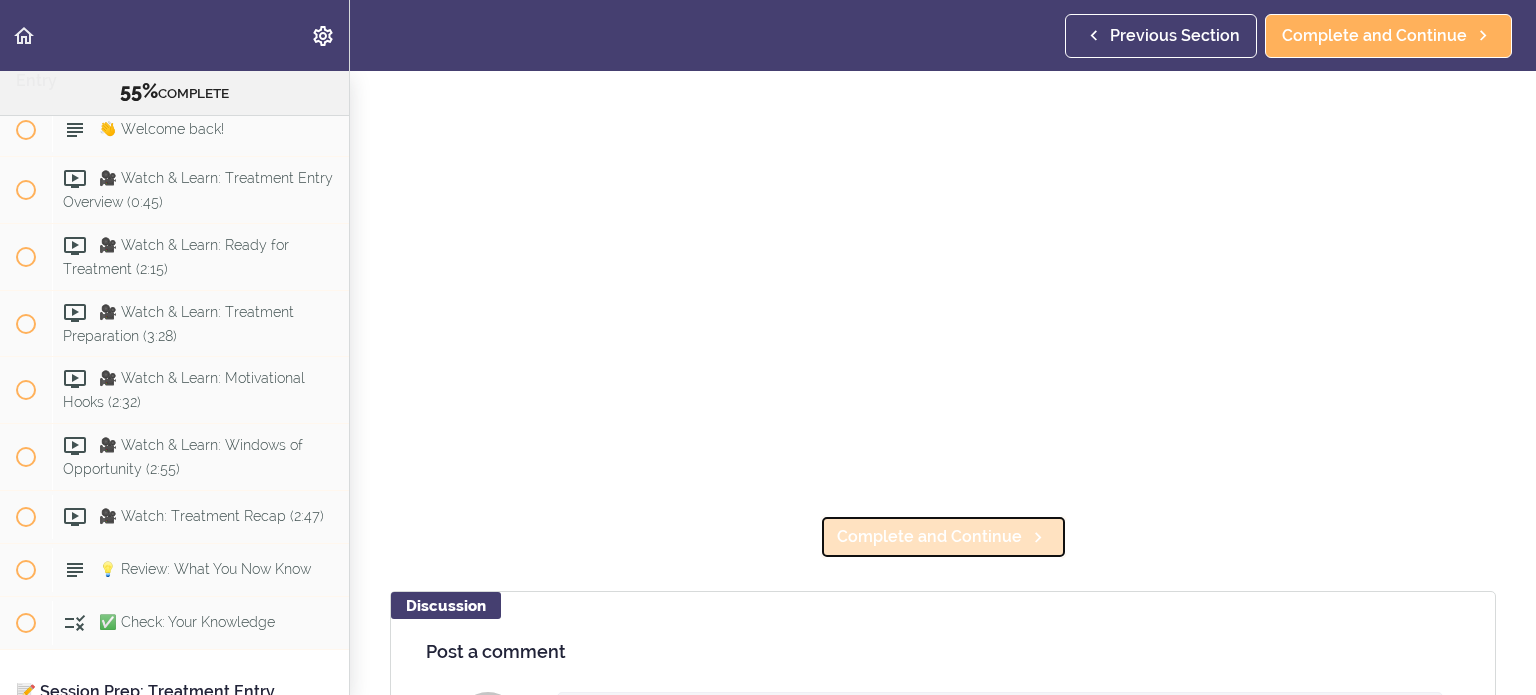 click on "Complete and Continue" at bounding box center (929, 537) 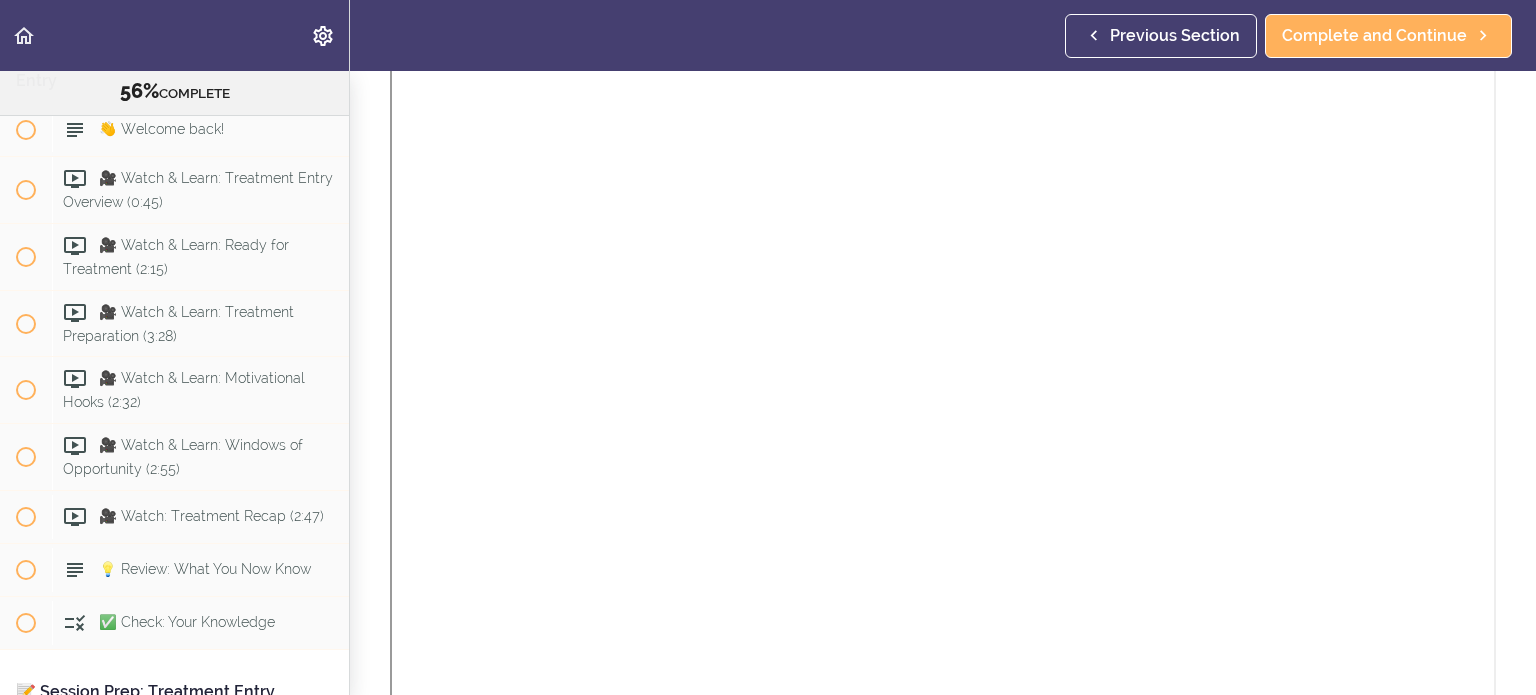 scroll, scrollTop: 0, scrollLeft: 0, axis: both 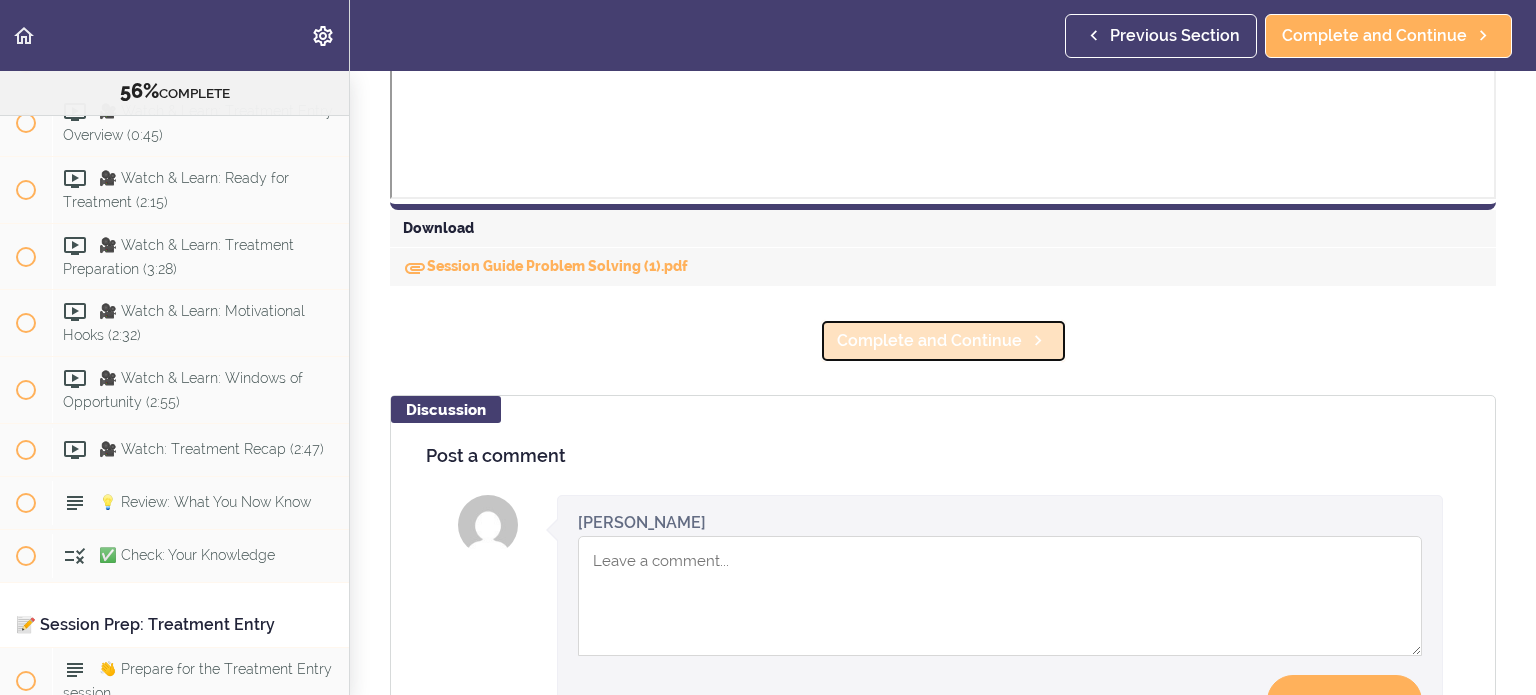 click on "Complete and Continue" at bounding box center (929, 341) 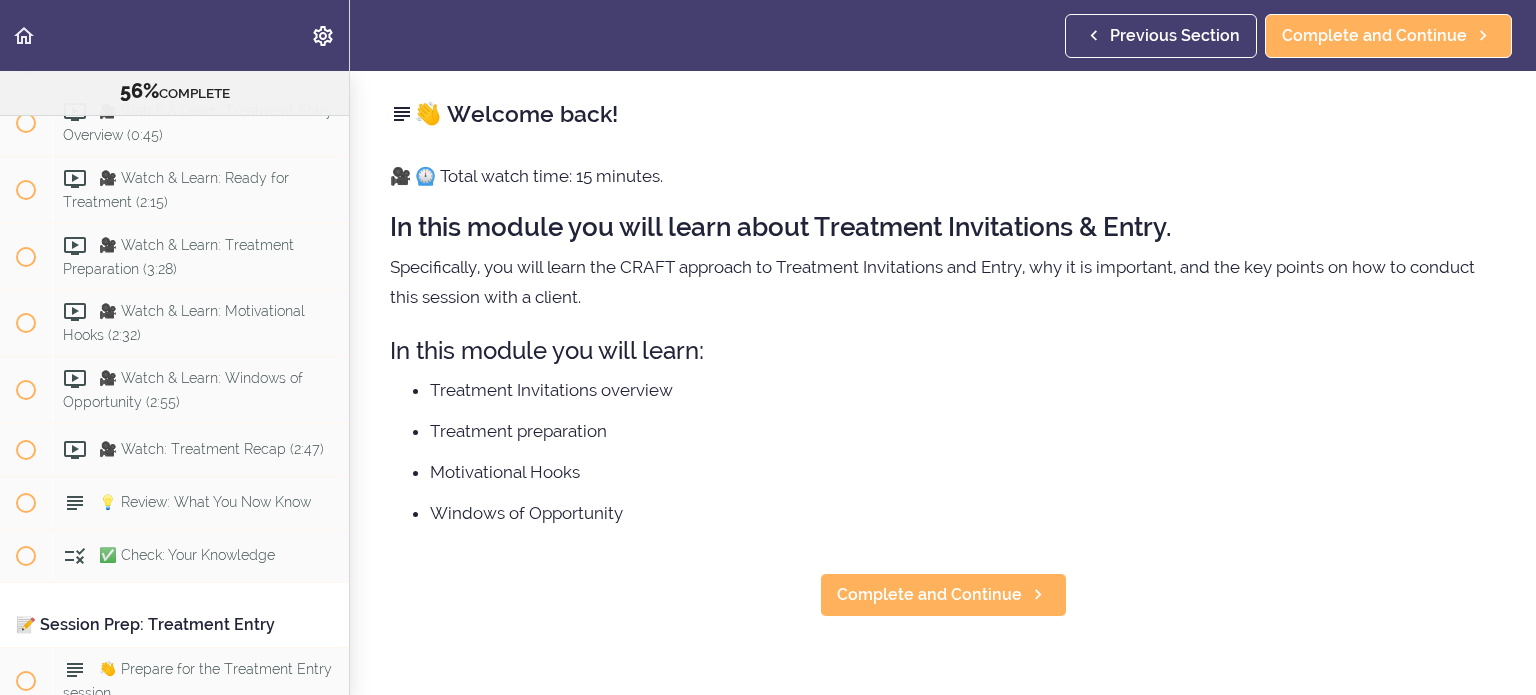 scroll, scrollTop: 0, scrollLeft: 0, axis: both 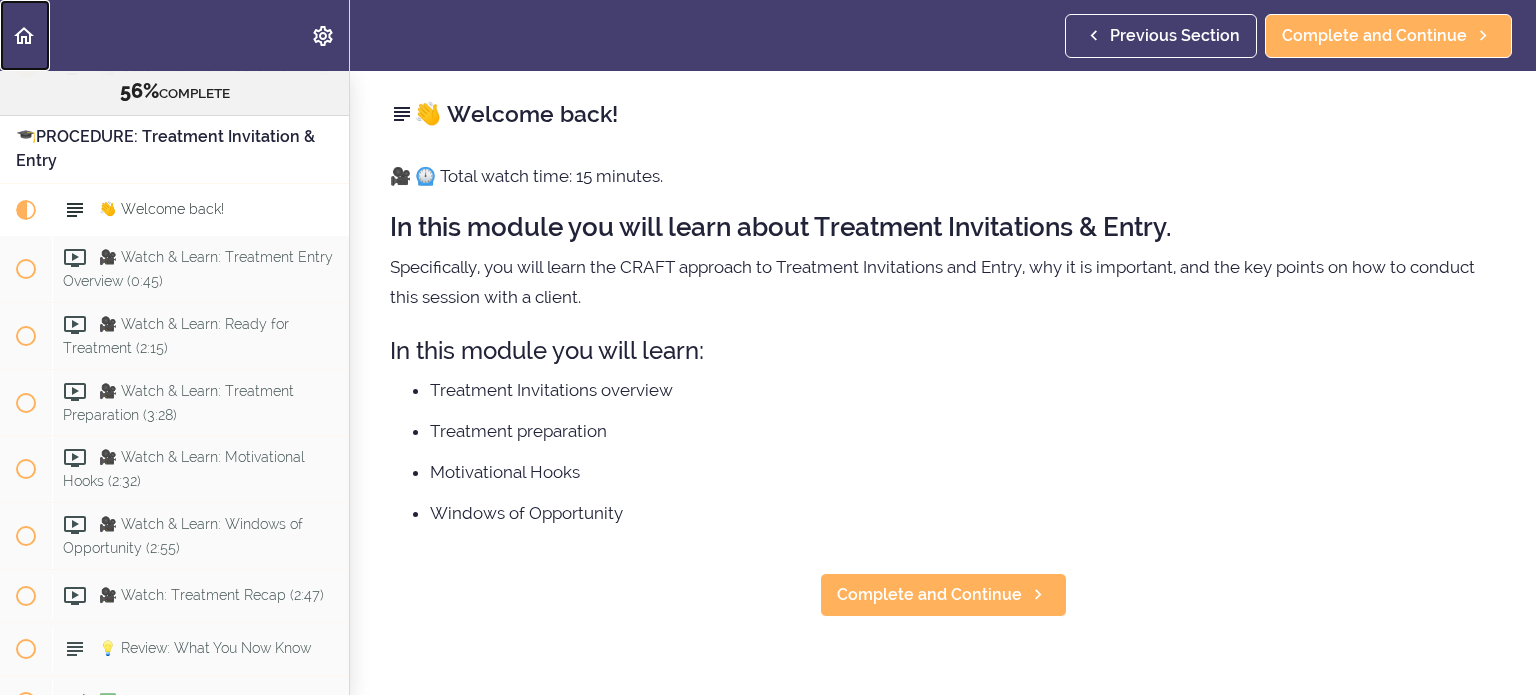 click 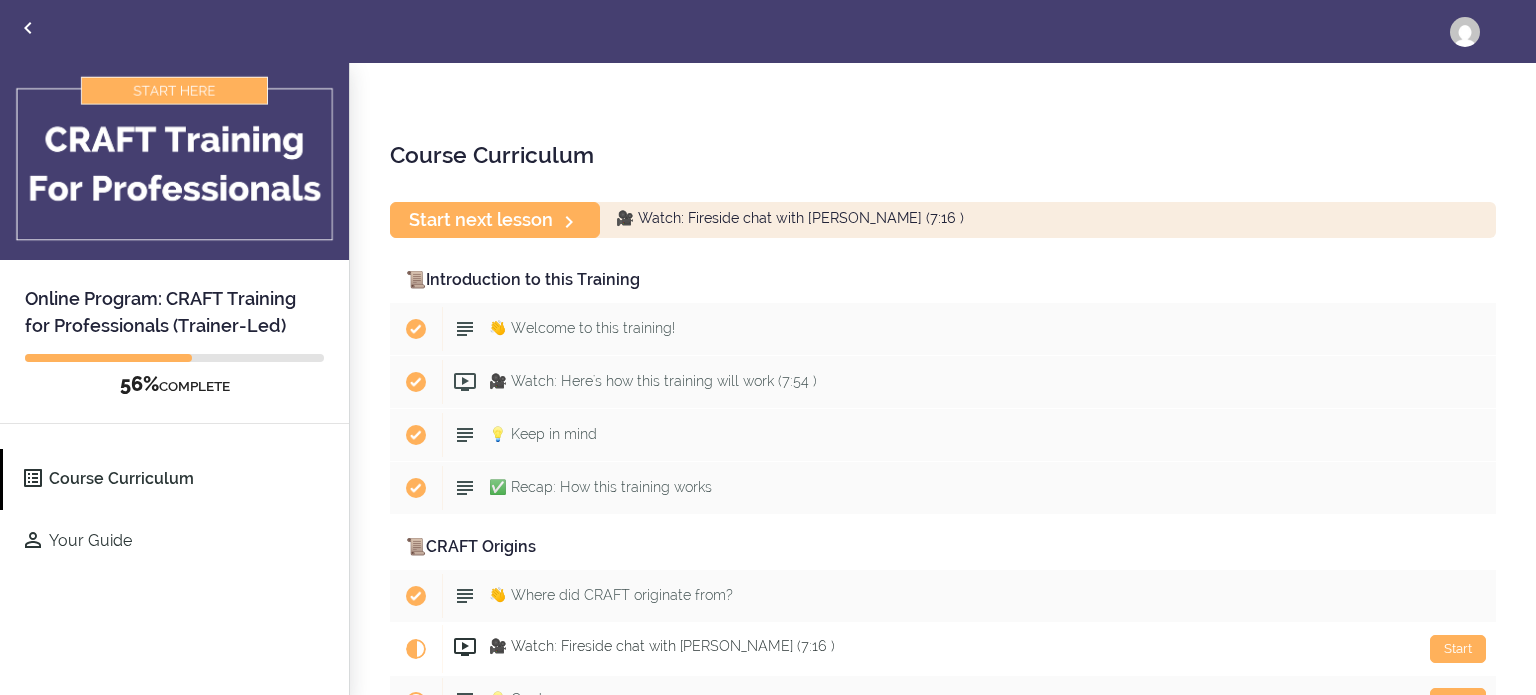 scroll, scrollTop: 0, scrollLeft: 0, axis: both 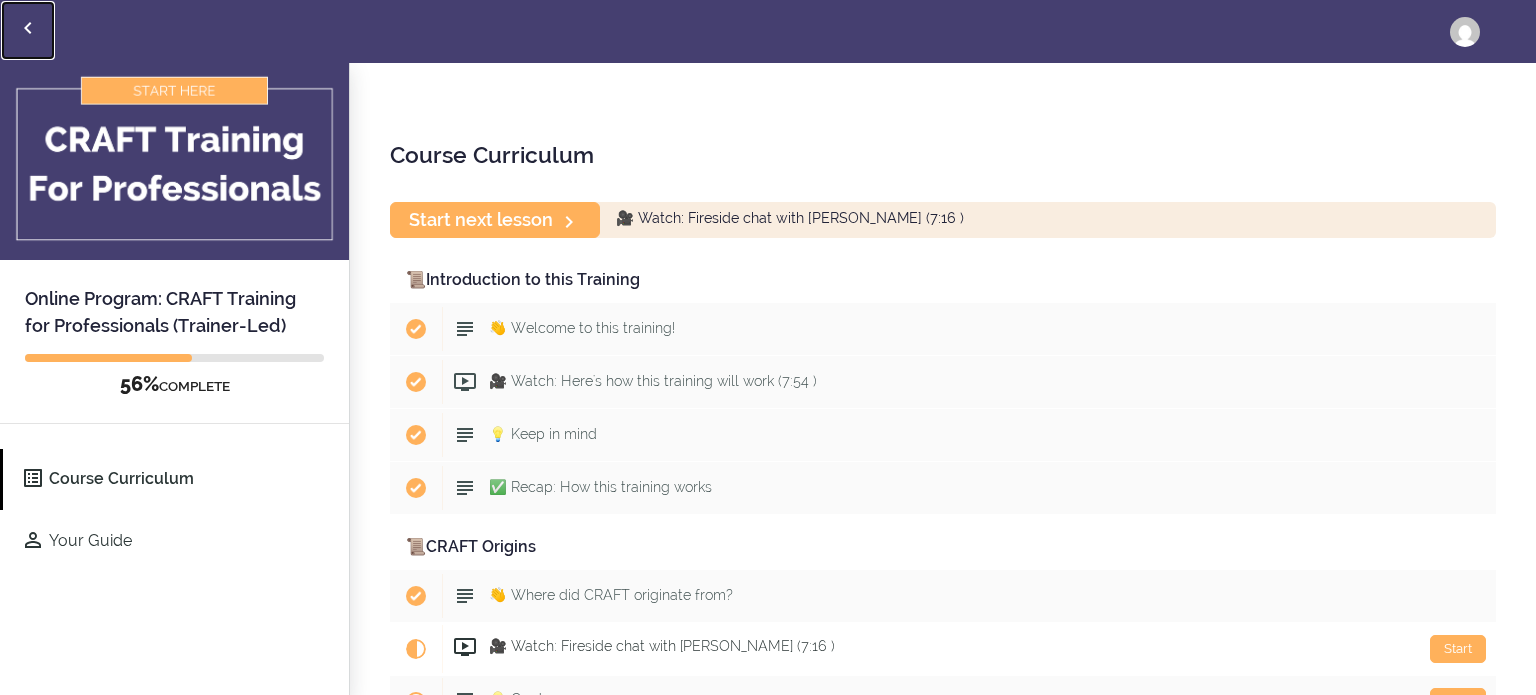 click 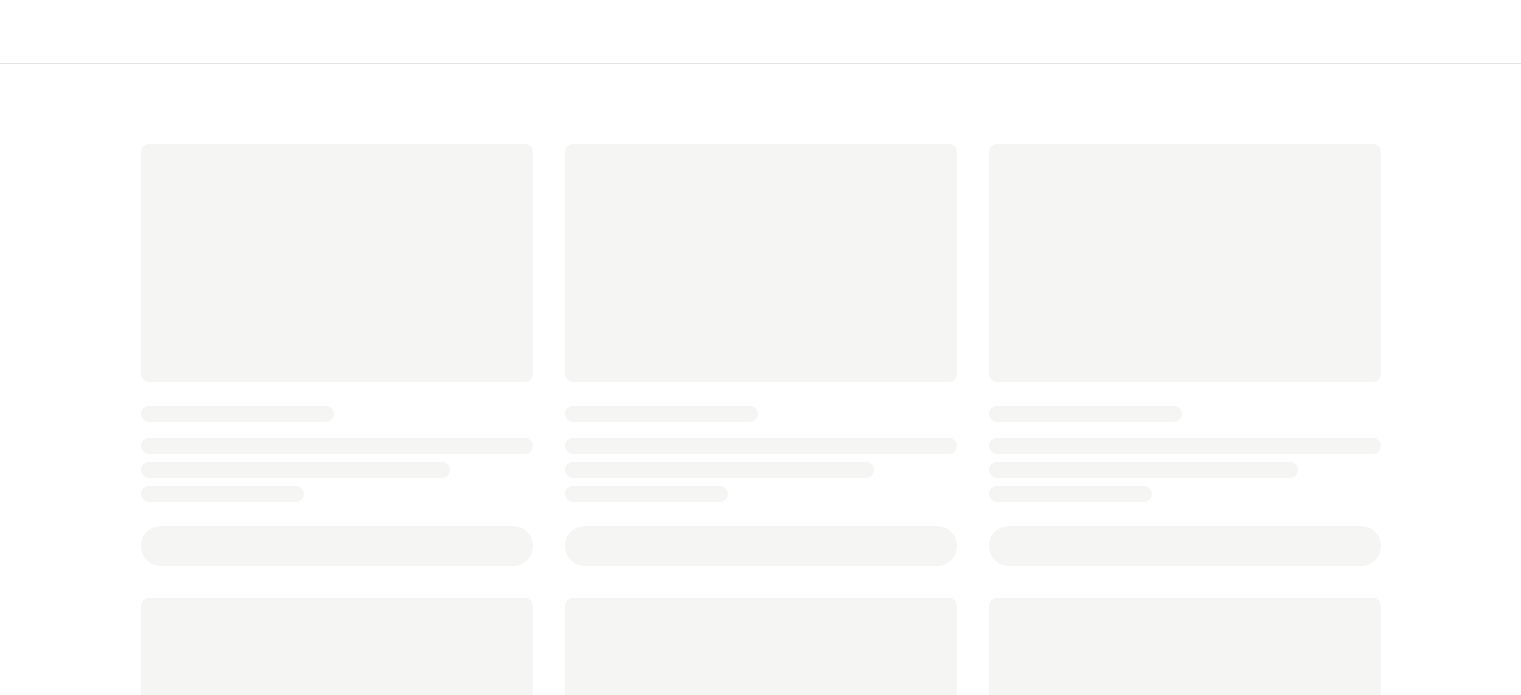 scroll, scrollTop: 0, scrollLeft: 0, axis: both 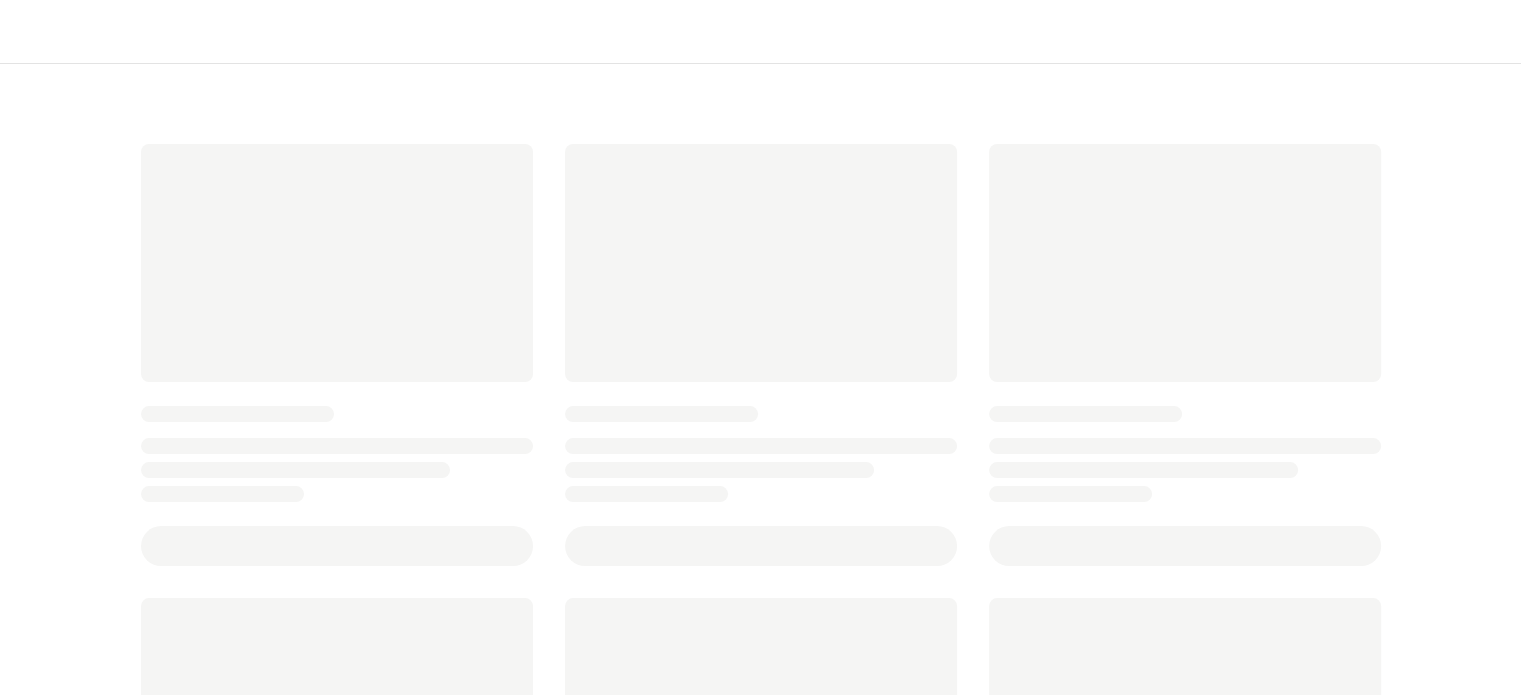 type 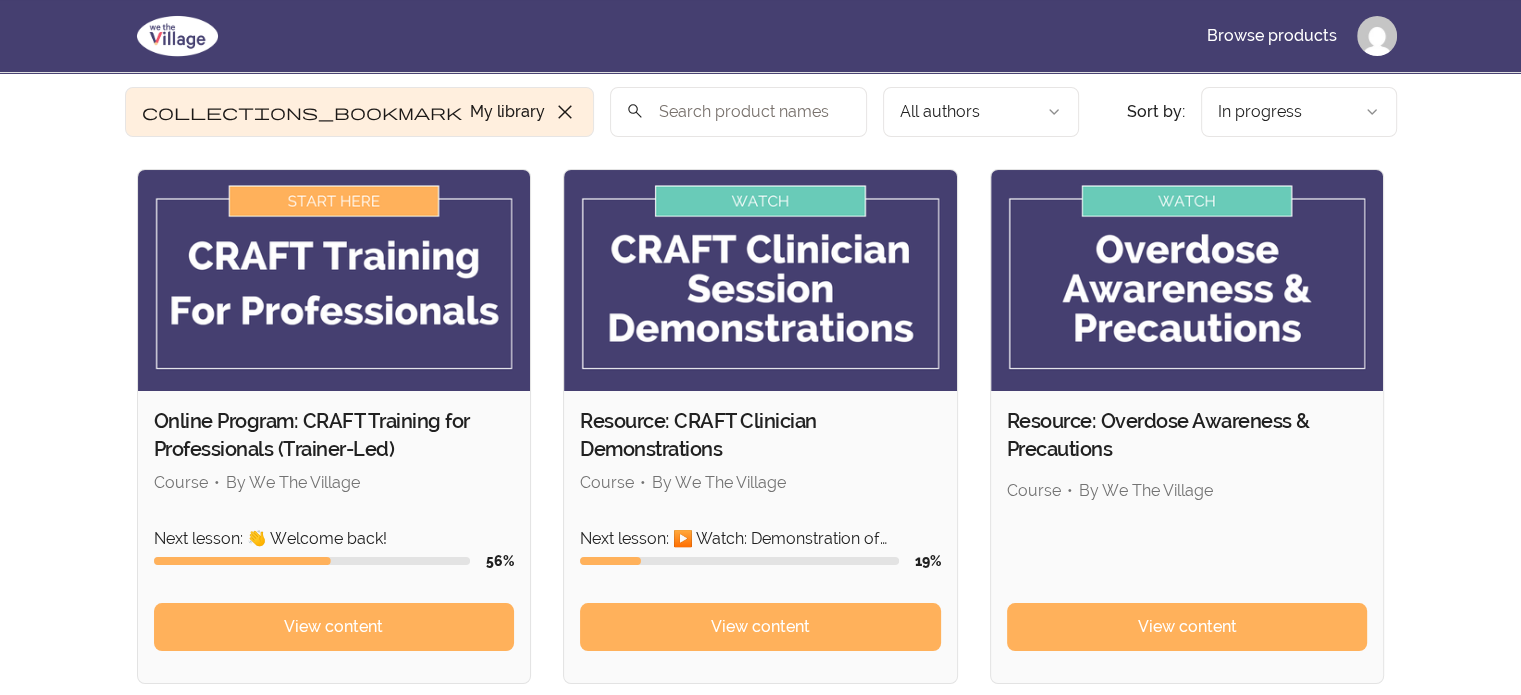 scroll, scrollTop: 100, scrollLeft: 0, axis: vertical 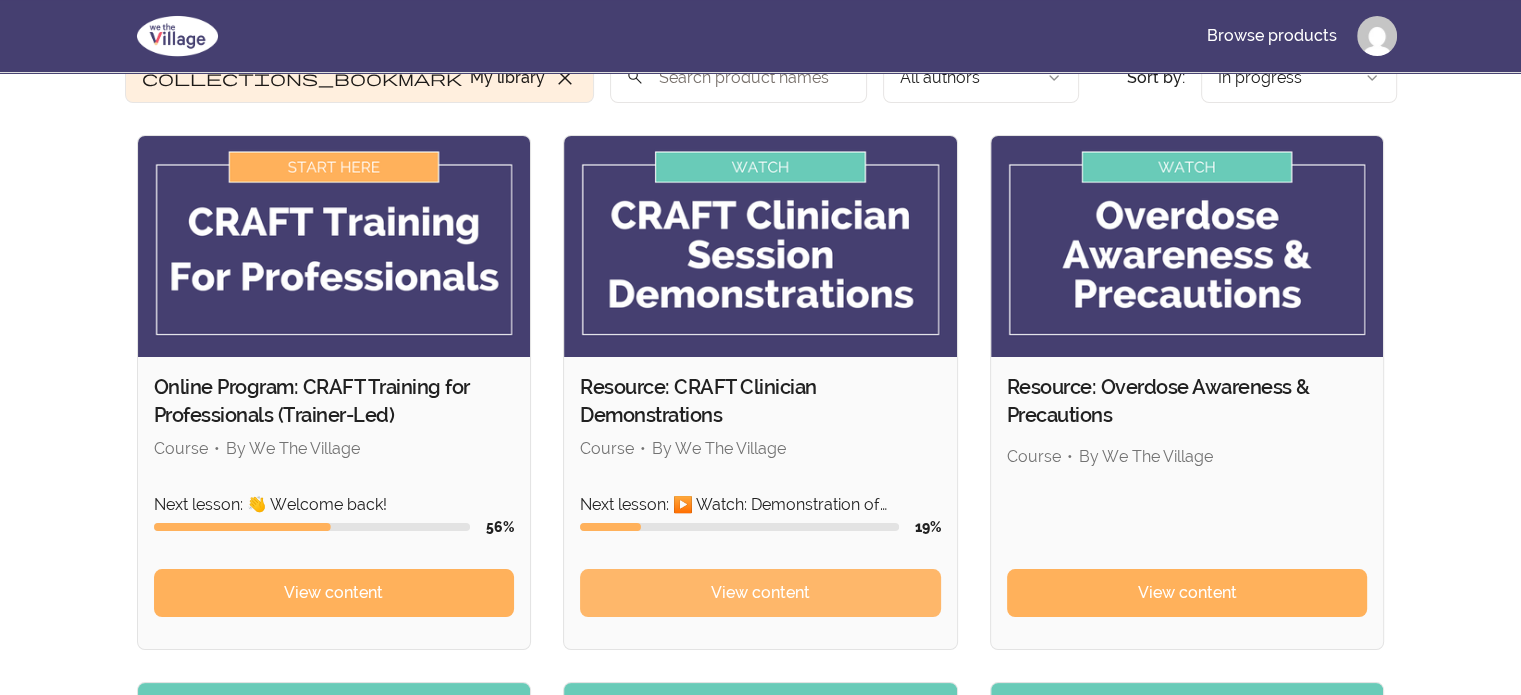 click on "View content" at bounding box center (760, 593) 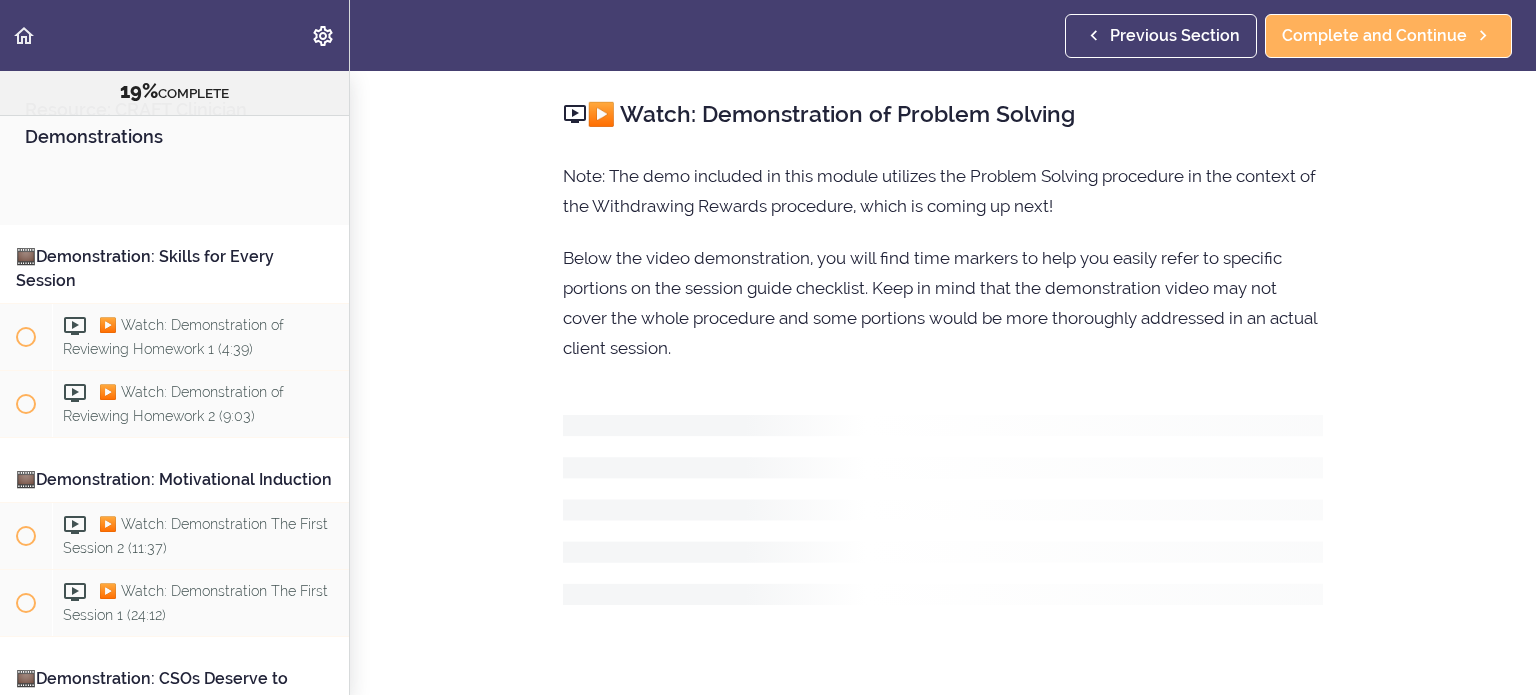 scroll, scrollTop: 0, scrollLeft: 0, axis: both 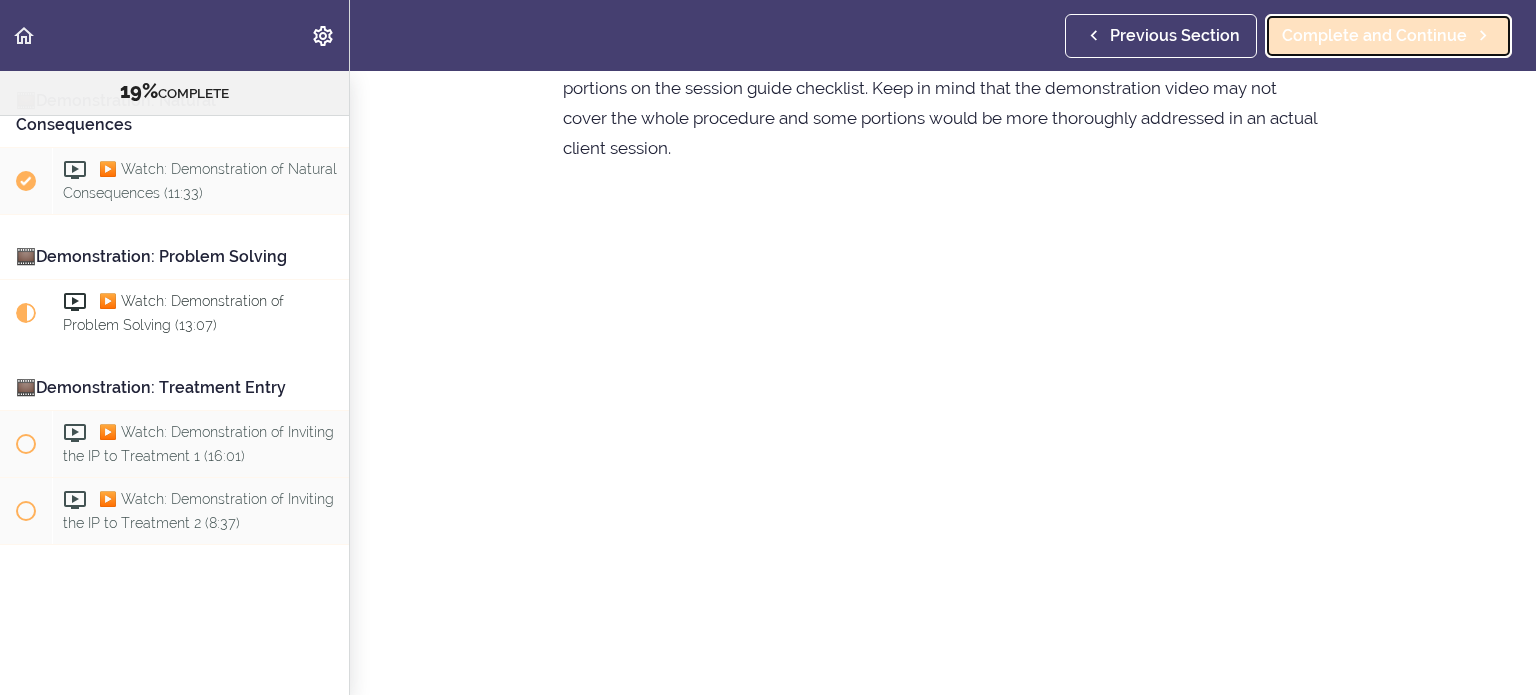 click on "Complete and Continue" at bounding box center [1388, 36] 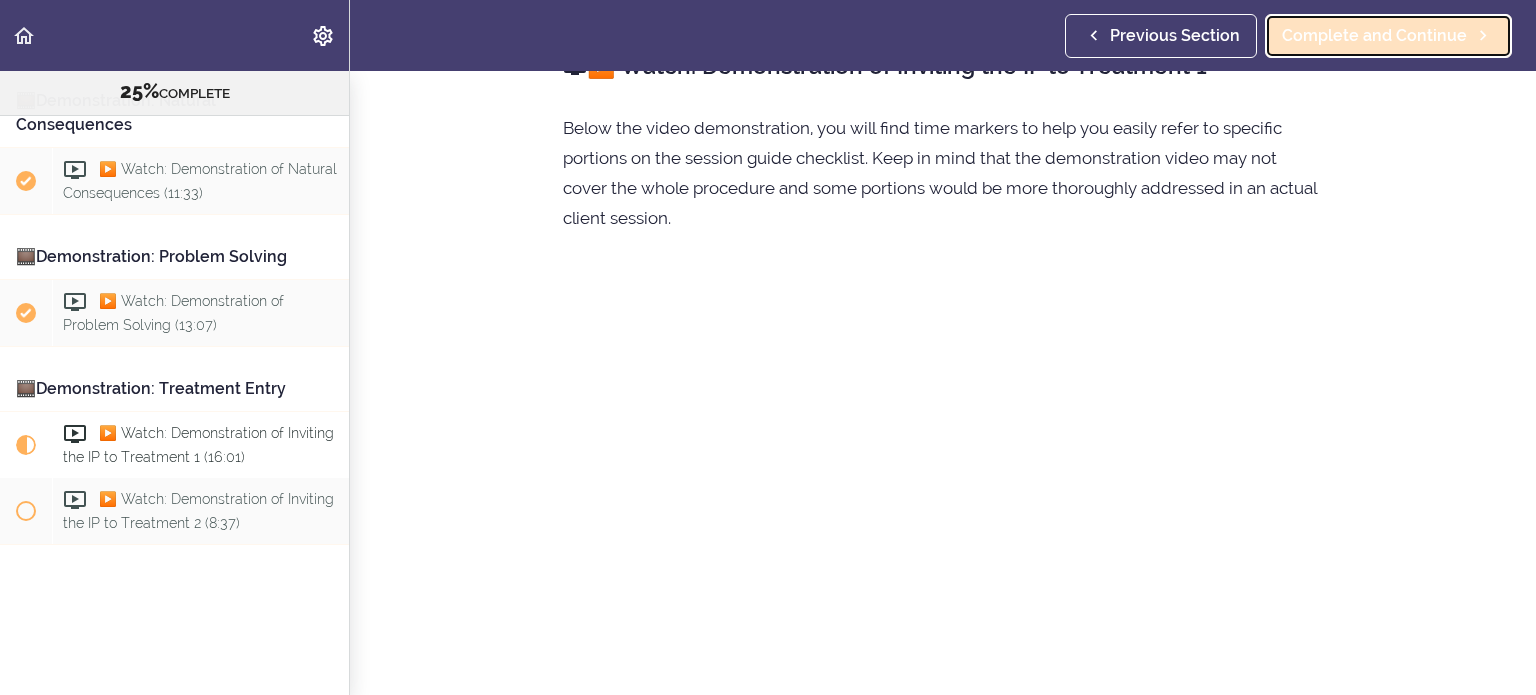 scroll, scrollTop: 0, scrollLeft: 0, axis: both 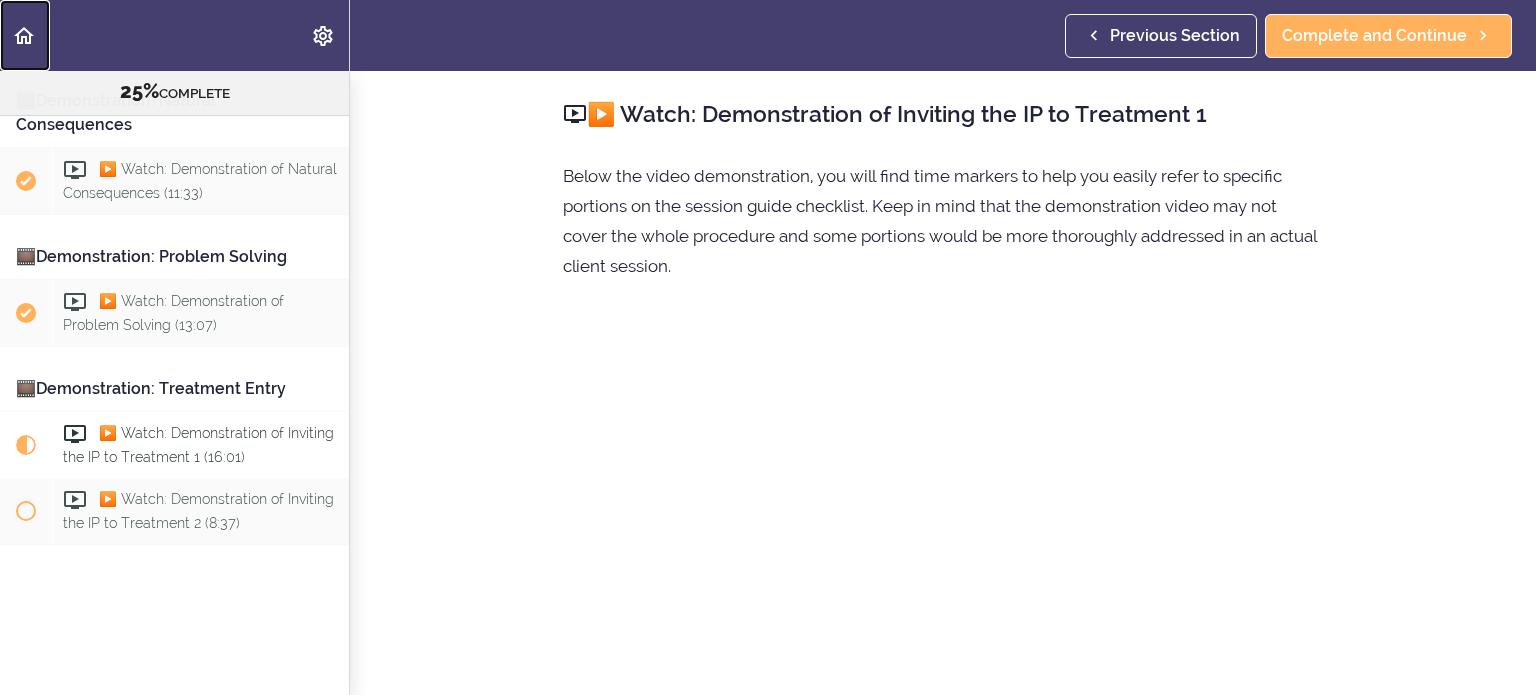click 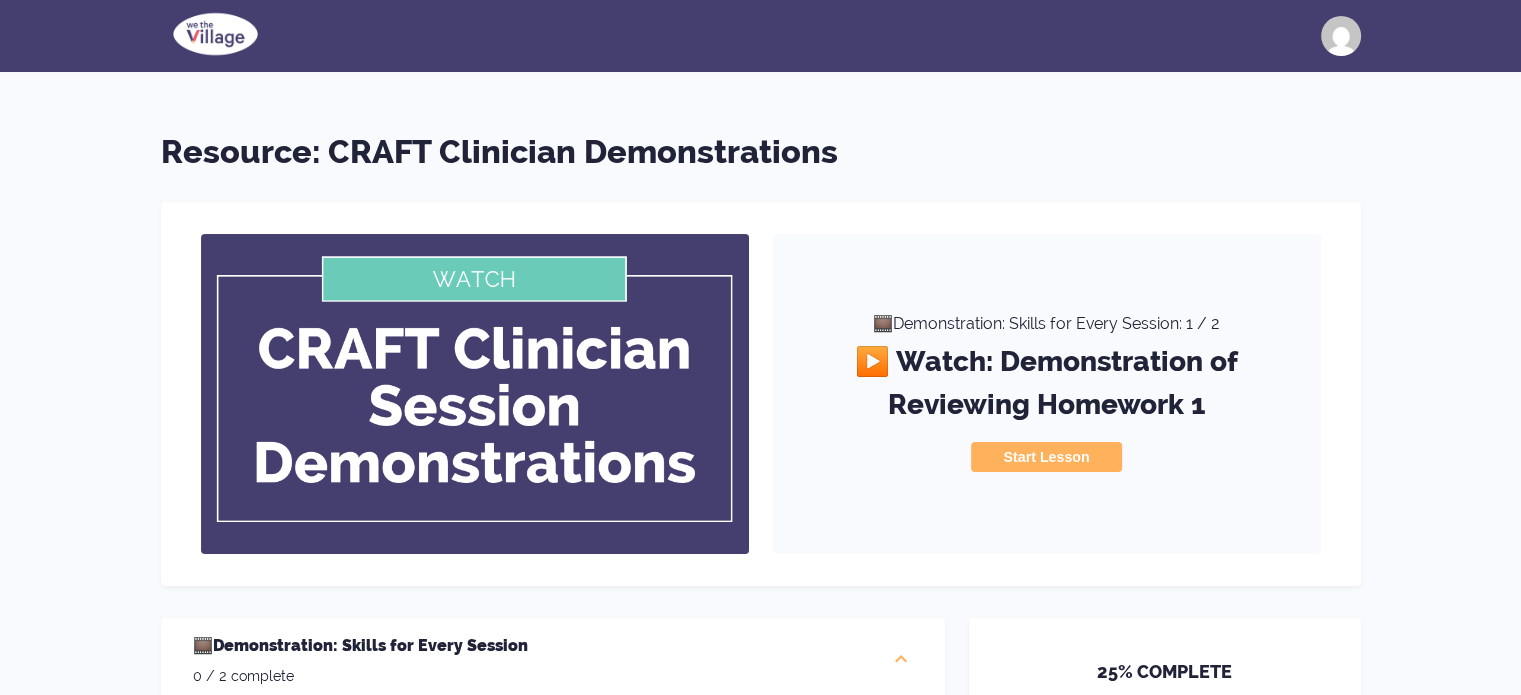 scroll, scrollTop: 0, scrollLeft: 0, axis: both 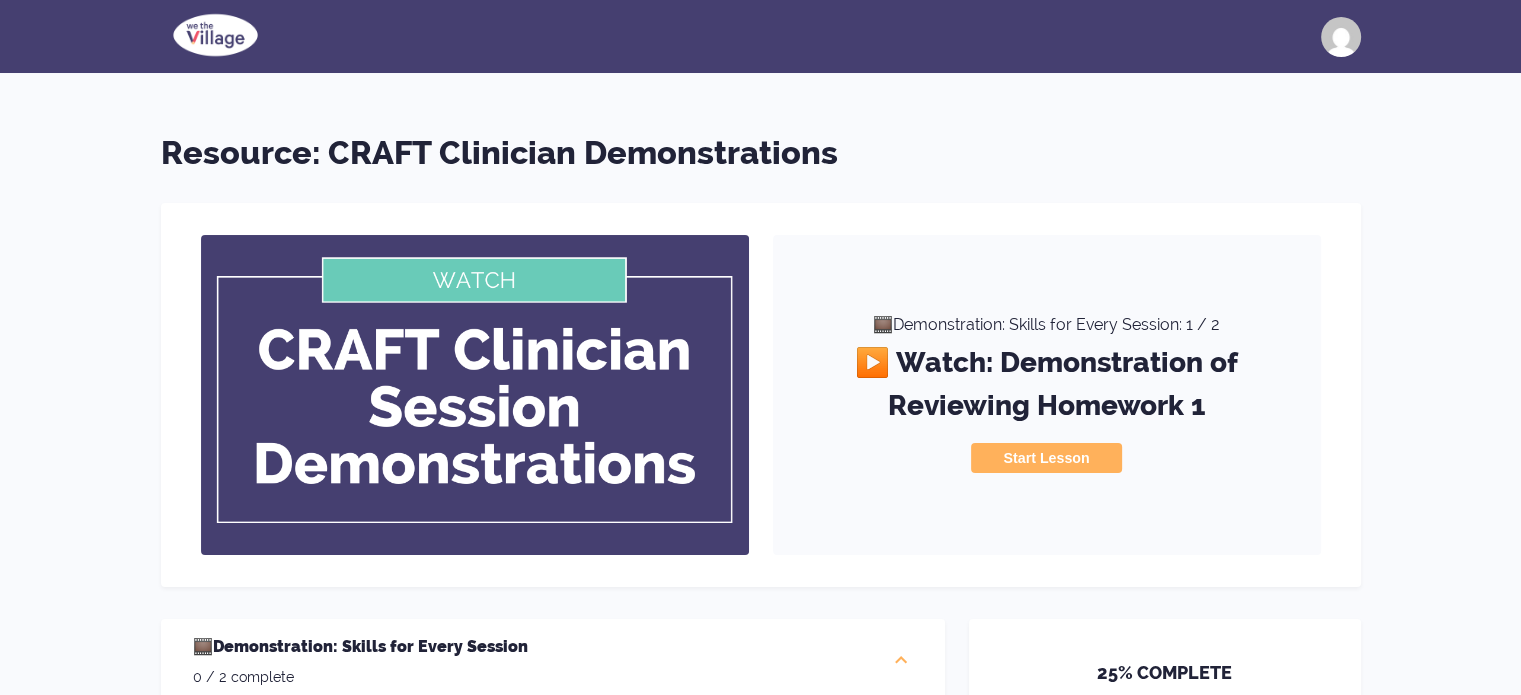 click at bounding box center (216, 35) 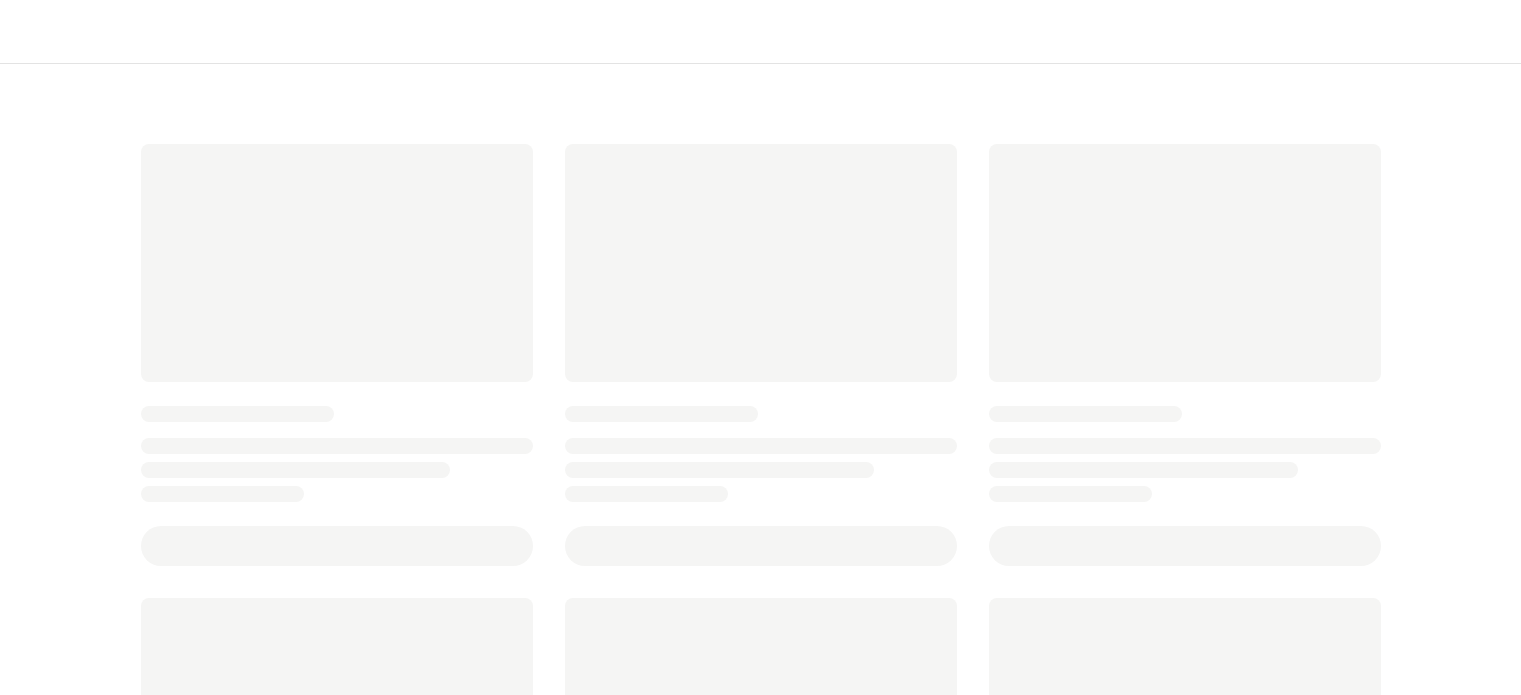 scroll, scrollTop: 0, scrollLeft: 0, axis: both 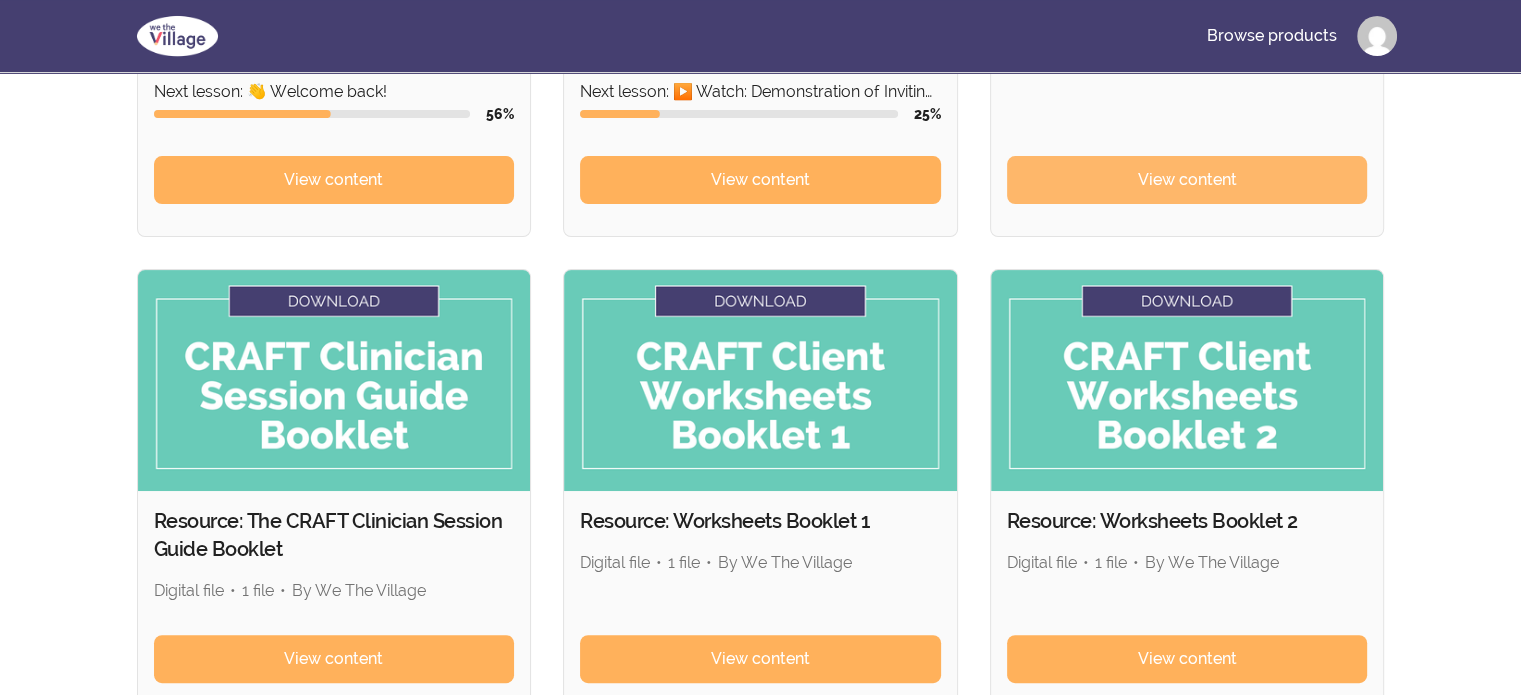 click on "View content" at bounding box center (1187, 180) 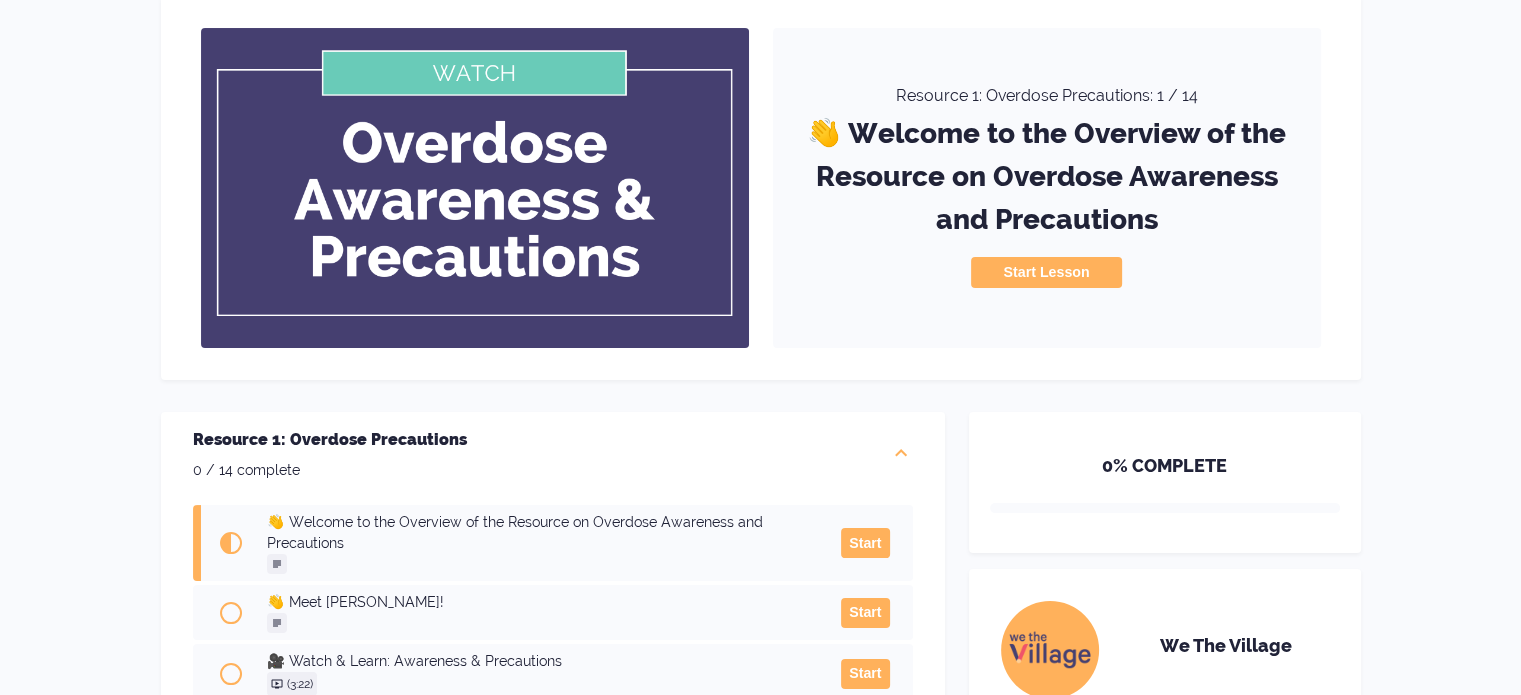 scroll, scrollTop: 146, scrollLeft: 0, axis: vertical 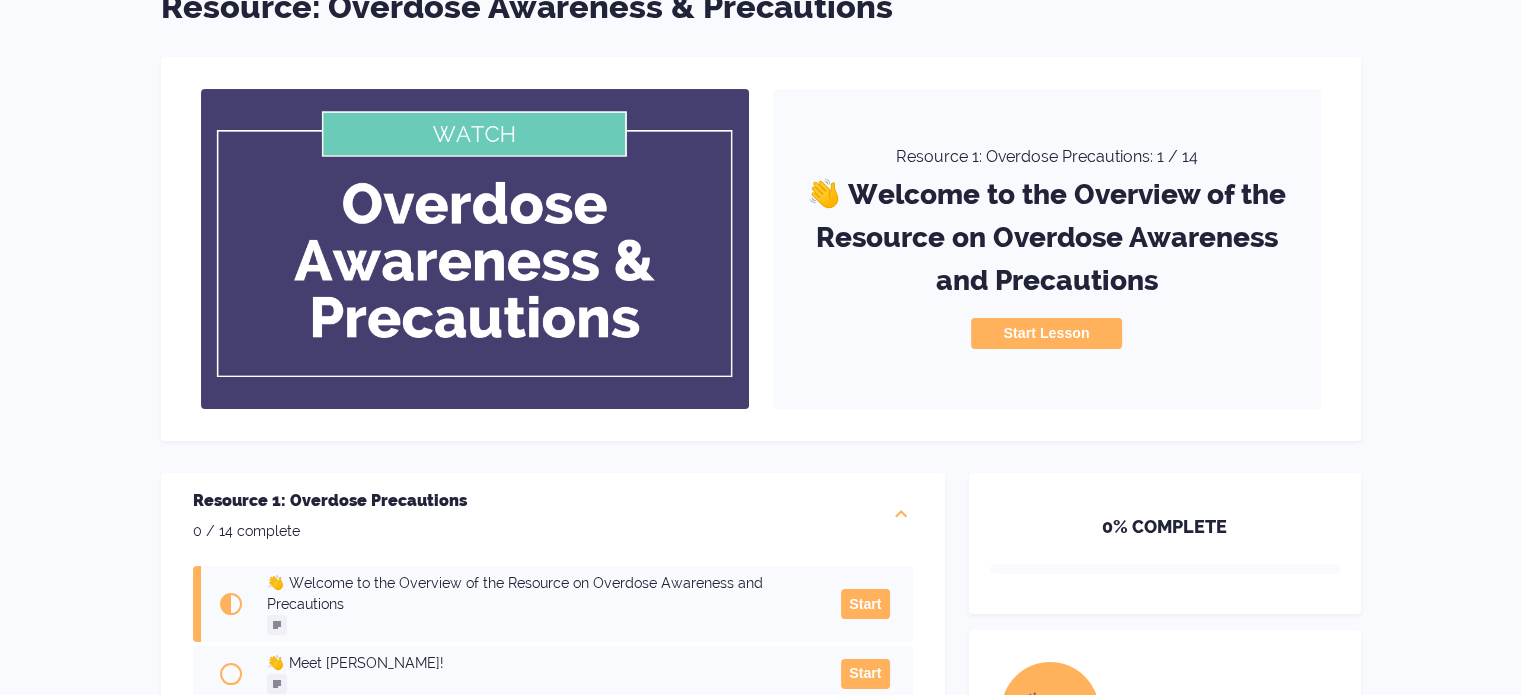 click on "Start Lesson" at bounding box center (1046, 333) 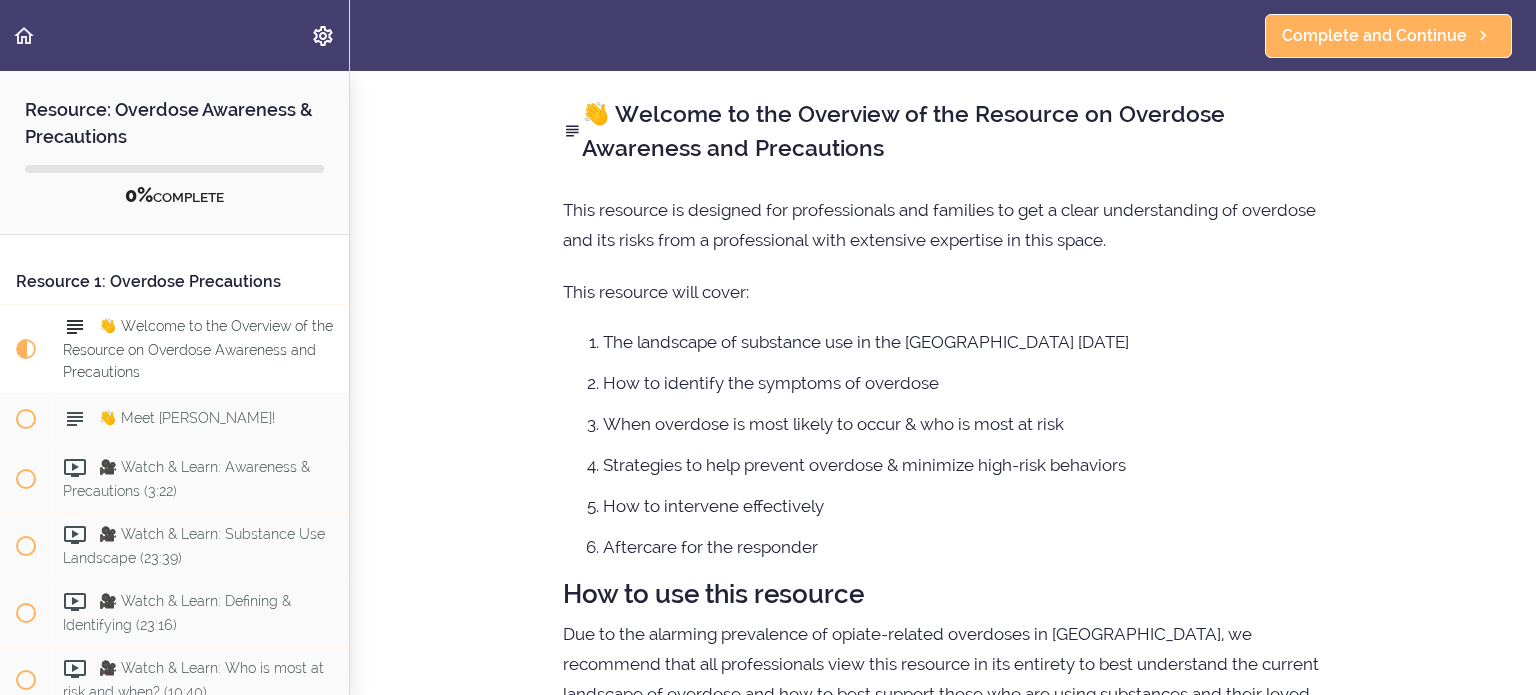 scroll, scrollTop: 0, scrollLeft: 0, axis: both 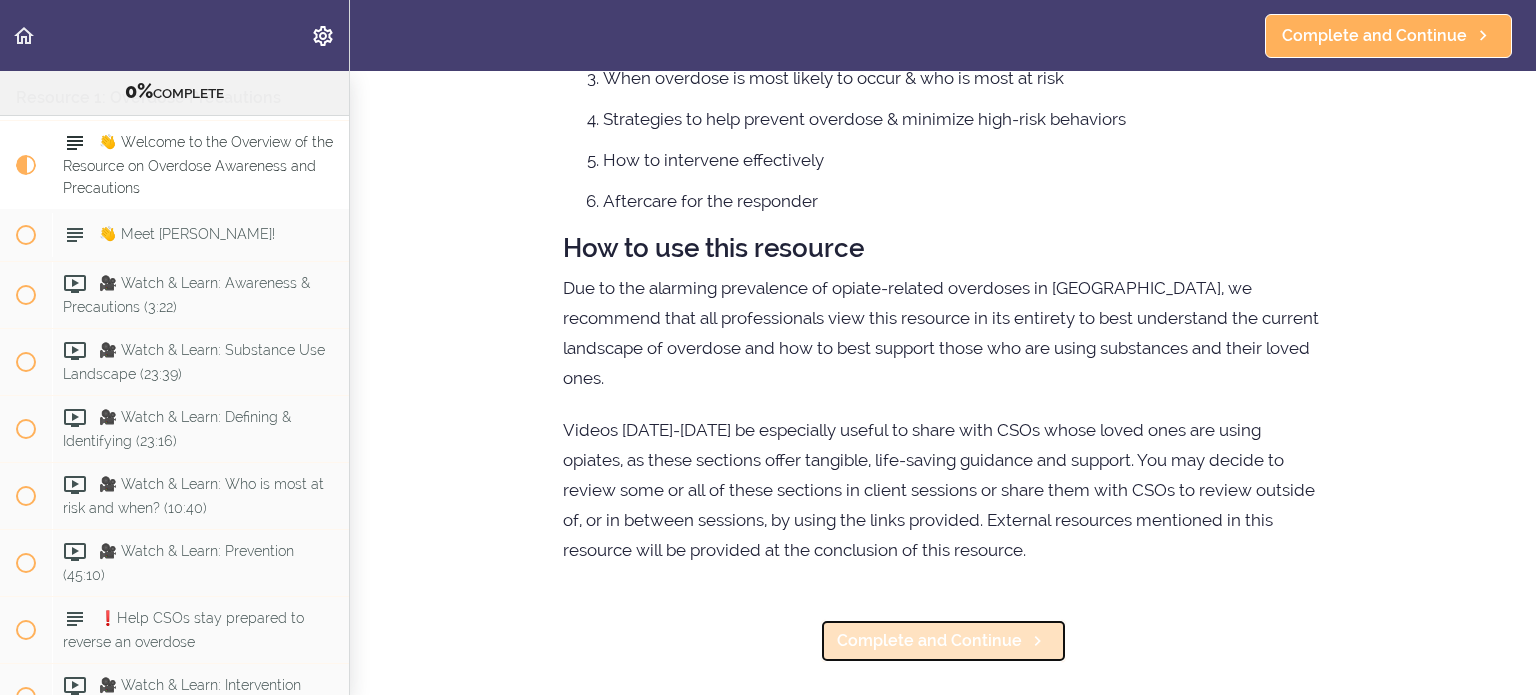 click on "Complete and Continue" at bounding box center [929, 641] 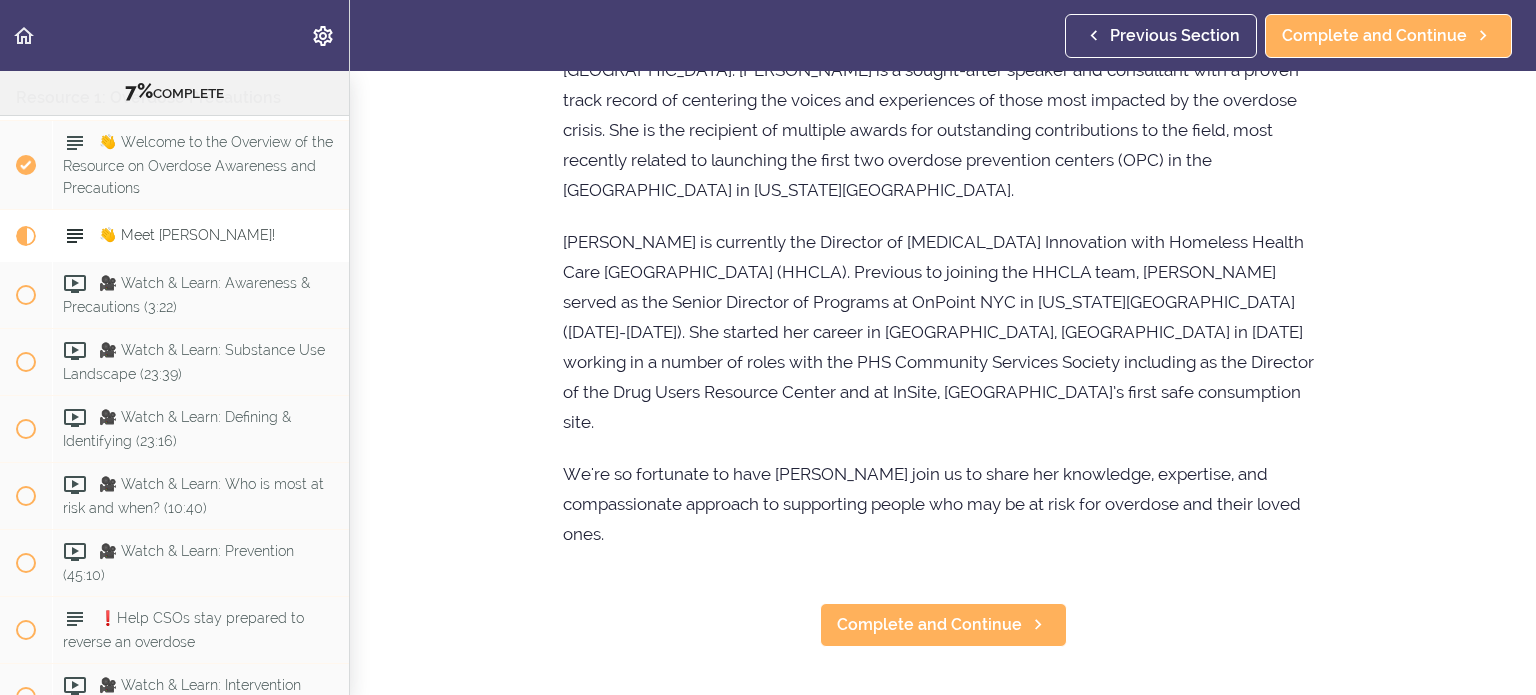 scroll, scrollTop: 0, scrollLeft: 0, axis: both 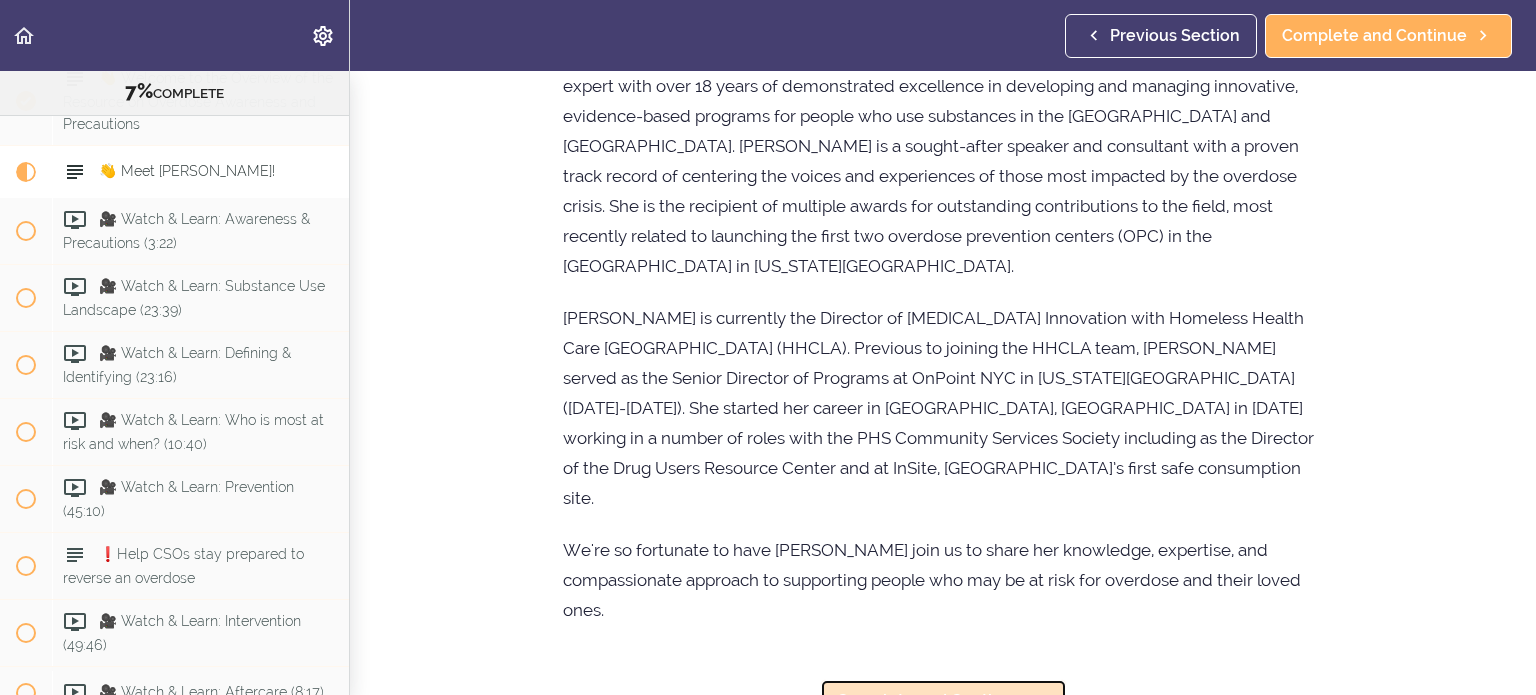 click on "Complete and Continue" at bounding box center (929, 701) 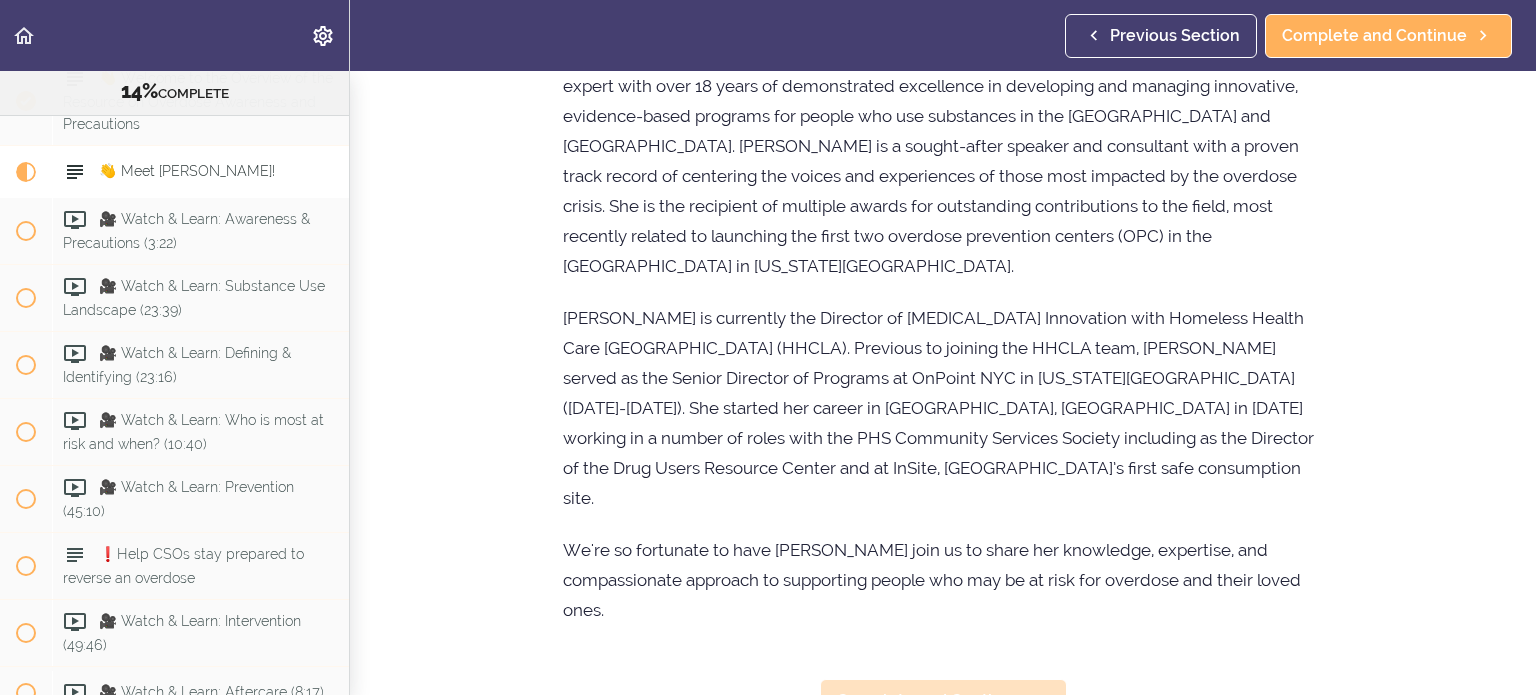 scroll, scrollTop: 15, scrollLeft: 0, axis: vertical 